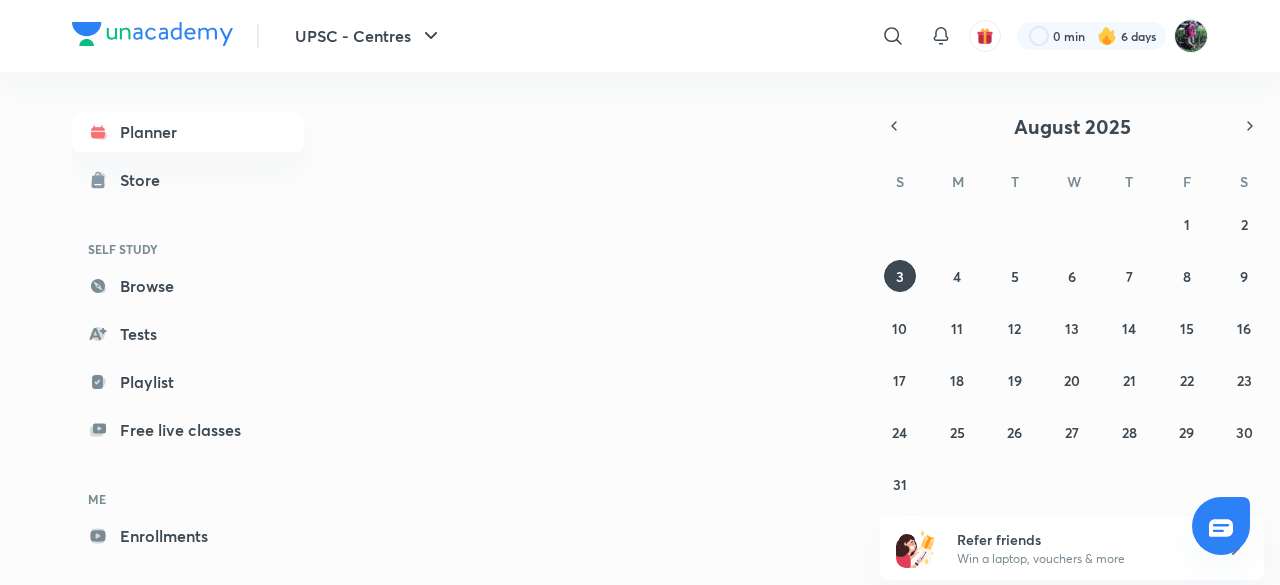 scroll, scrollTop: 0, scrollLeft: 0, axis: both 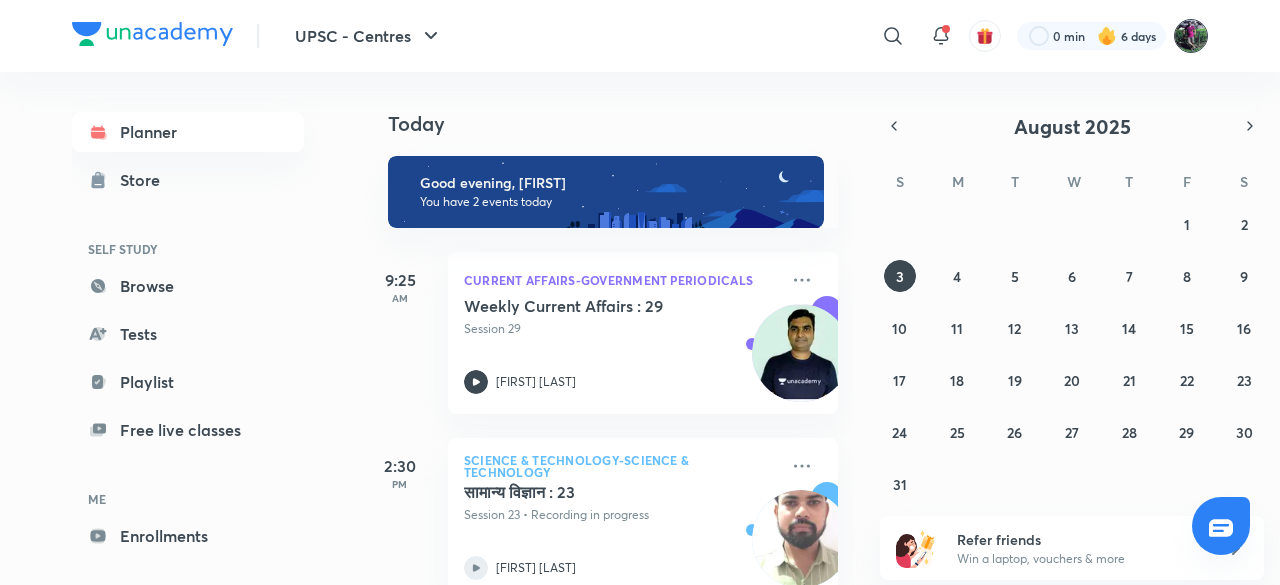 click at bounding box center [1191, 36] 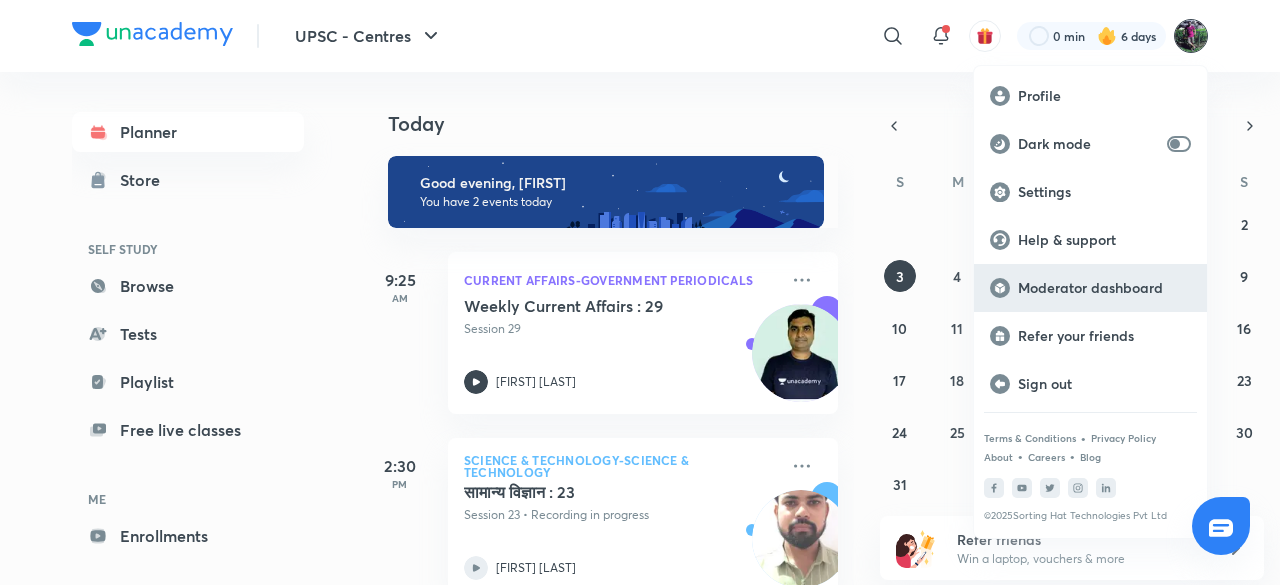 click on "Moderator dashboard" at bounding box center (1104, 288) 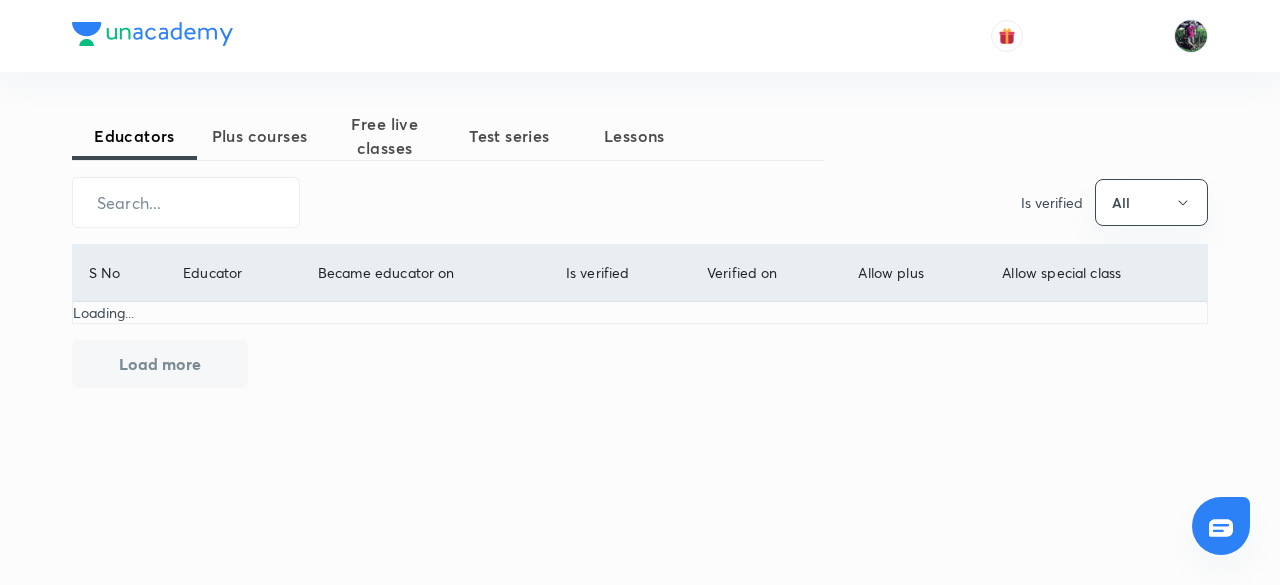 scroll, scrollTop: 0, scrollLeft: 0, axis: both 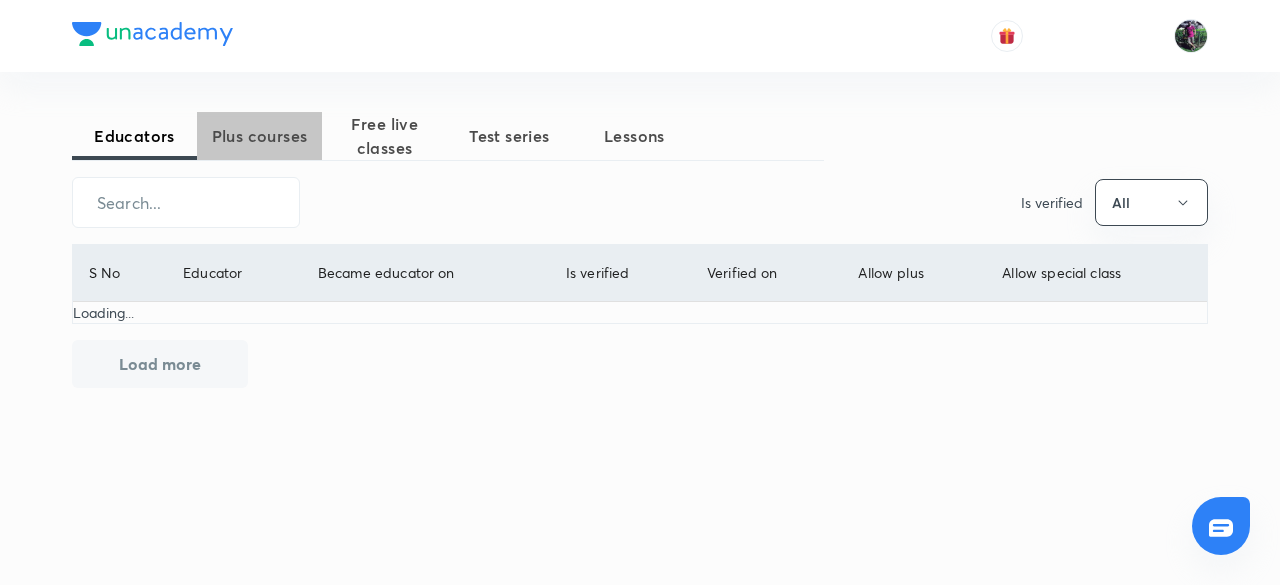 click on "Plus courses" at bounding box center [259, 136] 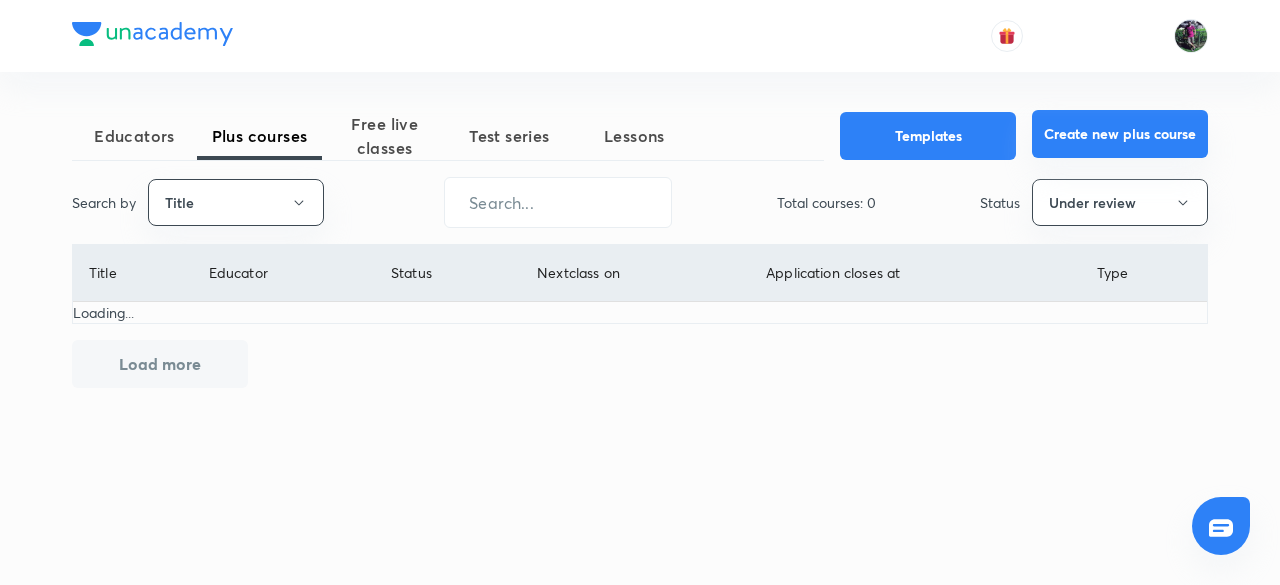 click on "Create new plus course" at bounding box center (1120, 134) 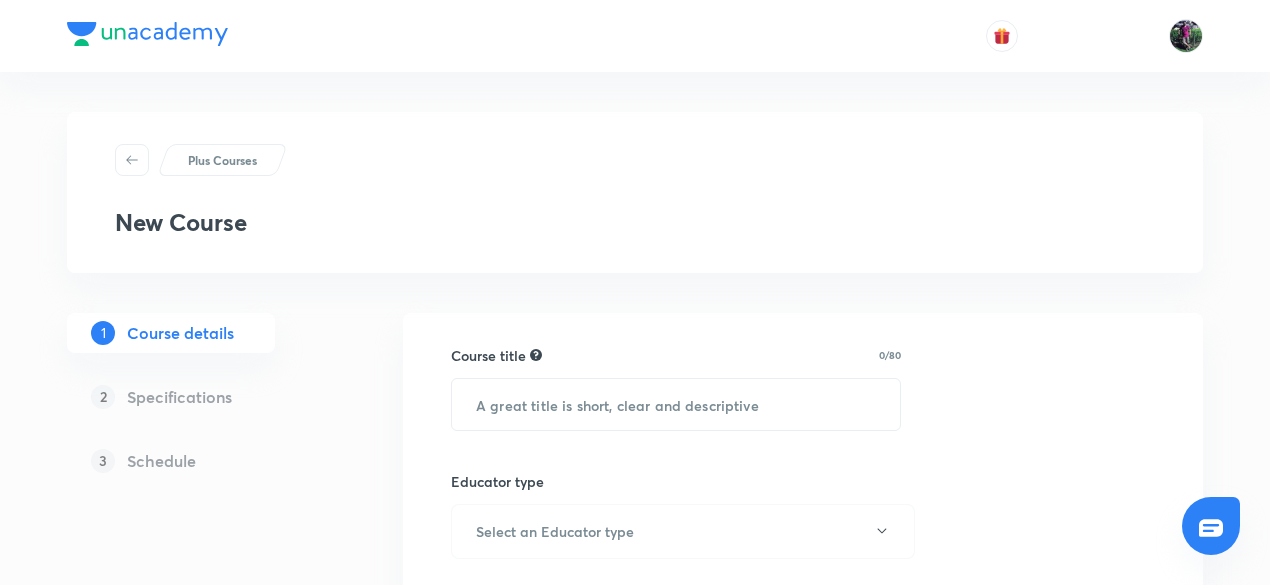 scroll, scrollTop: 0, scrollLeft: 0, axis: both 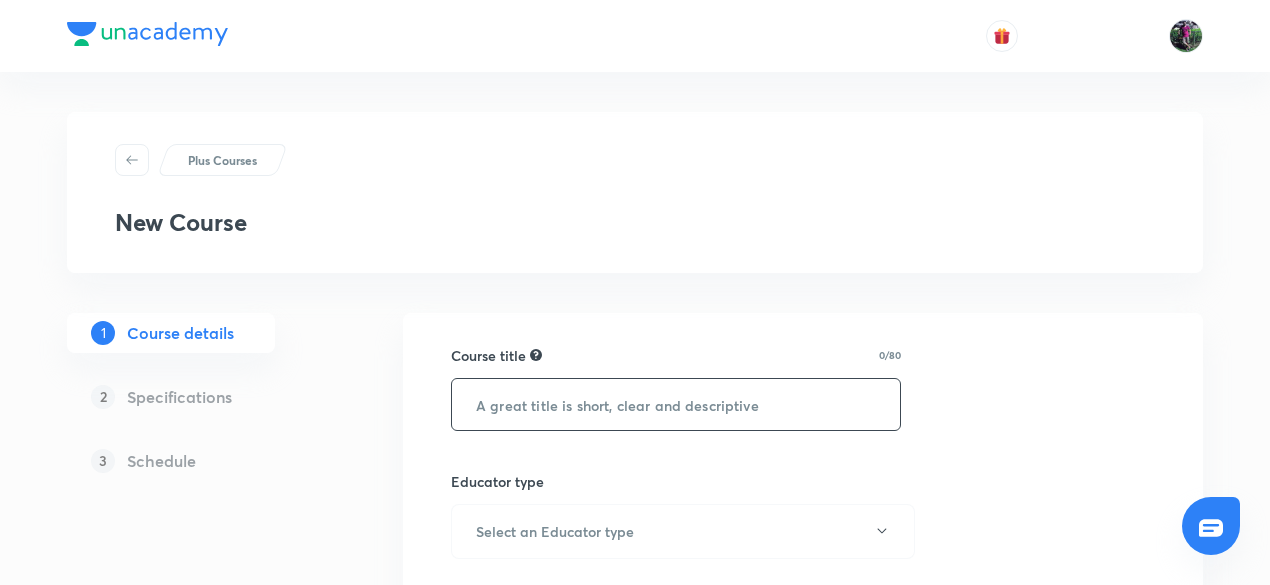 click at bounding box center (676, 404) 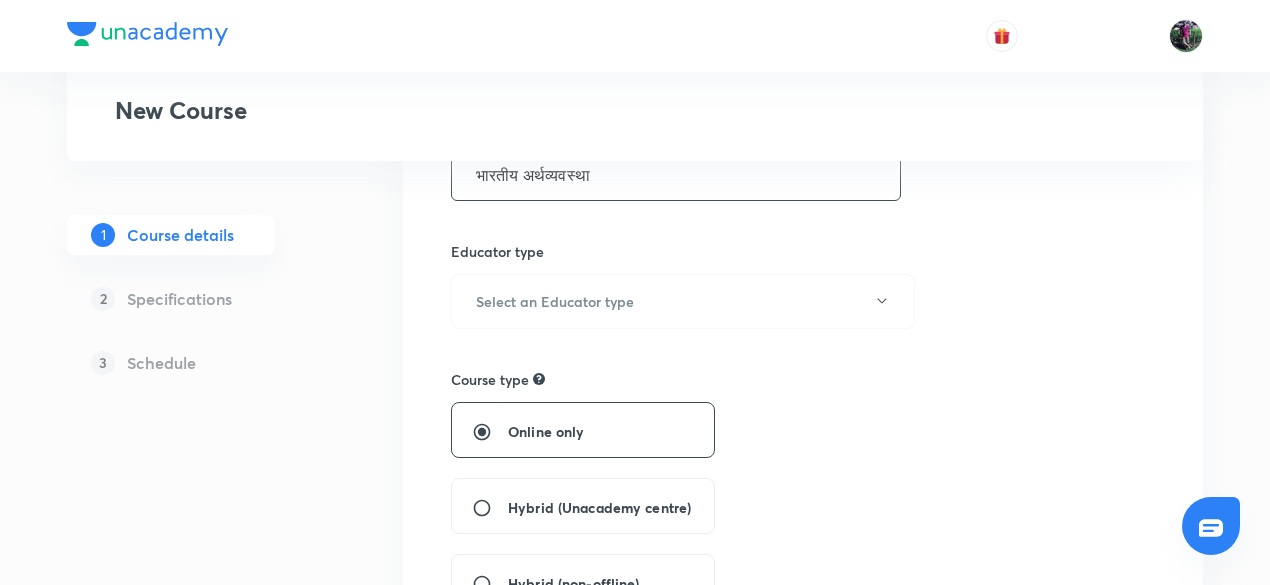 scroll, scrollTop: 231, scrollLeft: 0, axis: vertical 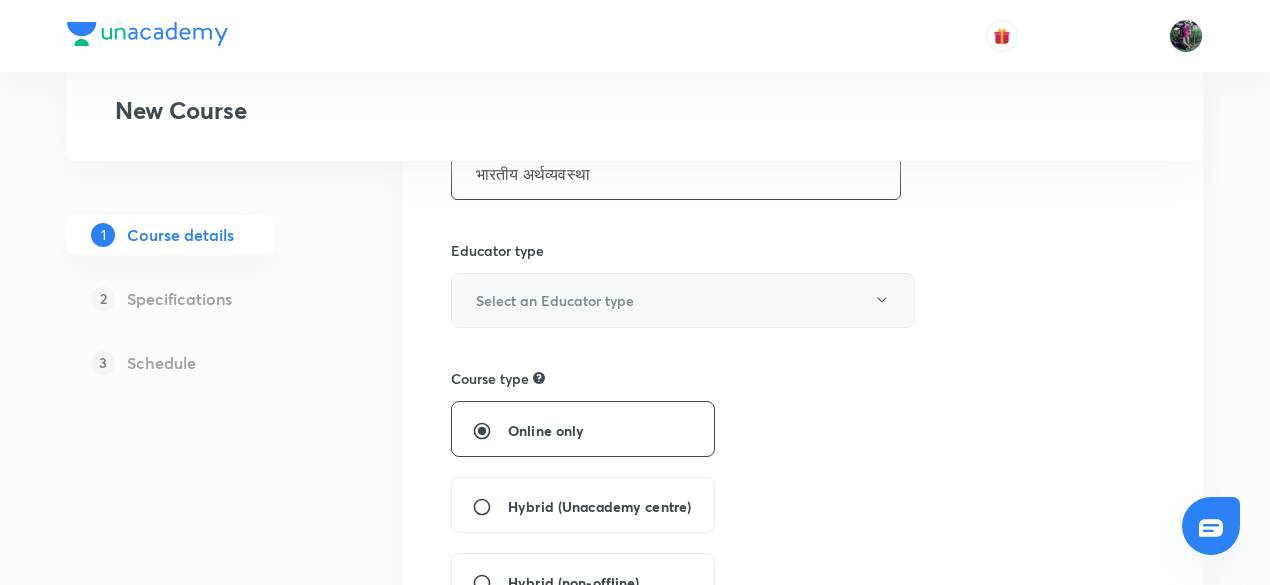 type on "भारतीय अर्थव्यवस्था" 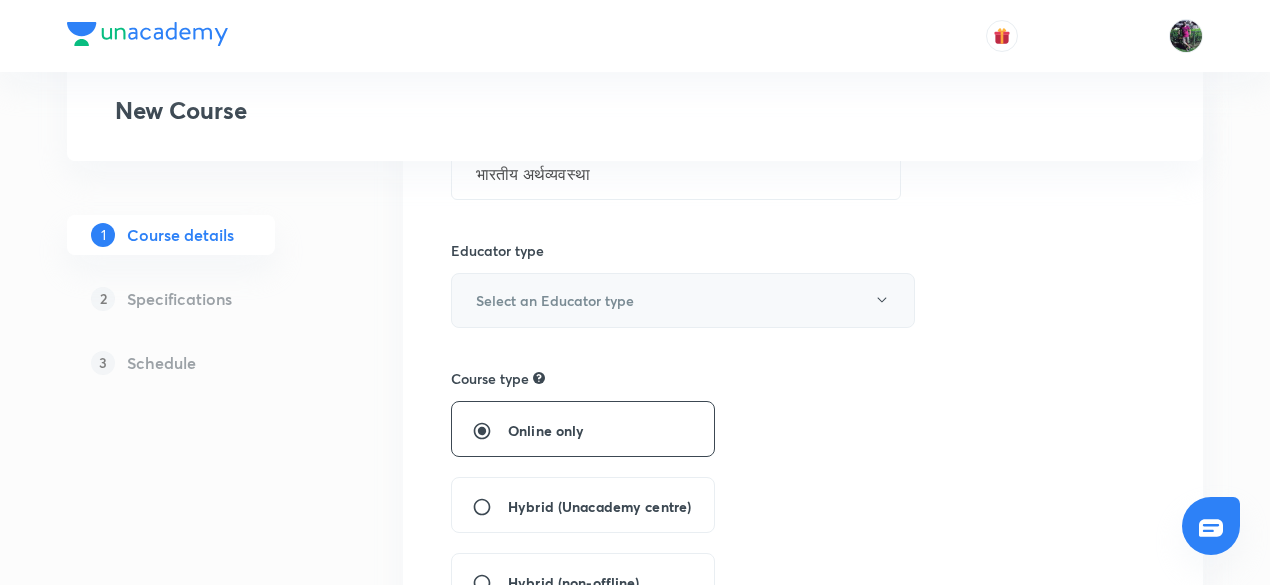click on "Select an Educator type" at bounding box center [555, 300] 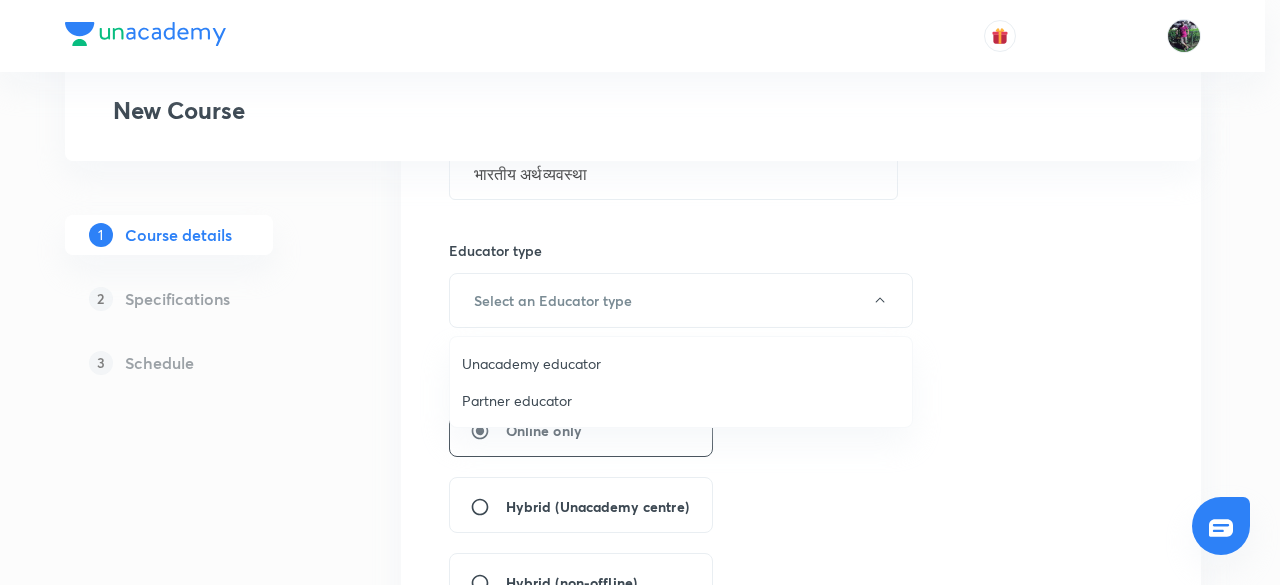 click on "Unacademy educator" at bounding box center [681, 363] 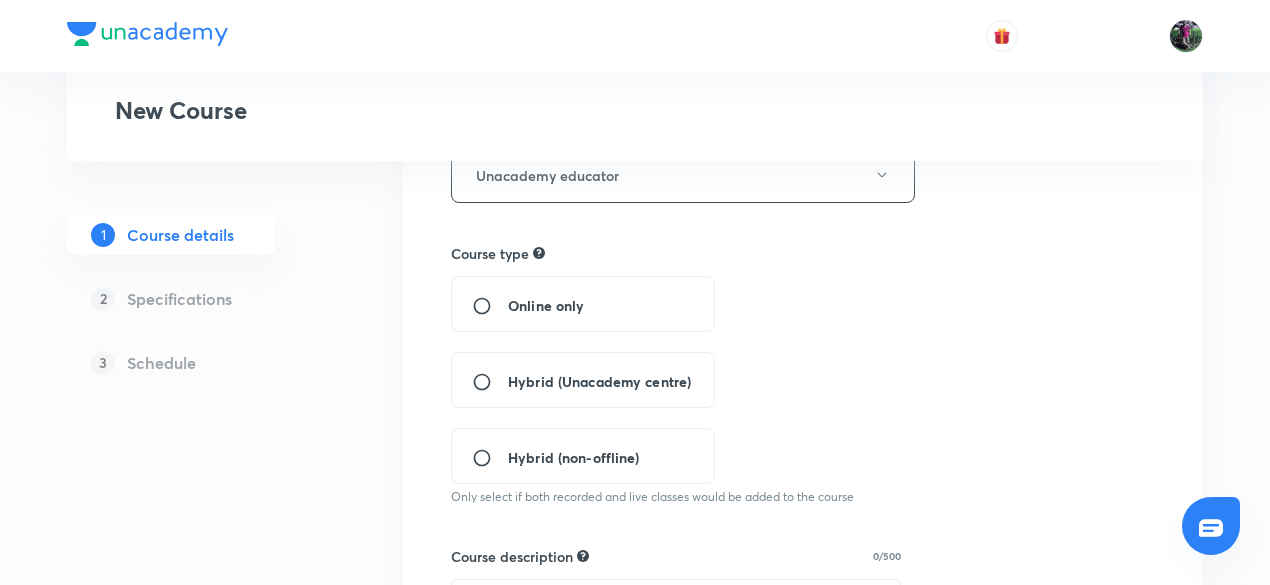 scroll, scrollTop: 357, scrollLeft: 0, axis: vertical 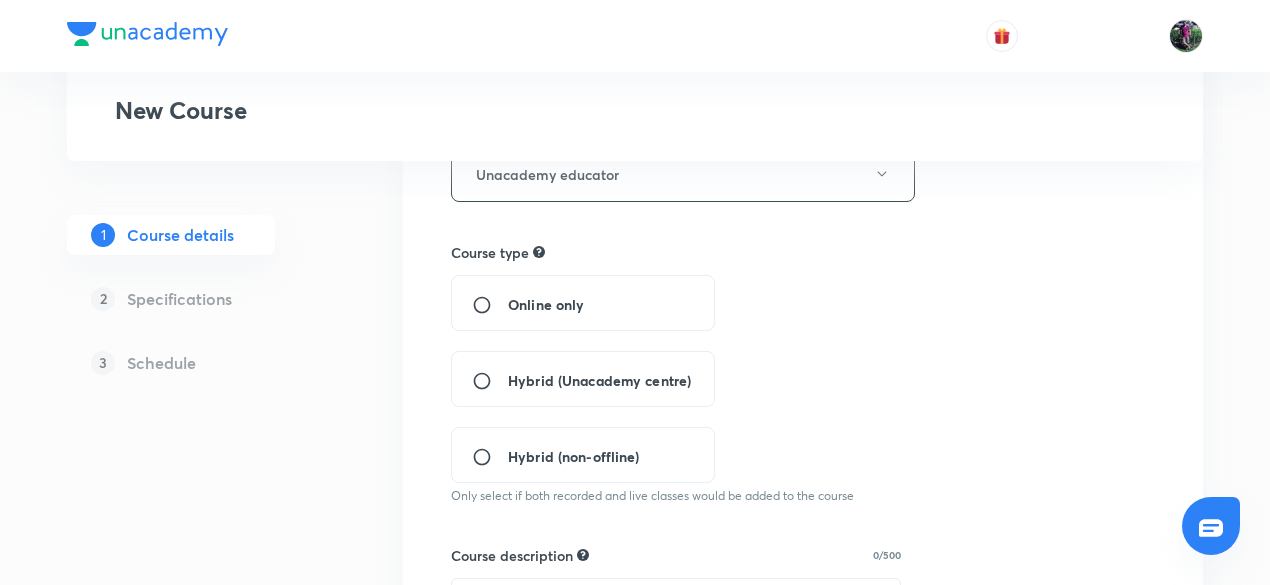 click on "Hybrid (Unacademy centre)" at bounding box center [490, 381] 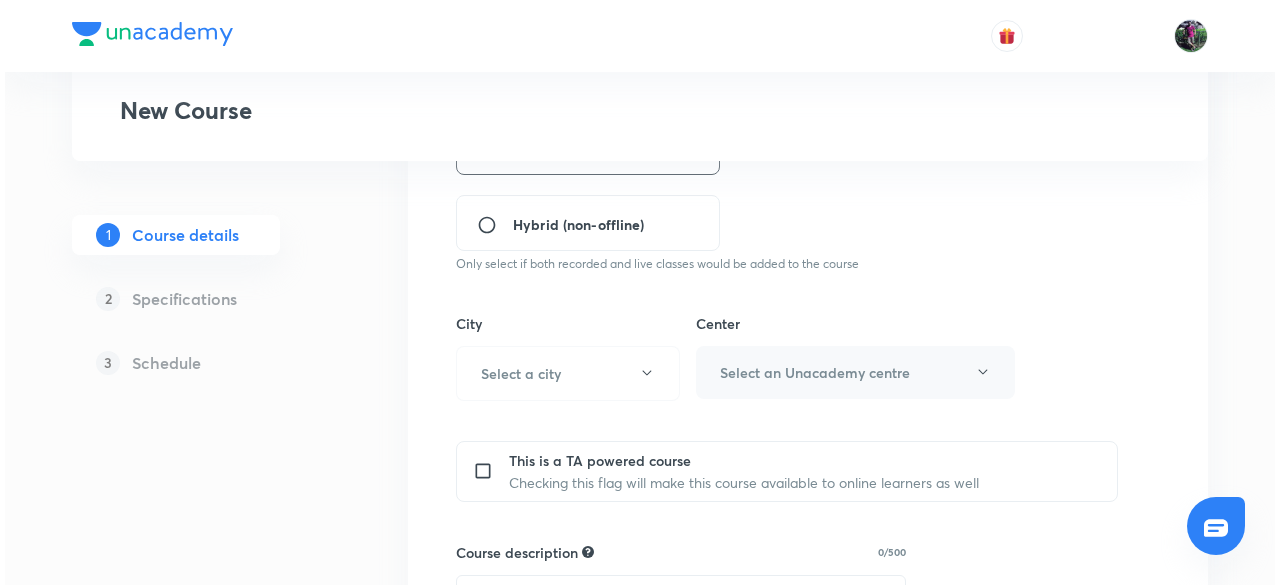 scroll, scrollTop: 647, scrollLeft: 0, axis: vertical 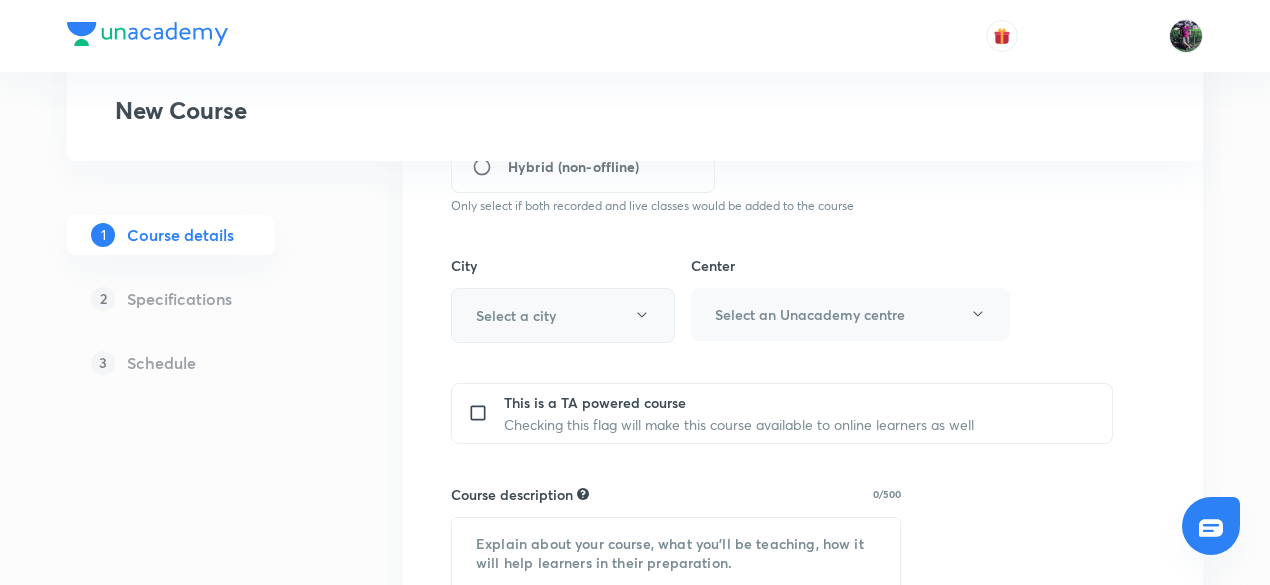 click 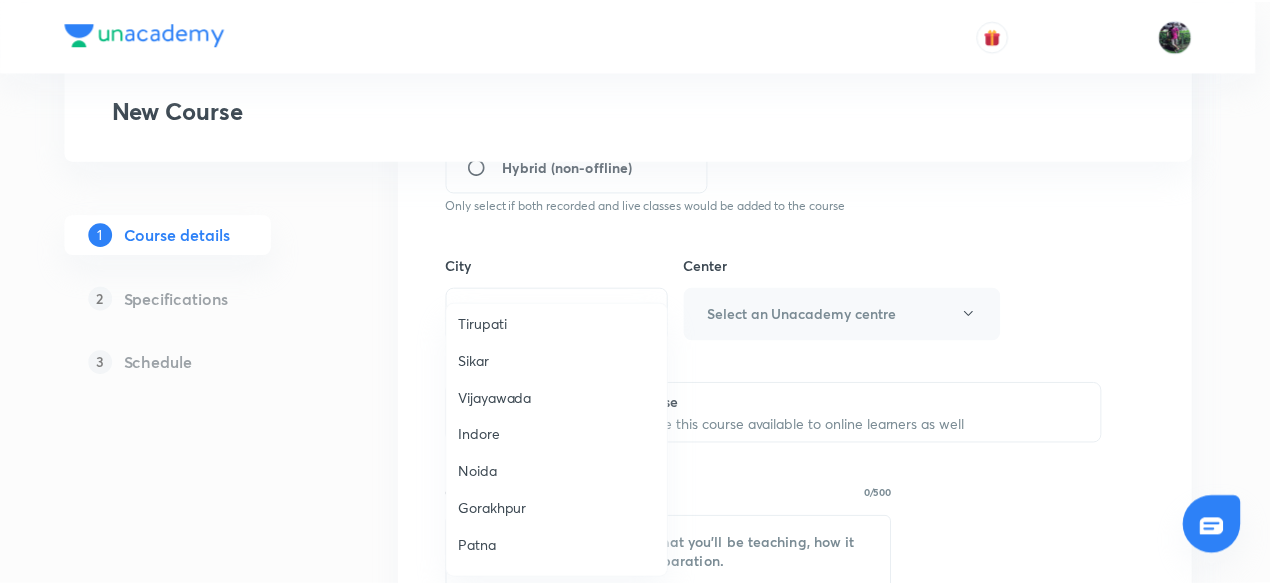 scroll, scrollTop: 1378, scrollLeft: 0, axis: vertical 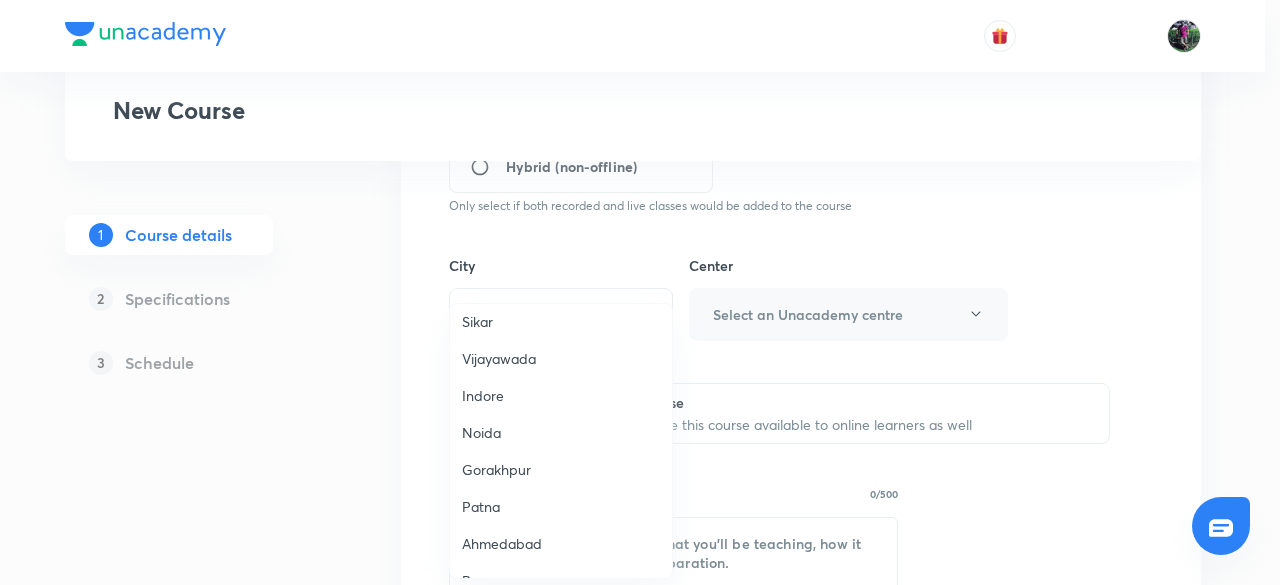 click on "Patna" at bounding box center (561, 506) 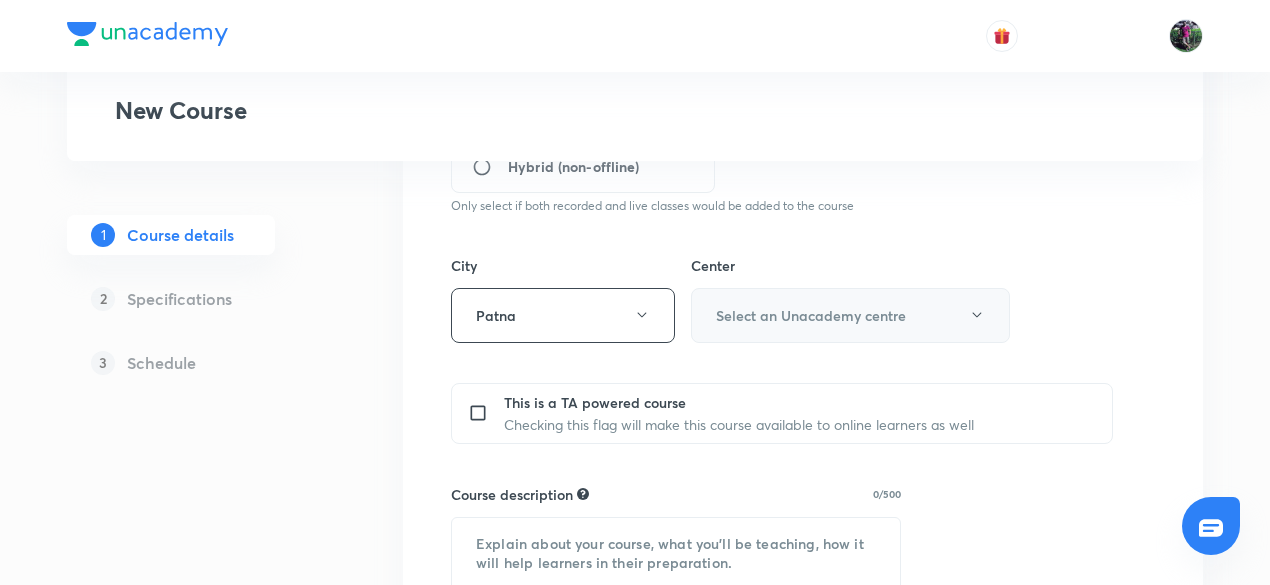 click 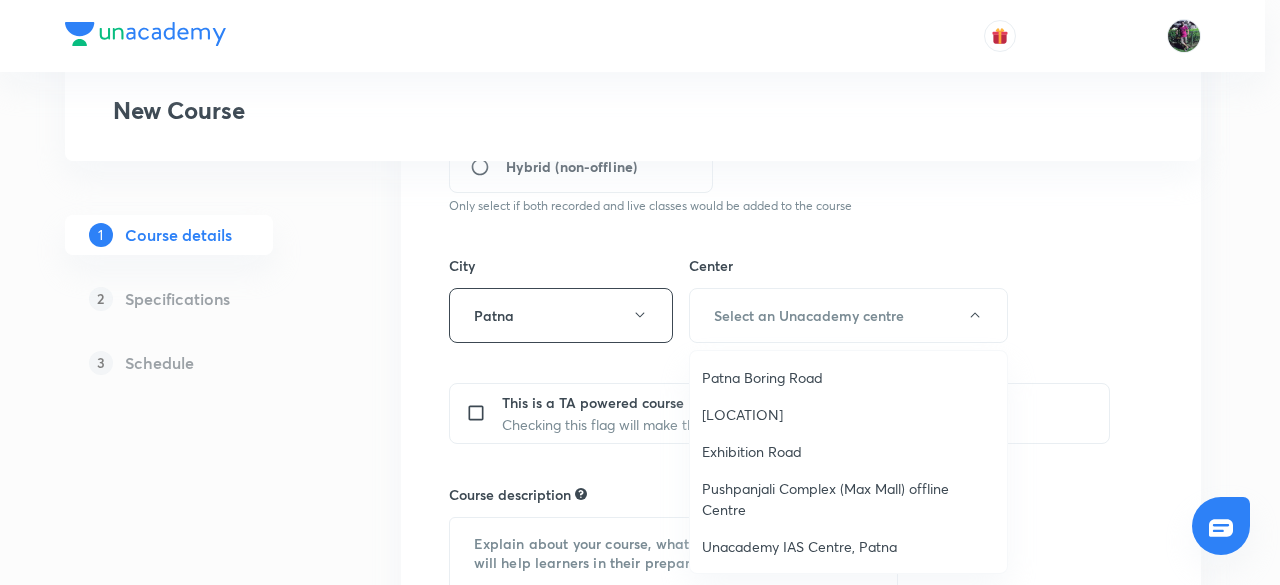 click on "Unacademy IAS Centre, Patna" at bounding box center [848, 546] 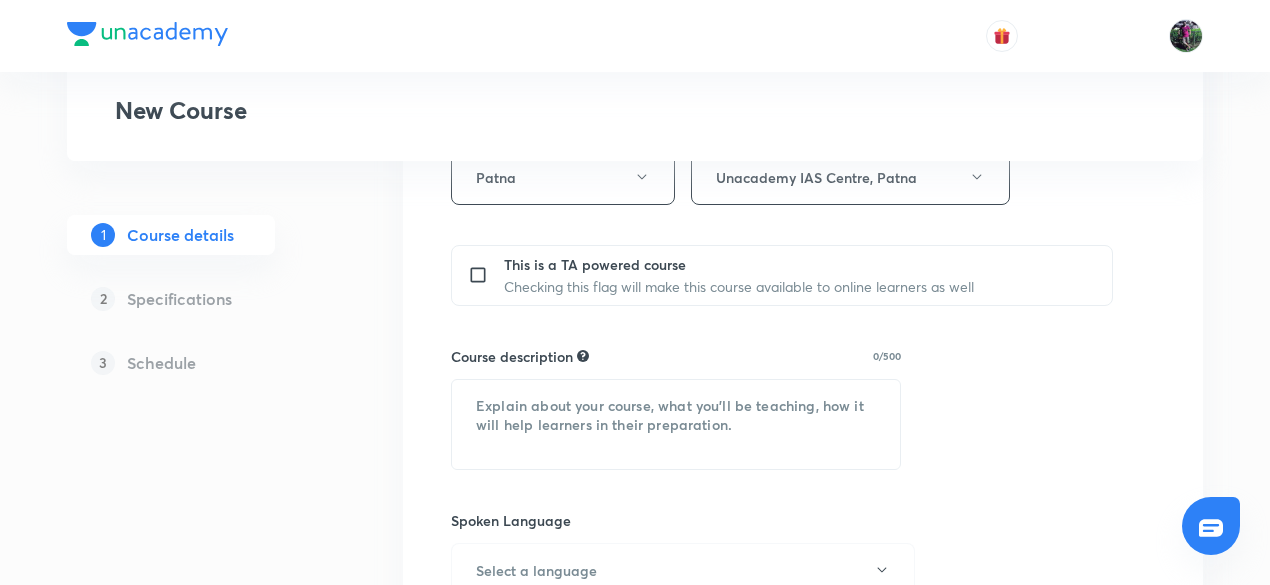 scroll, scrollTop: 787, scrollLeft: 0, axis: vertical 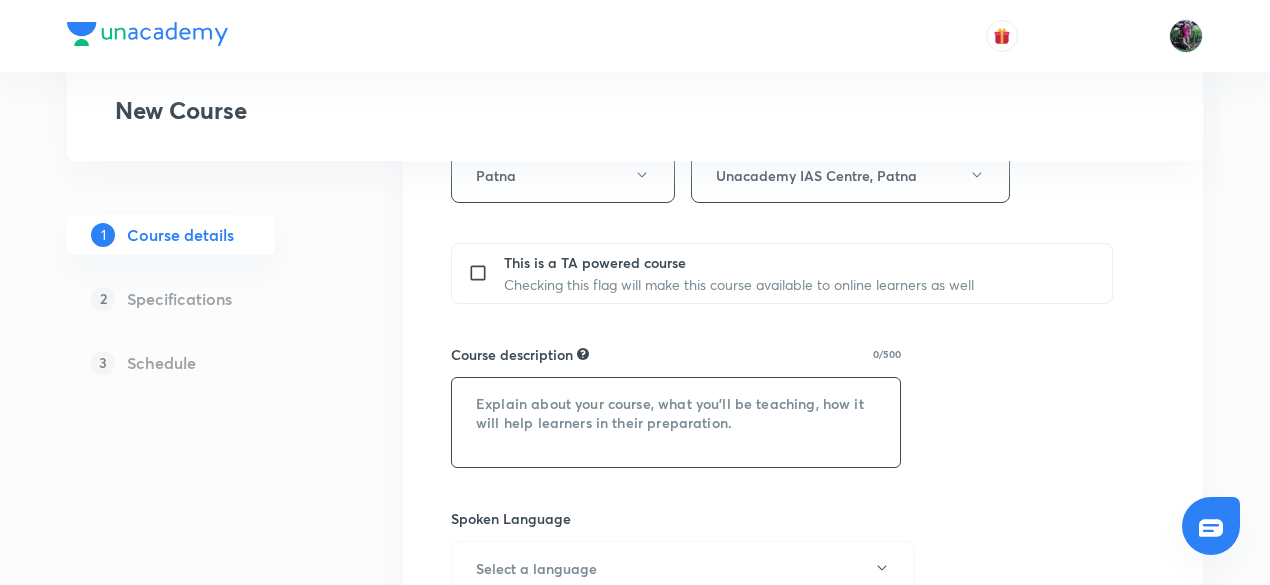 click at bounding box center (676, 422) 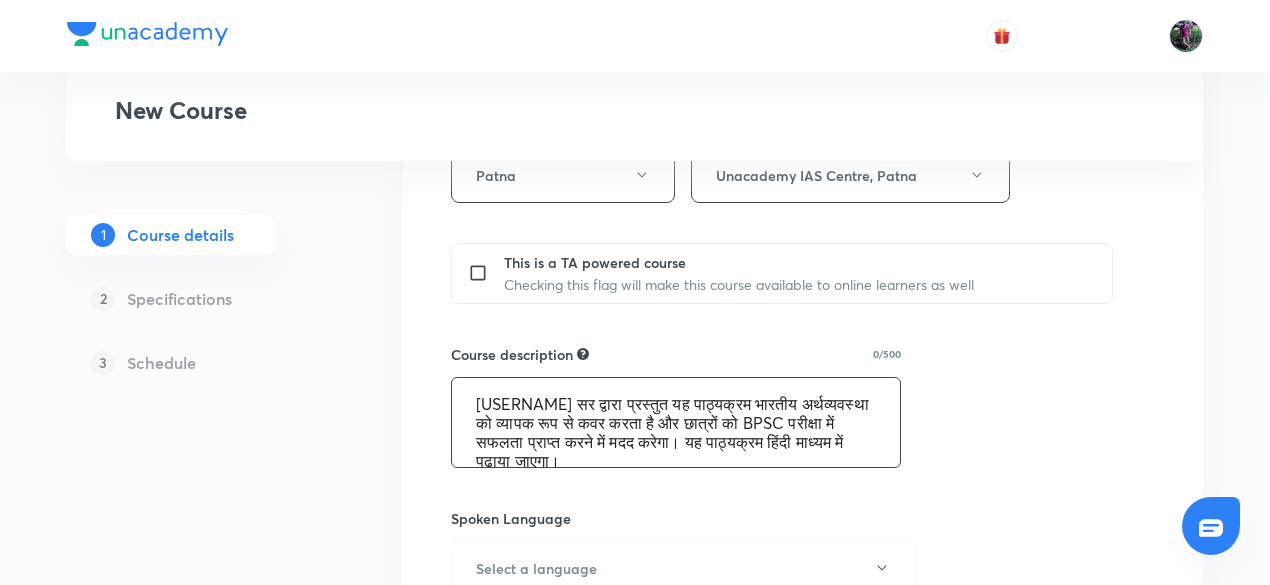 scroll, scrollTop: 4, scrollLeft: 0, axis: vertical 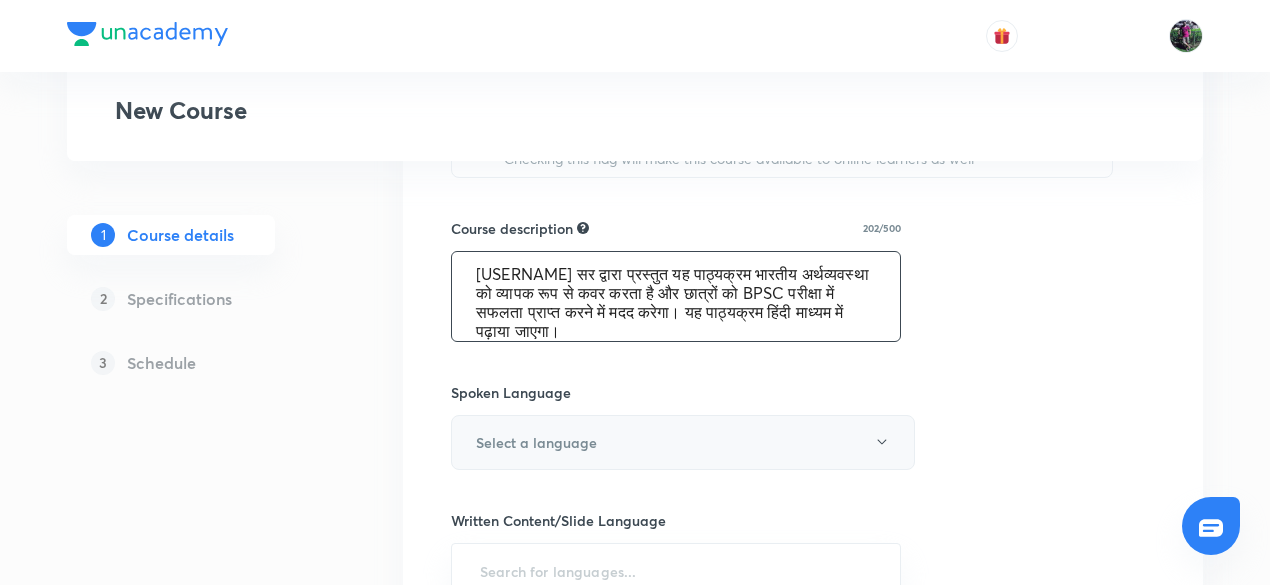 type on "अंजेश गुप्ता सर द्वारा प्रस्तुत यह पाठ्यक्रम भारतीय अर्थव्यवस्था को व्यापक रूप से कवर करता है और छात्रों को BPSC परीक्षा में सफलता प्राप्त करने में मदद करेगा। यह पाठ्यक्रम हिंदी माध्यम में पढ़ाया जाएगा।" 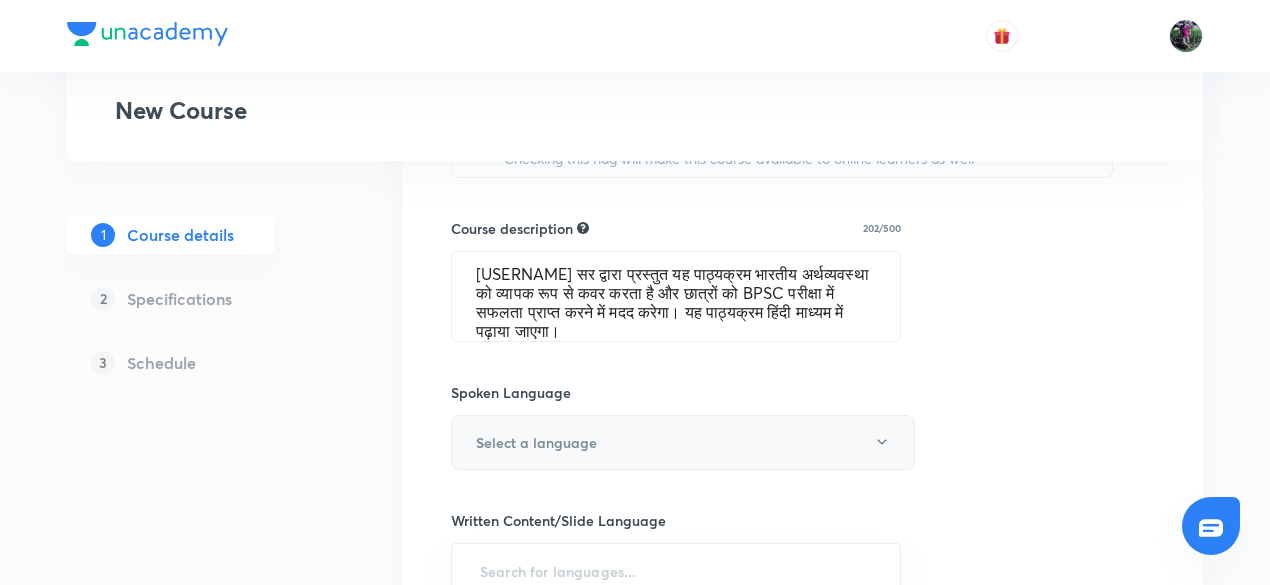 click 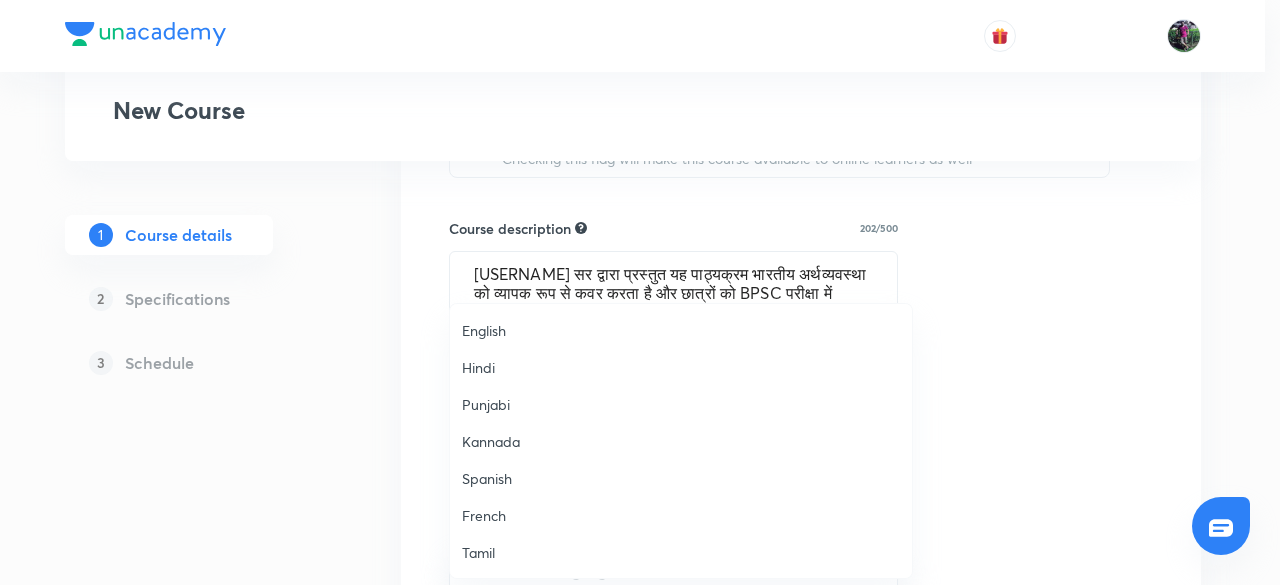 click on "Hindi" at bounding box center [681, 367] 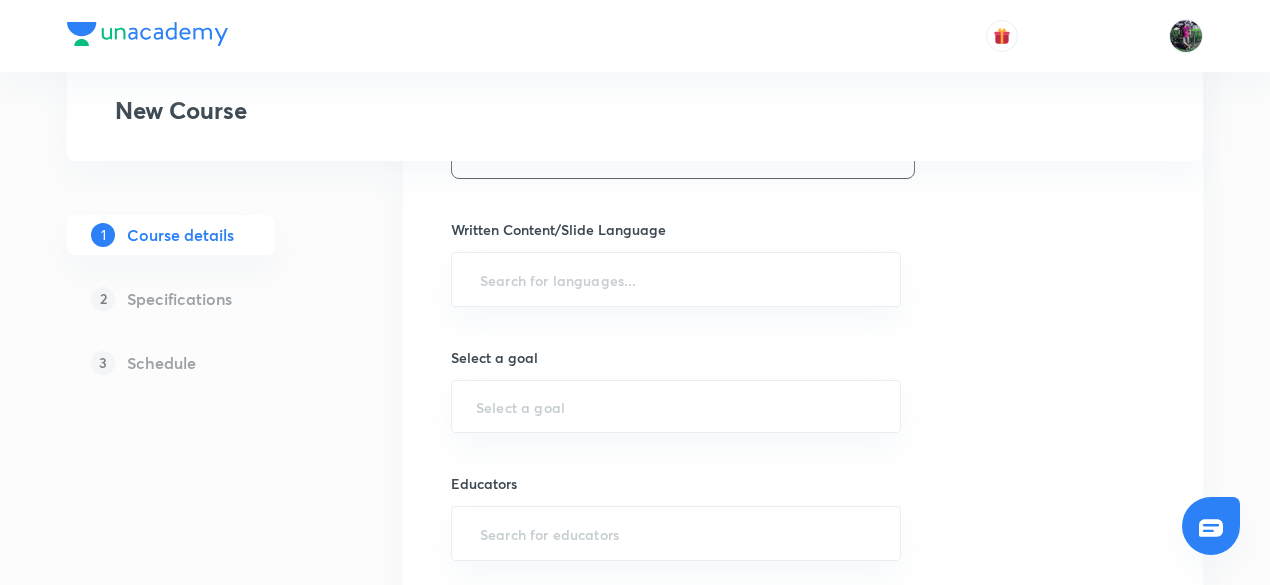 scroll, scrollTop: 1205, scrollLeft: 0, axis: vertical 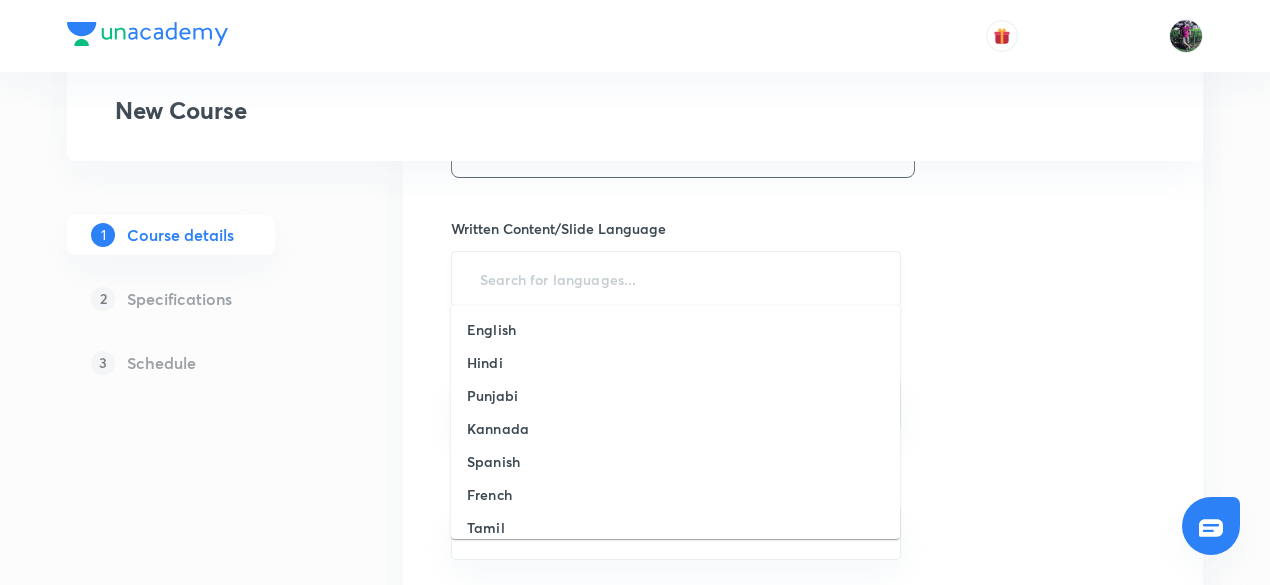 click at bounding box center [676, 278] 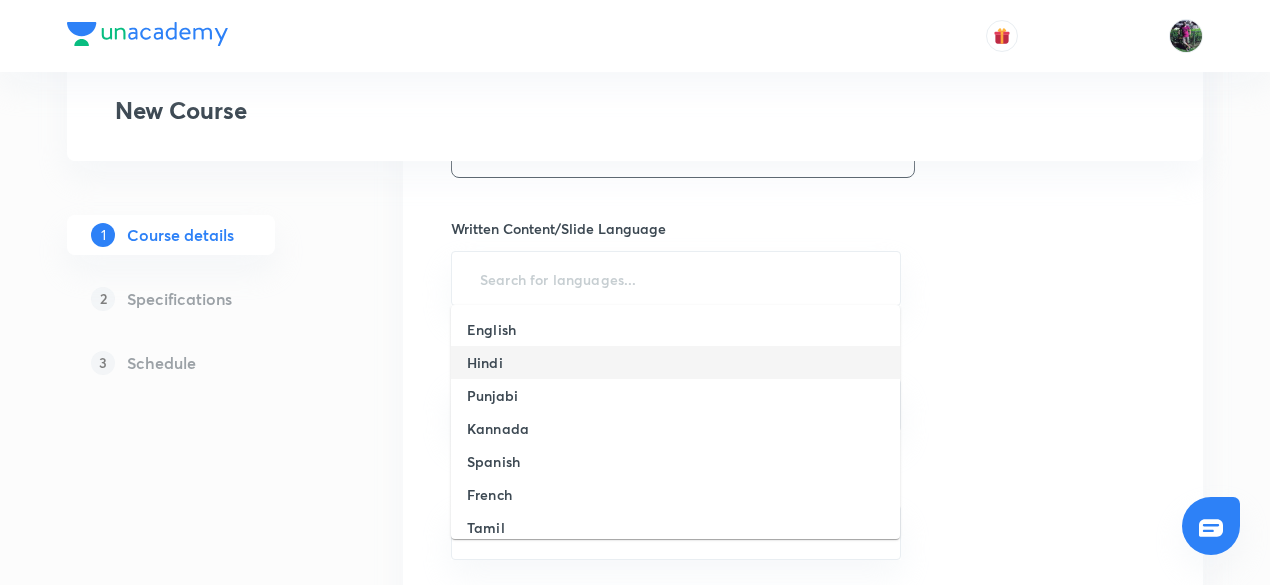 click on "Hindi" at bounding box center (485, 362) 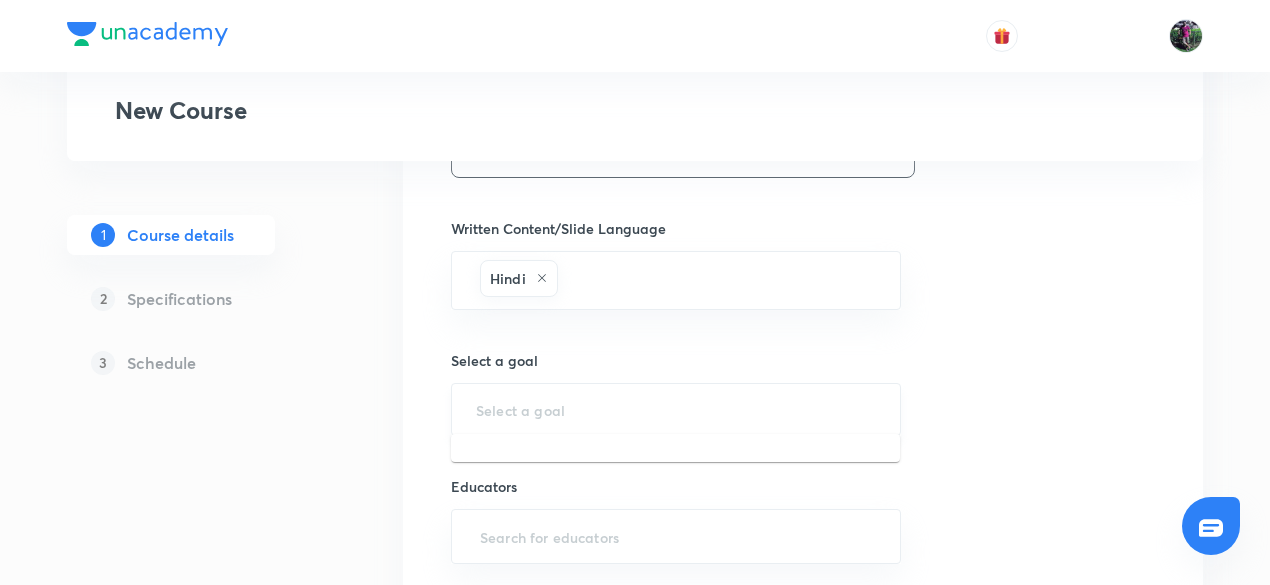 click at bounding box center [676, 409] 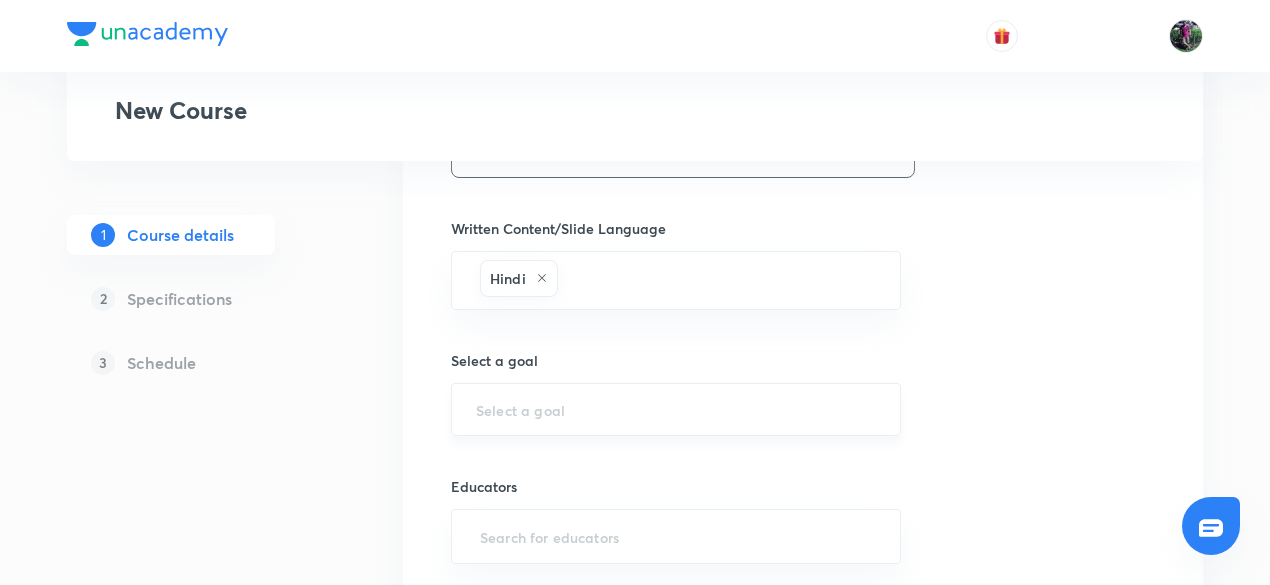 click at bounding box center [676, 409] 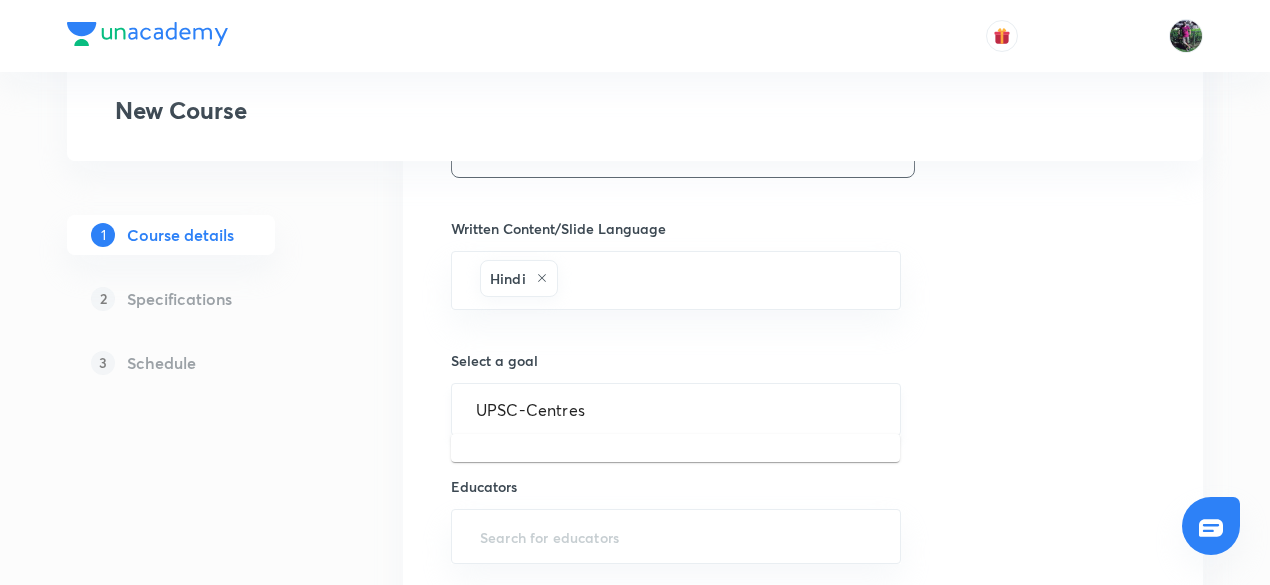 click on "UPSC-Centres" at bounding box center [676, 409] 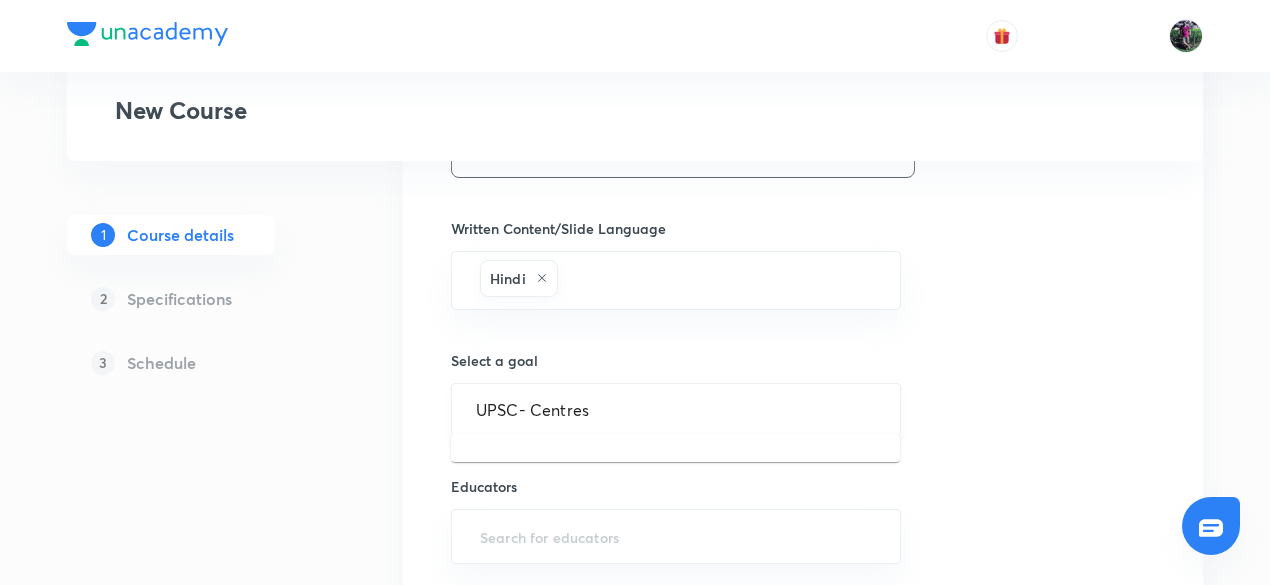 click on "UPSC- Centres" at bounding box center [676, 409] 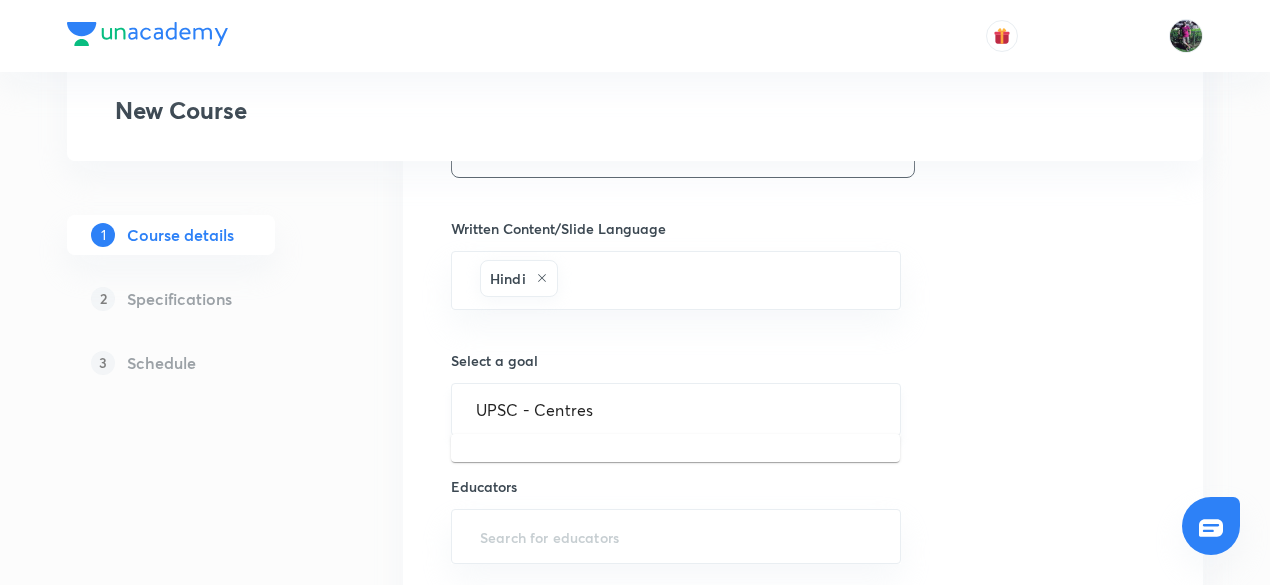 click on "UPSC - Centres" at bounding box center (676, 409) 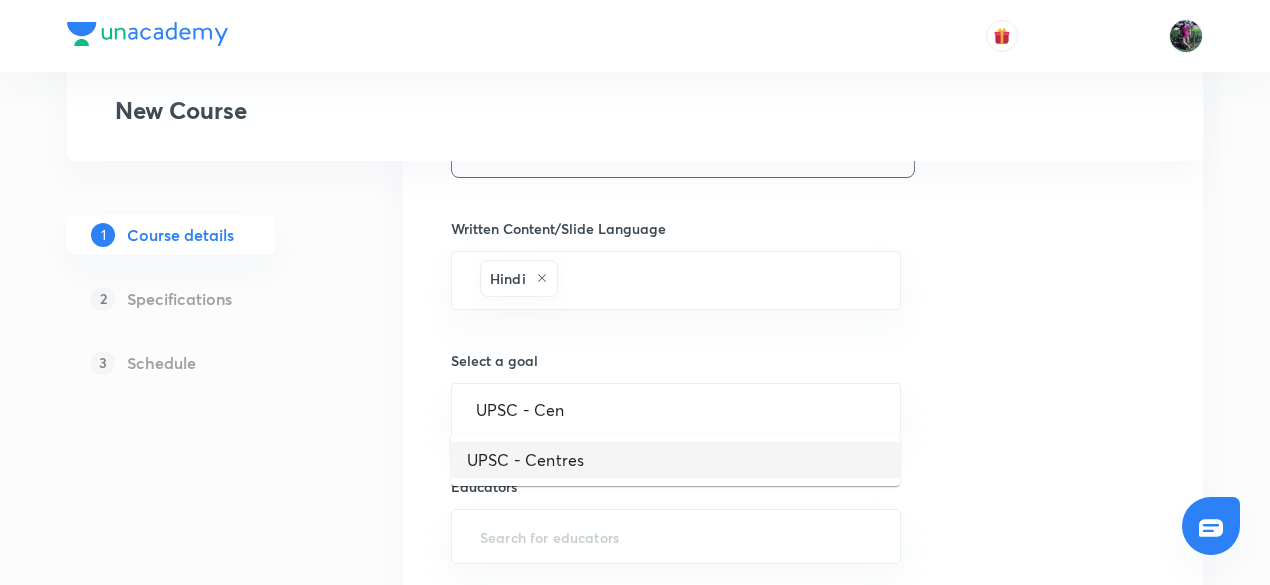 click on "UPSC - Centres" at bounding box center [675, 460] 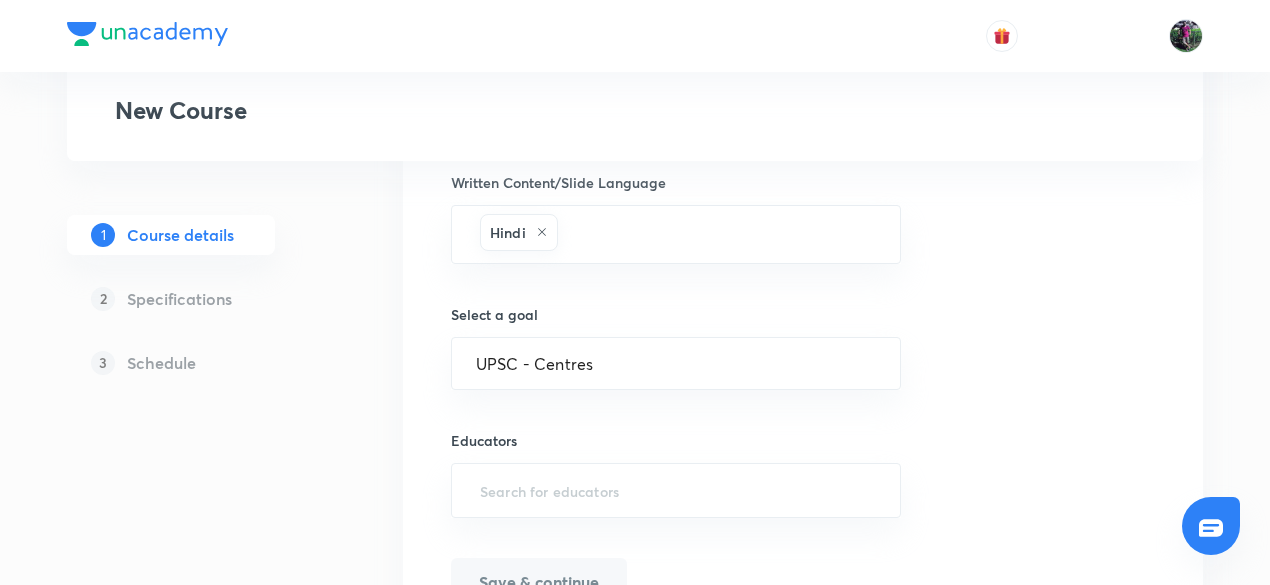 scroll, scrollTop: 1360, scrollLeft: 0, axis: vertical 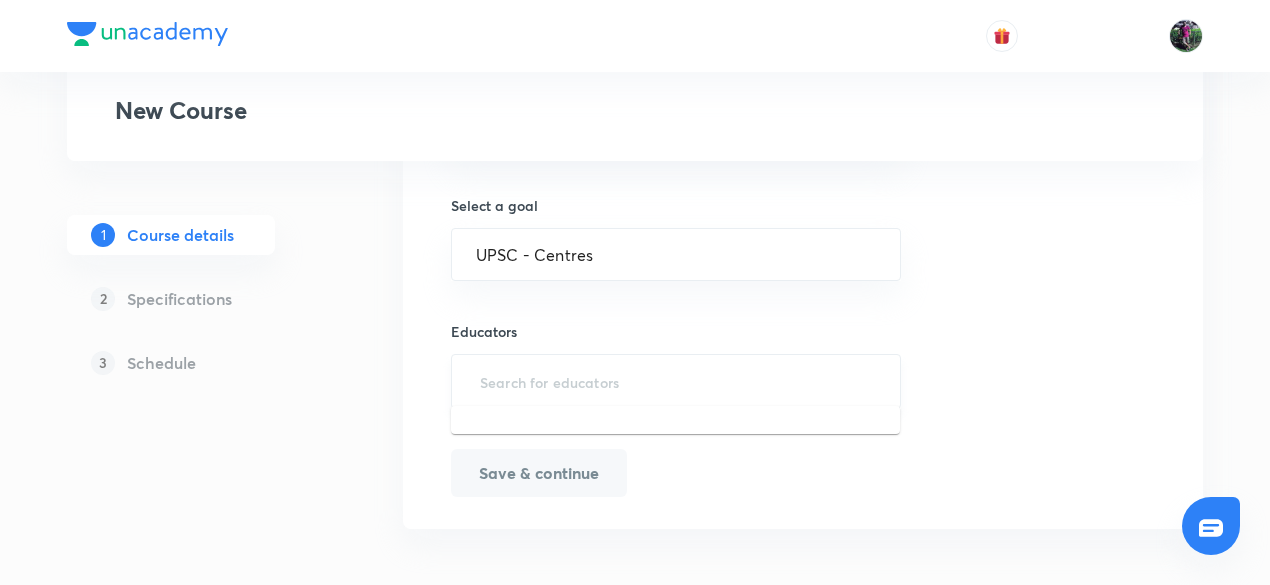 click at bounding box center (676, 381) 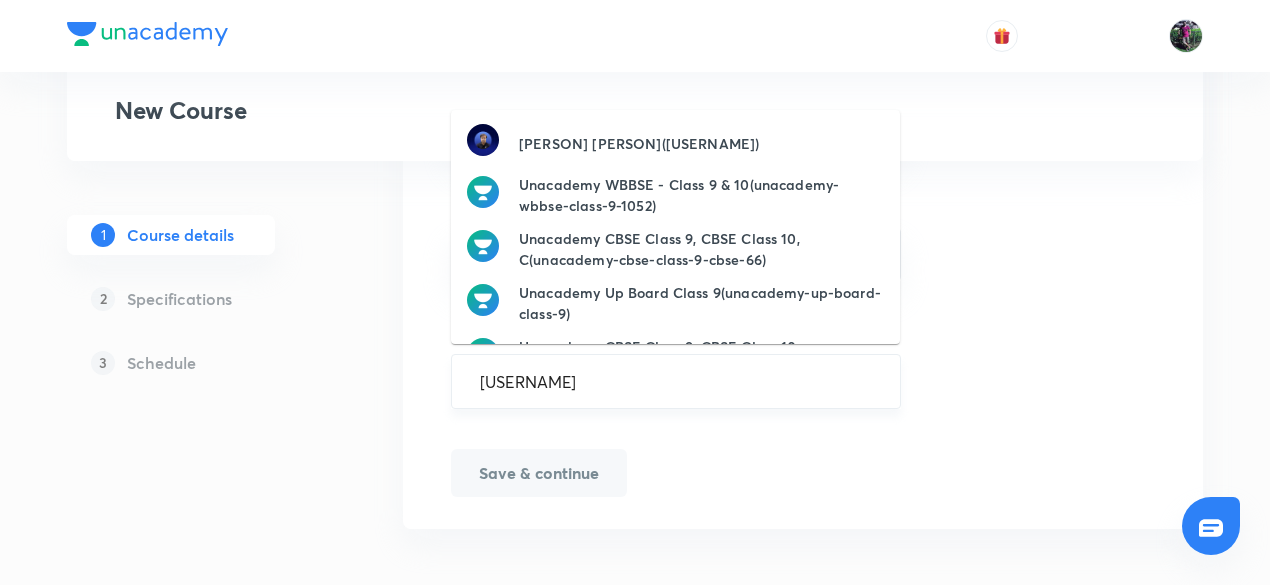 type on "anjeshgupta06-977" 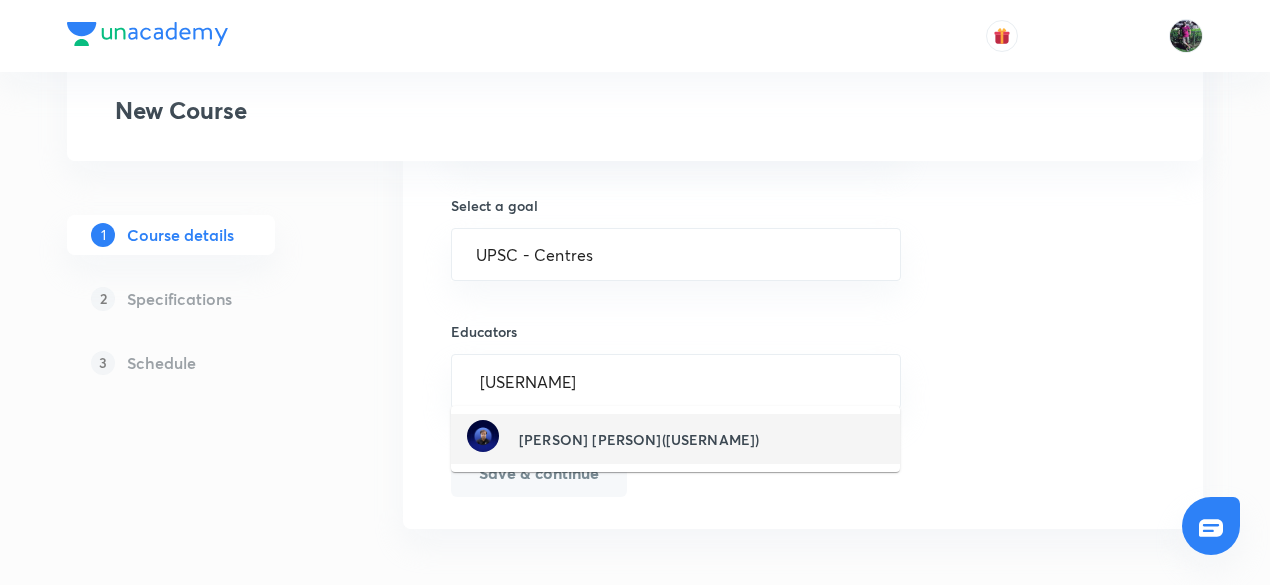 click on "Anjesh Kumar Gupta(anjeshgupta06-9775)" at bounding box center (639, 439) 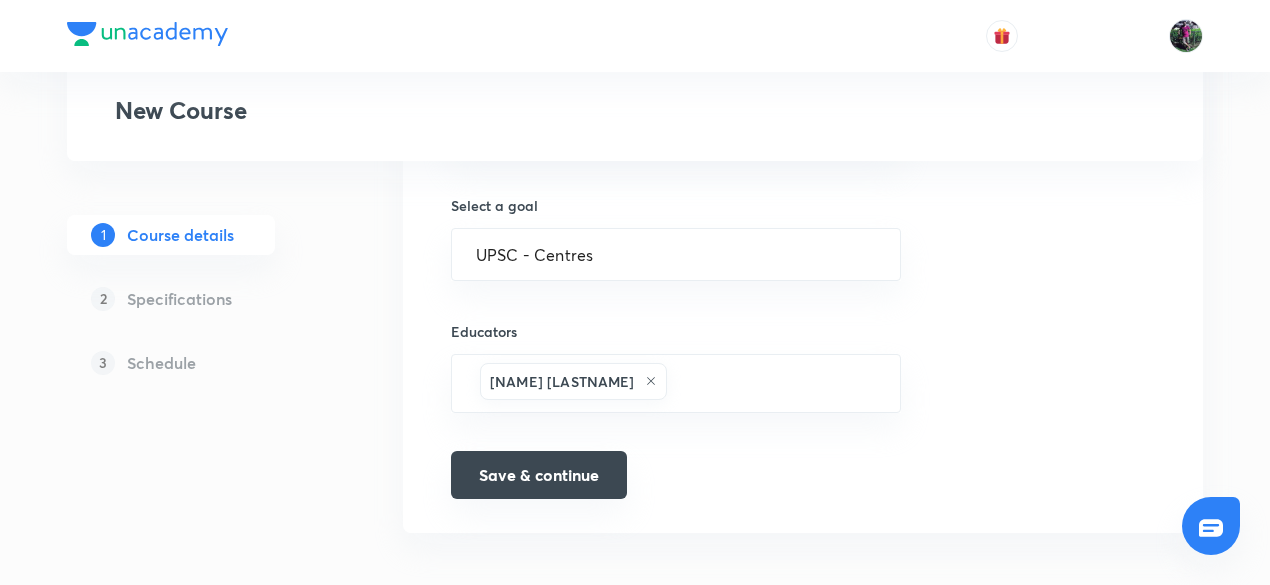 click on "Save & continue" at bounding box center [539, 475] 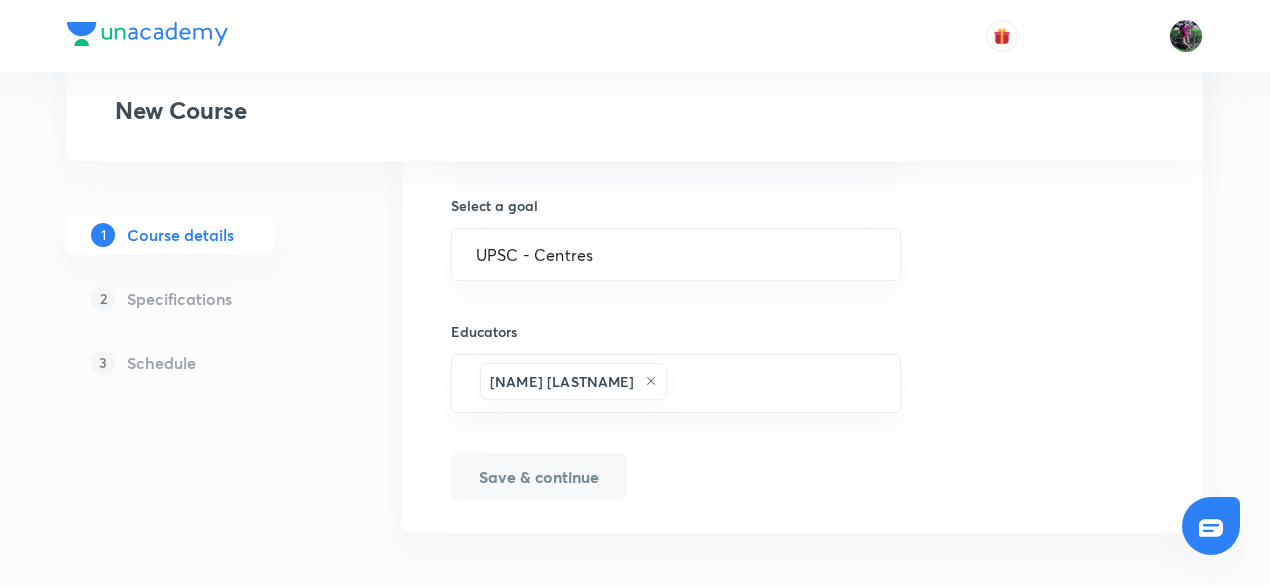 scroll, scrollTop: 1386, scrollLeft: 0, axis: vertical 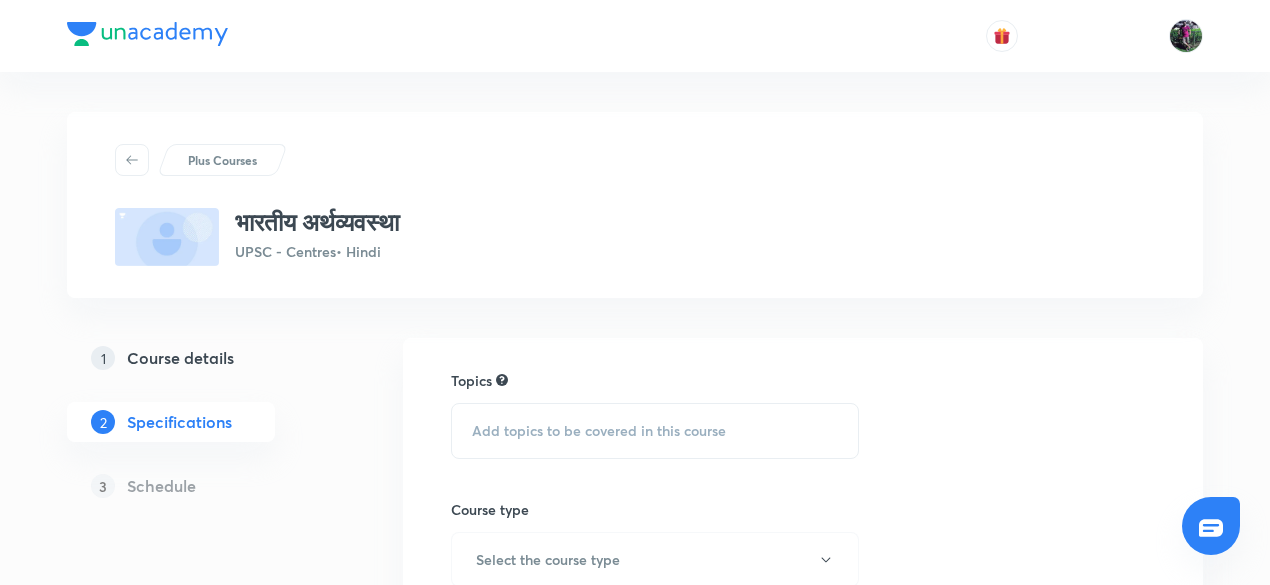 click on "Add topics to be covered in this course" at bounding box center (599, 431) 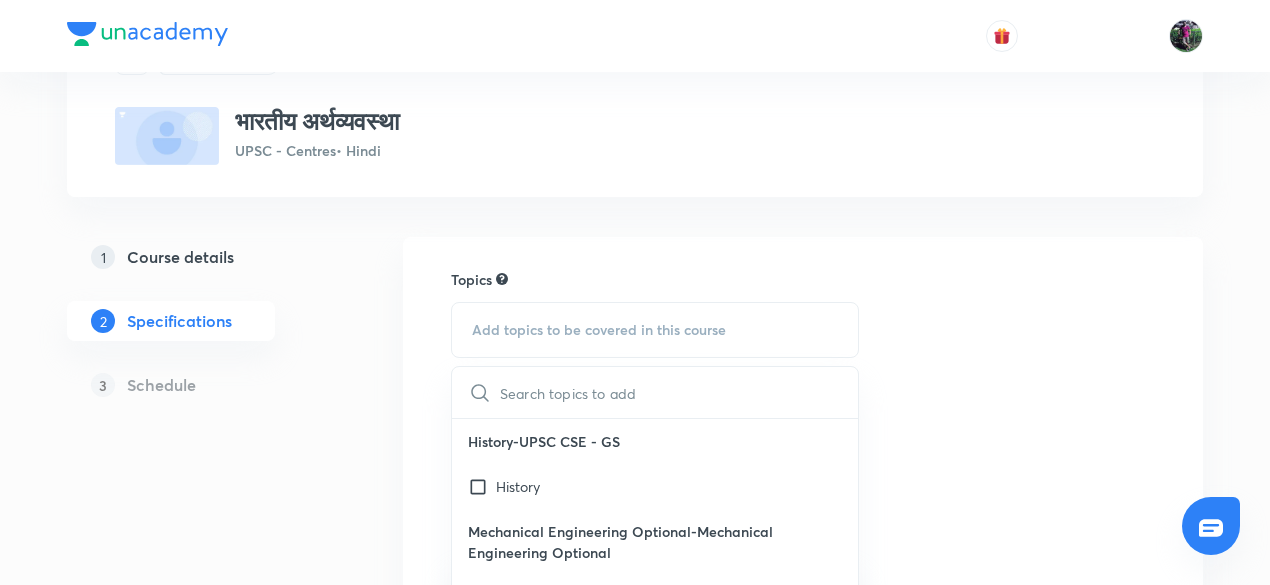 scroll, scrollTop: 127, scrollLeft: 0, axis: vertical 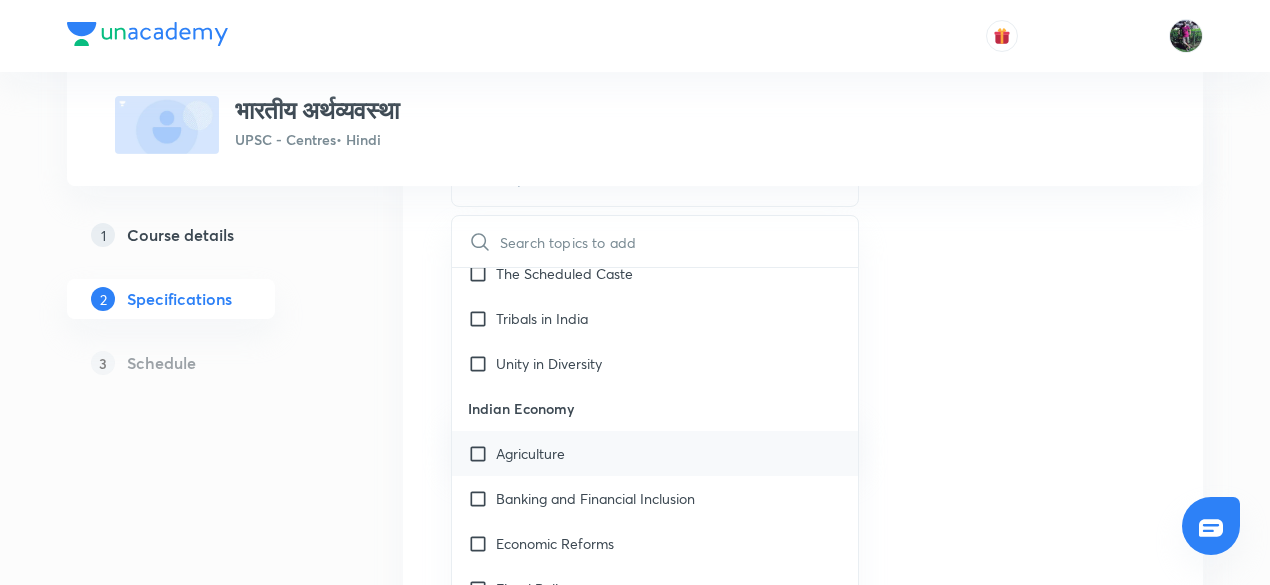 click at bounding box center (482, 453) 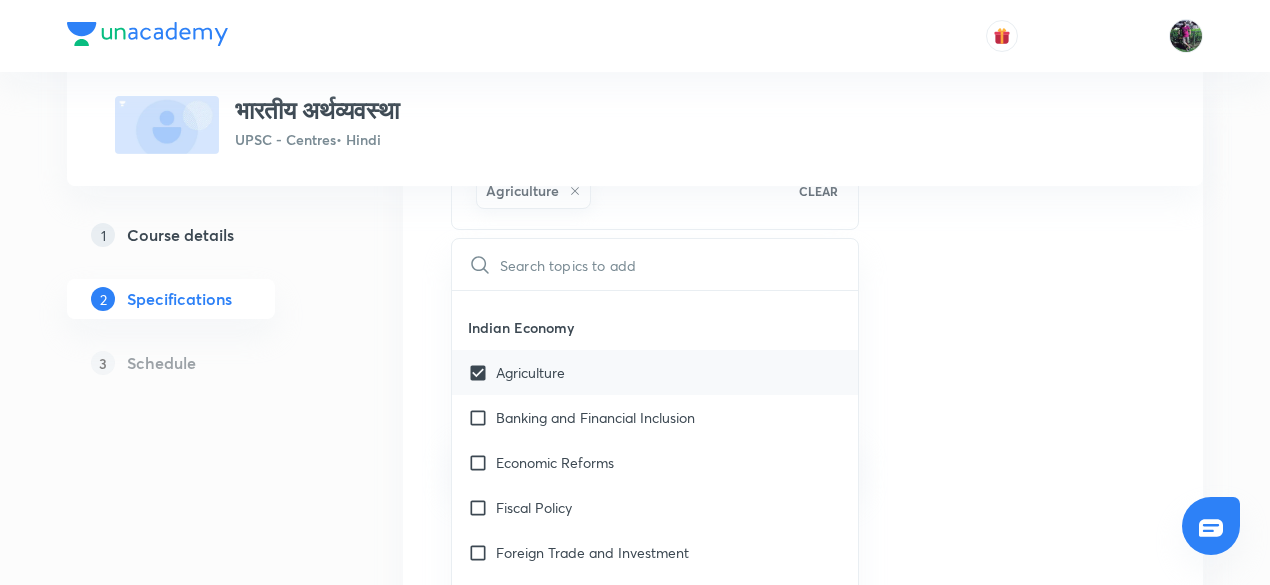 scroll, scrollTop: 3122, scrollLeft: 0, axis: vertical 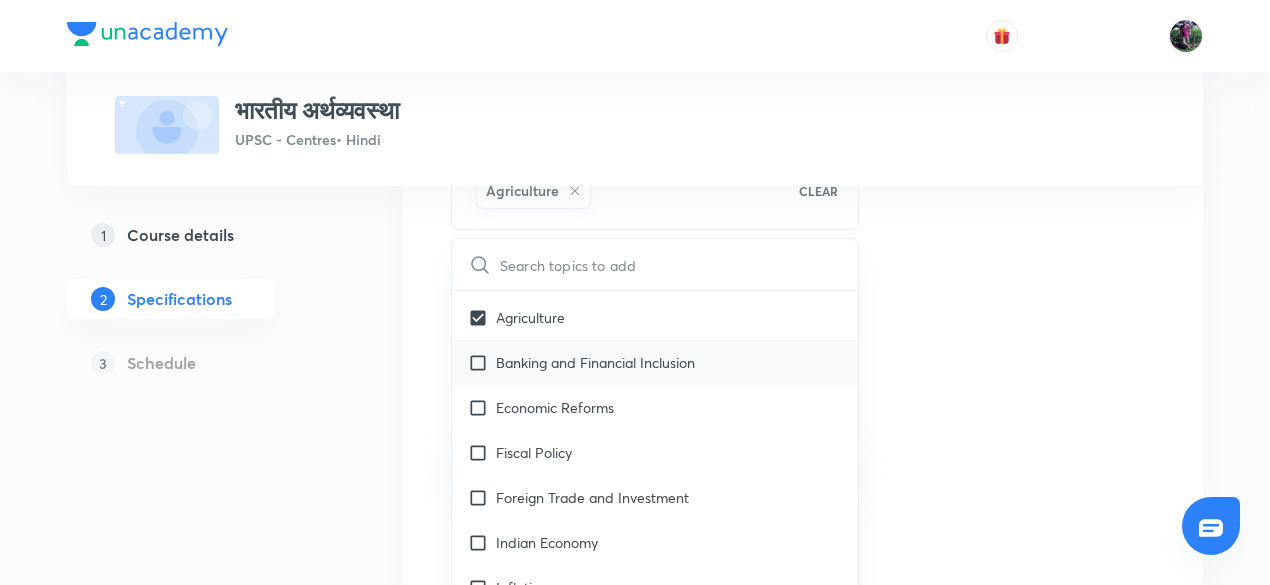 click at bounding box center (482, 362) 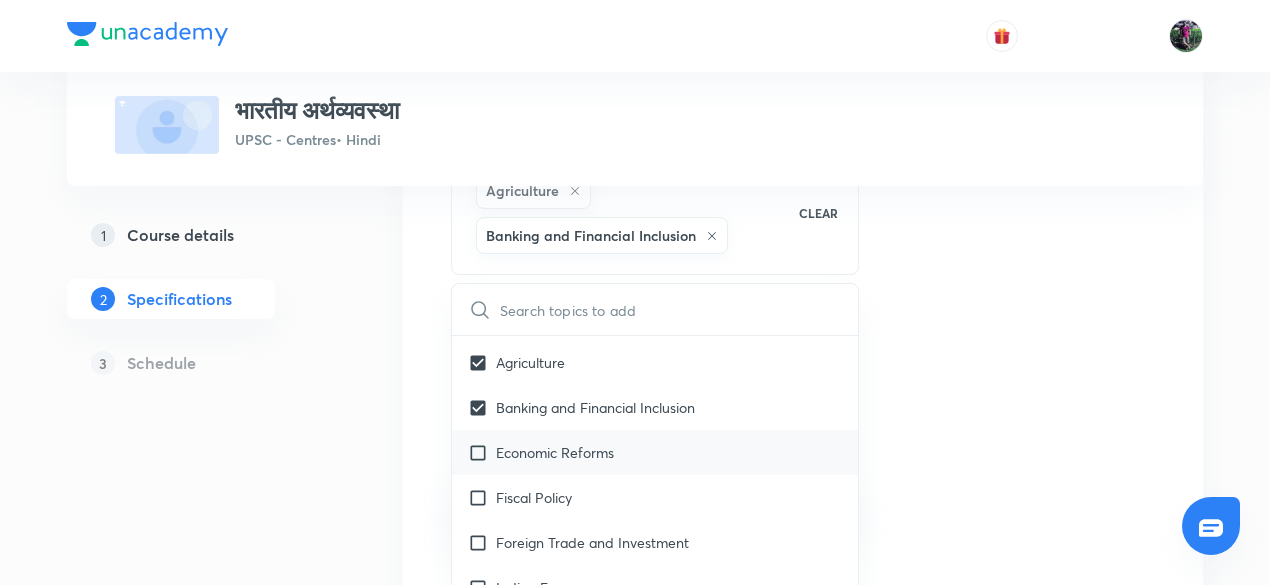 click at bounding box center (482, 452) 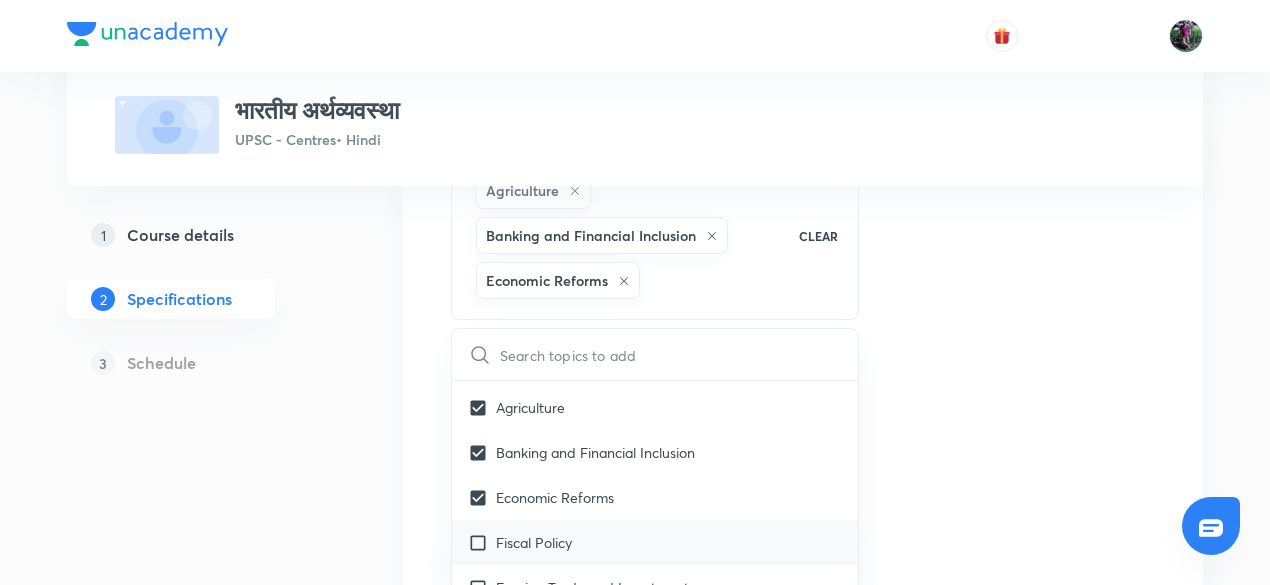 click at bounding box center [482, 542] 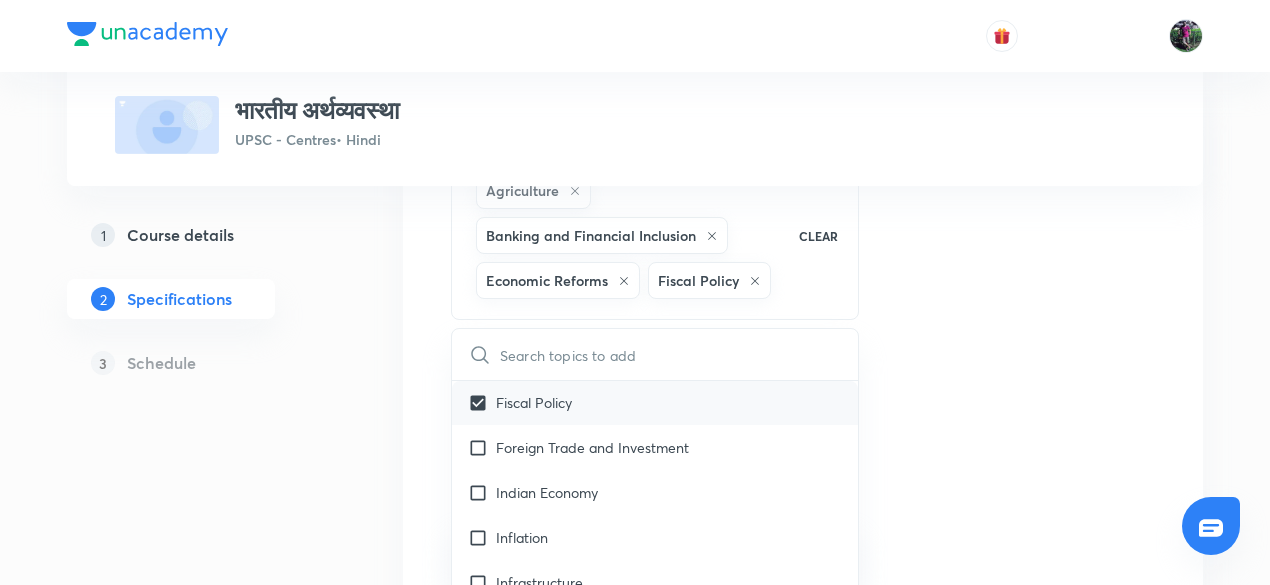 scroll, scrollTop: 3263, scrollLeft: 0, axis: vertical 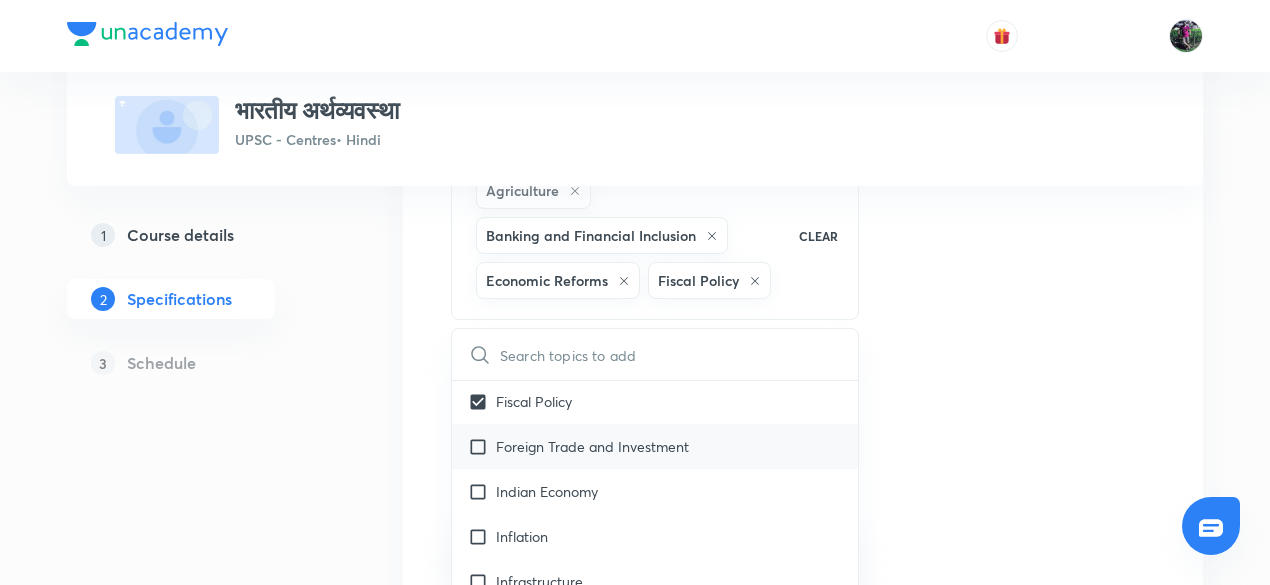 click at bounding box center (482, 446) 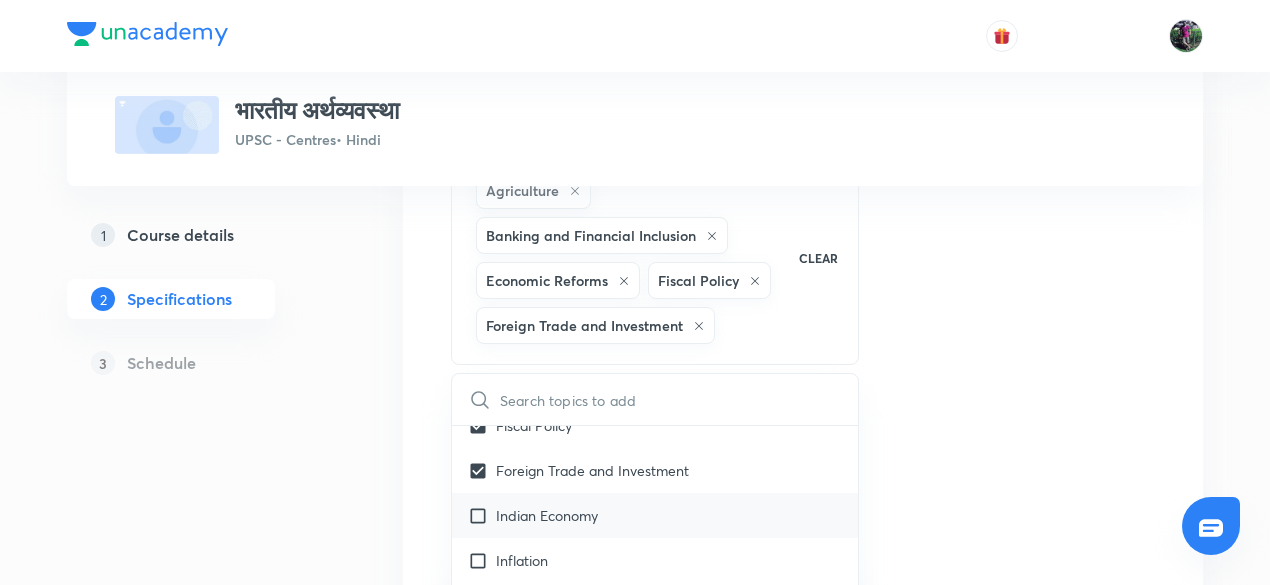 scroll, scrollTop: 3286, scrollLeft: 0, axis: vertical 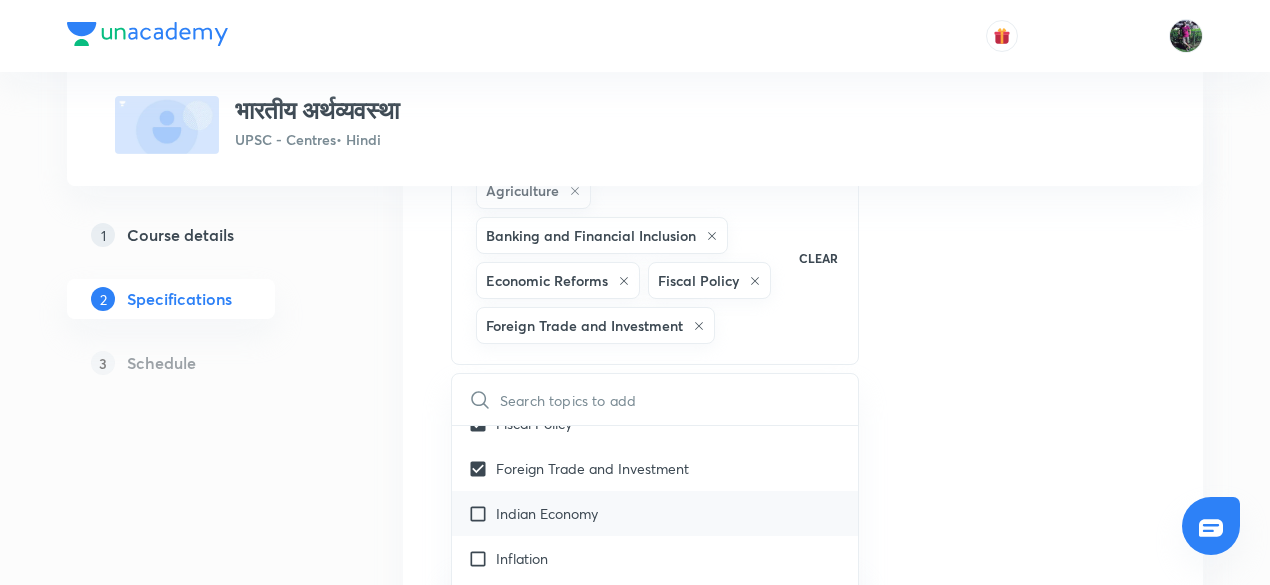 click at bounding box center (482, 513) 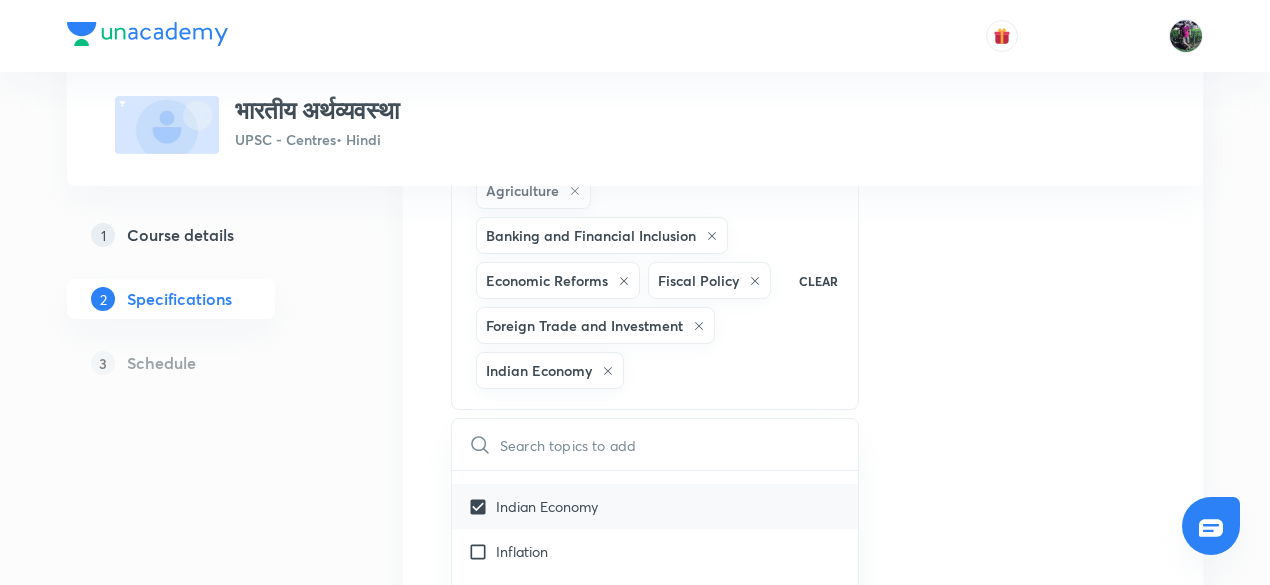 scroll, scrollTop: 3342, scrollLeft: 0, axis: vertical 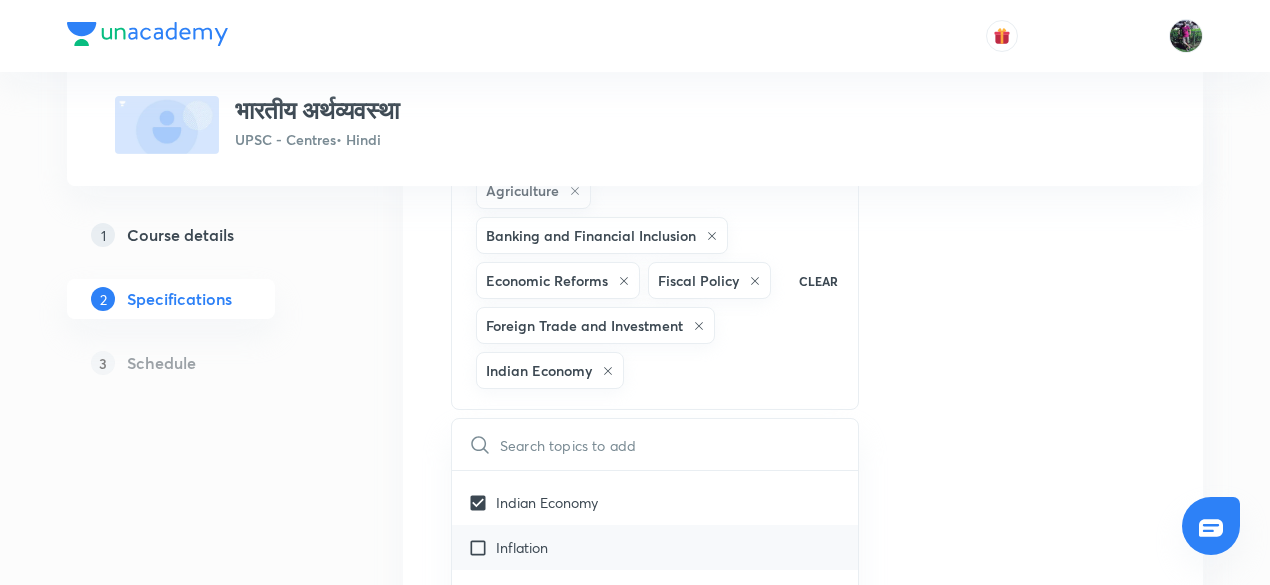 click at bounding box center (482, 547) 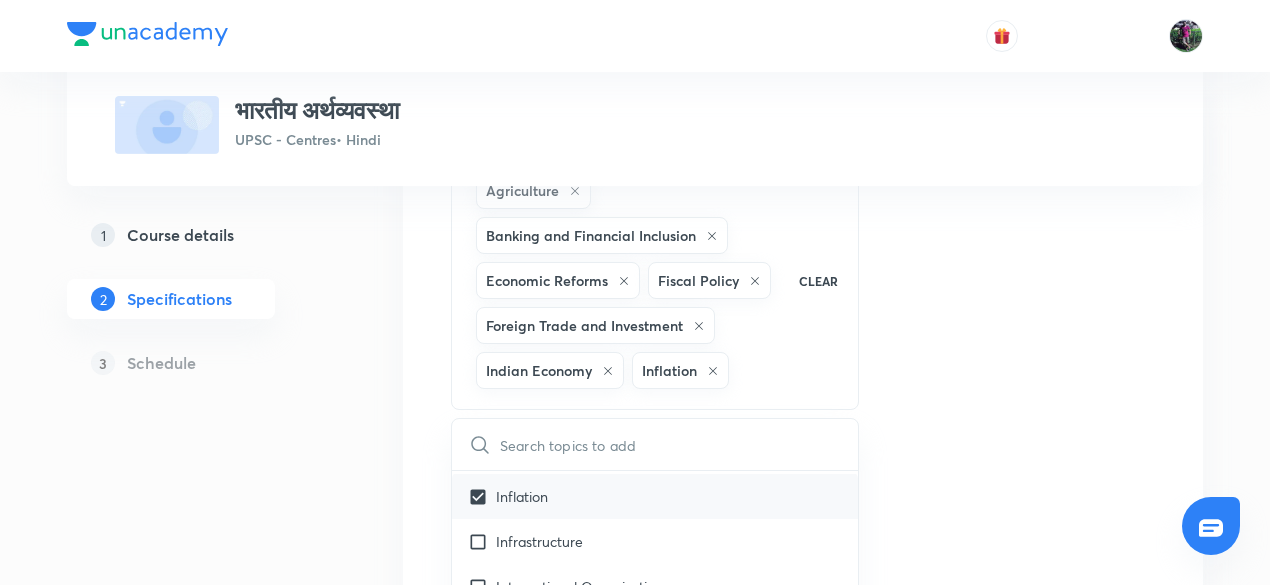 scroll, scrollTop: 3401, scrollLeft: 0, axis: vertical 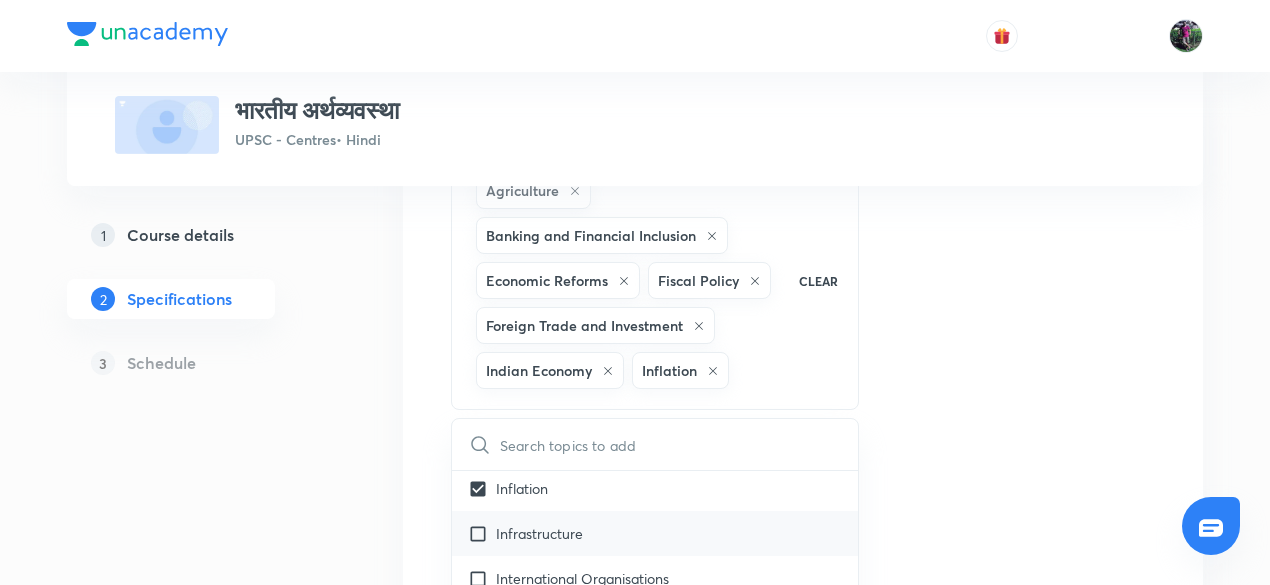 click at bounding box center (482, 533) 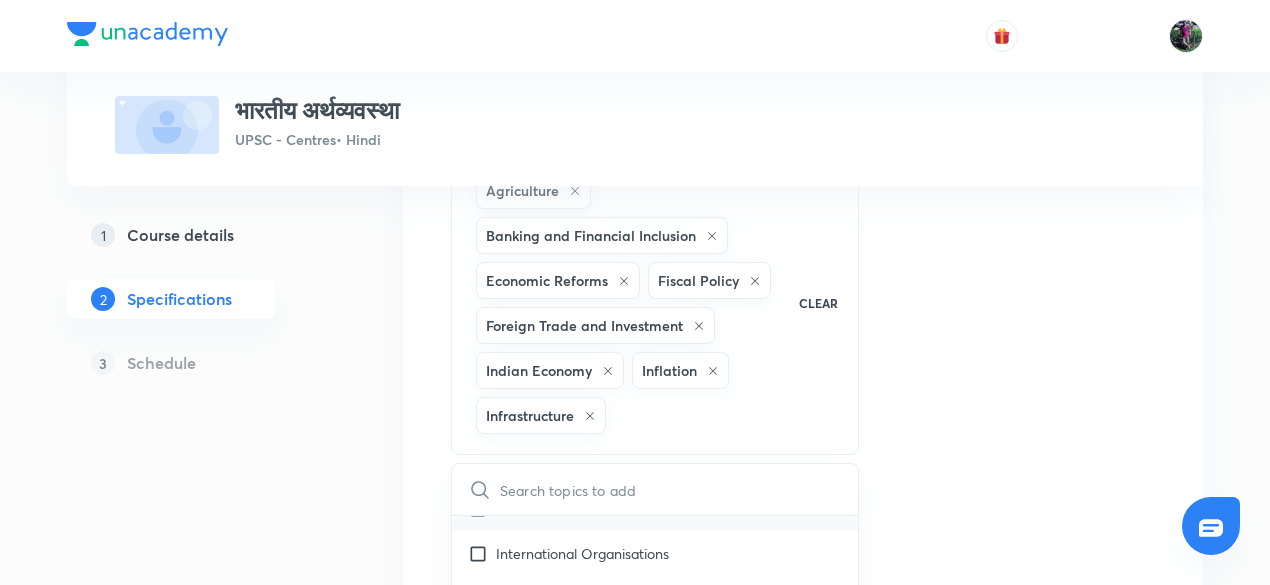 scroll, scrollTop: 3475, scrollLeft: 0, axis: vertical 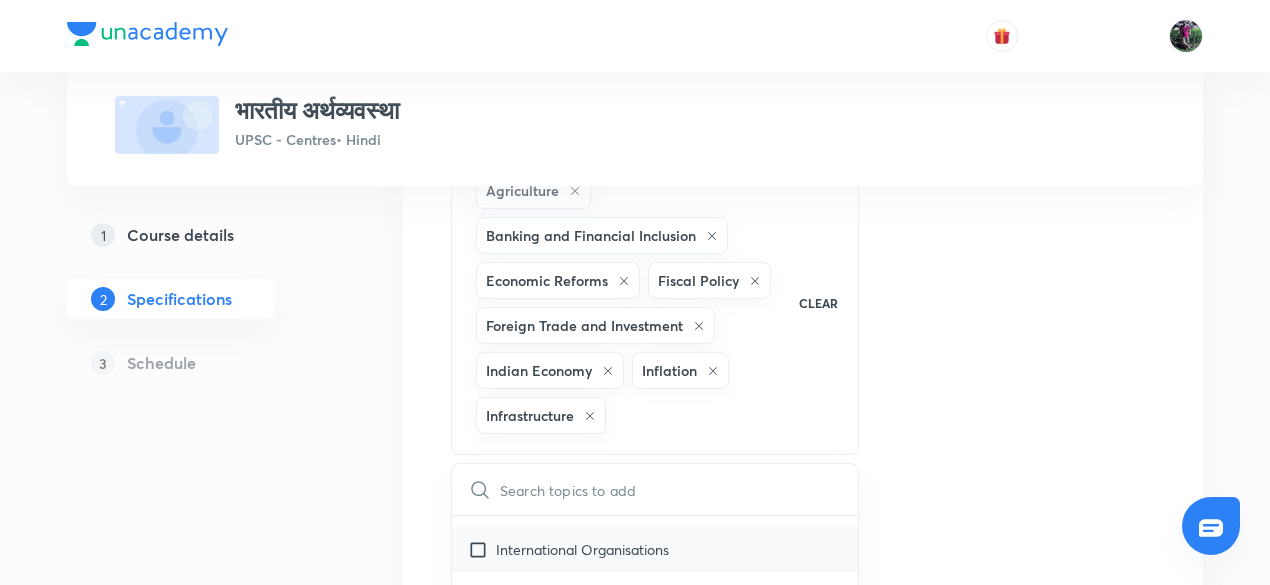 click at bounding box center (482, 549) 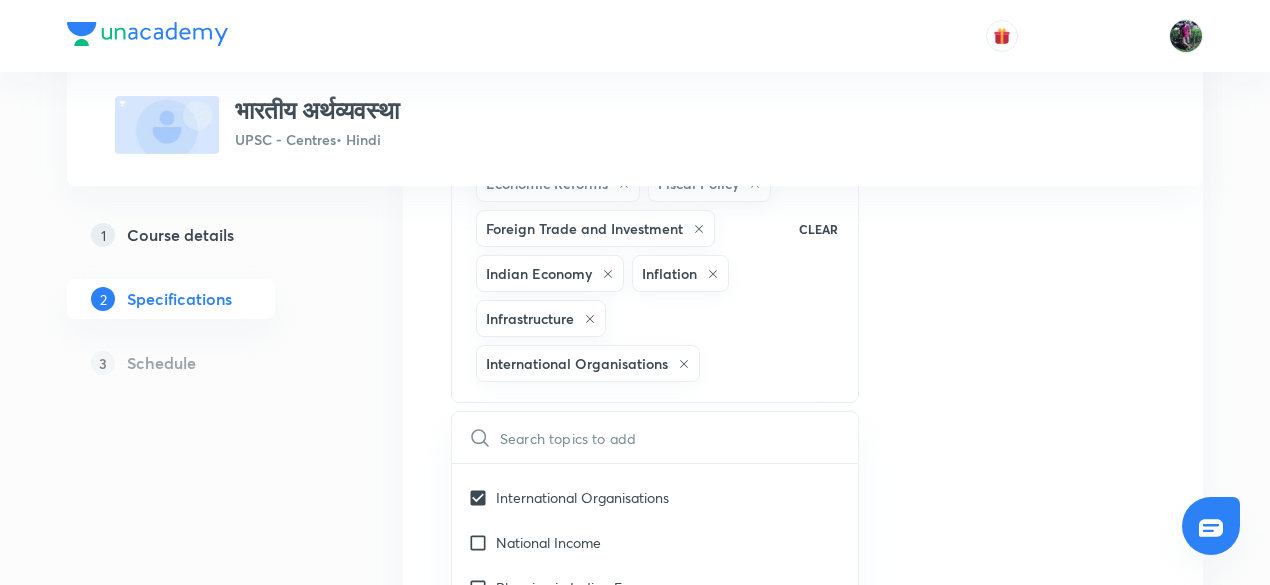 scroll, scrollTop: 369, scrollLeft: 0, axis: vertical 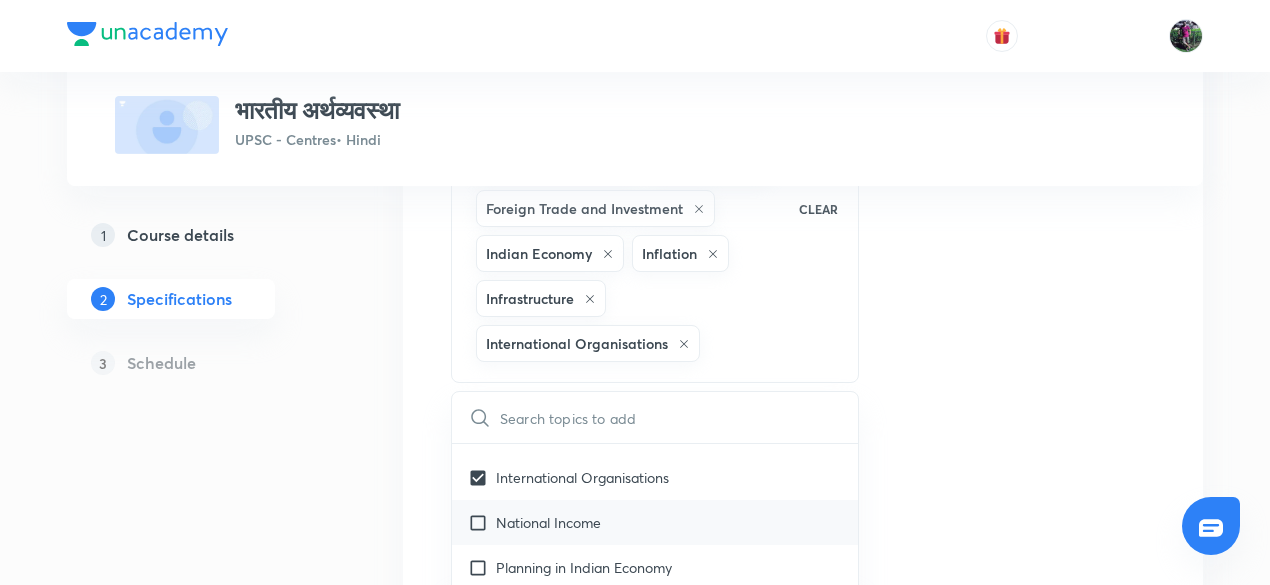 click at bounding box center (482, 522) 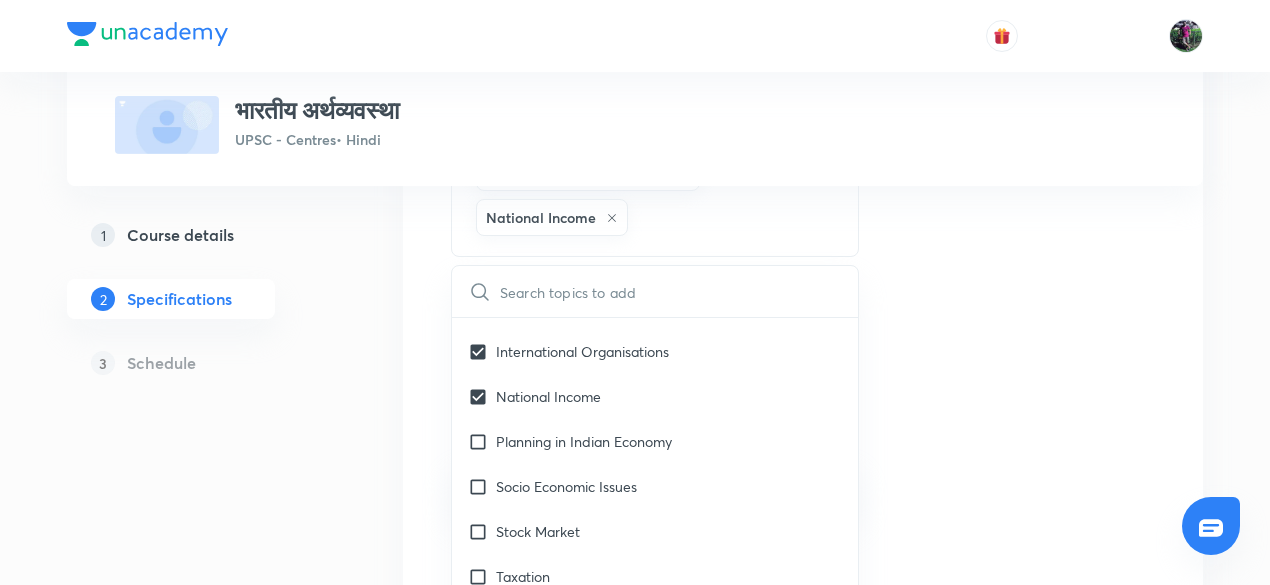 scroll, scrollTop: 541, scrollLeft: 0, axis: vertical 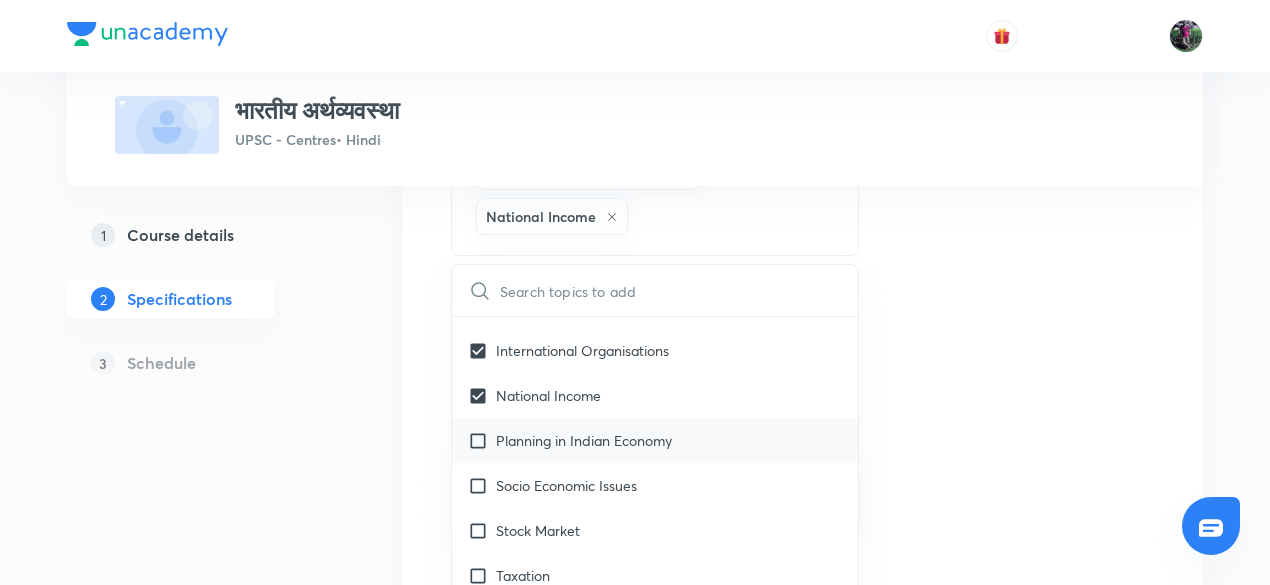 click at bounding box center [482, 440] 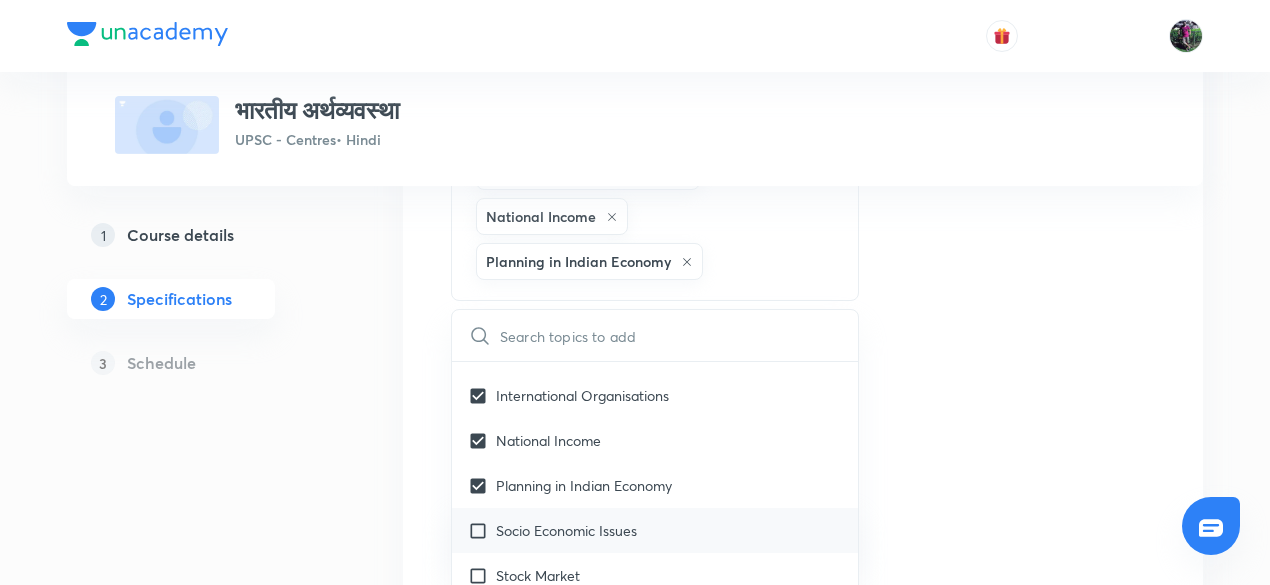 click at bounding box center [482, 530] 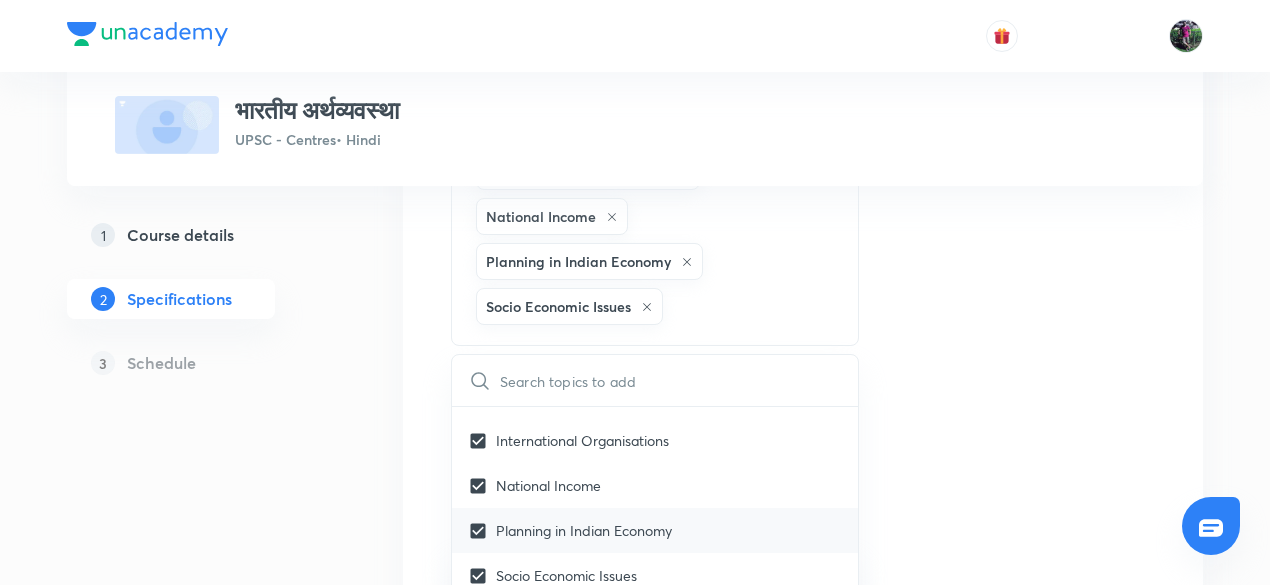 scroll, scrollTop: 3601, scrollLeft: 0, axis: vertical 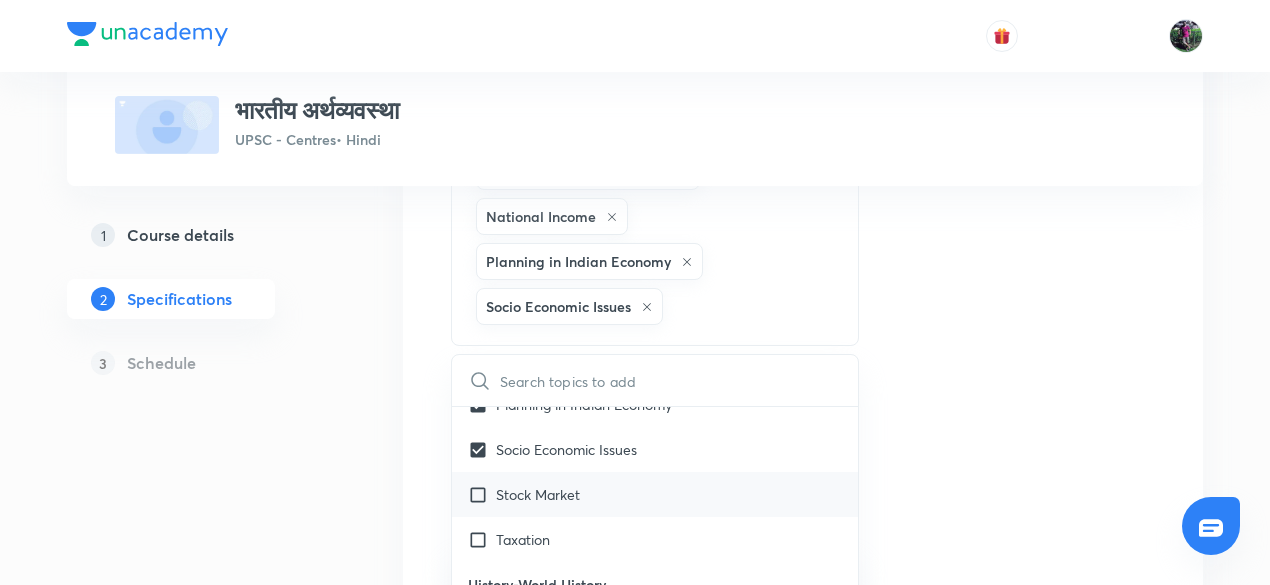 click at bounding box center [482, 494] 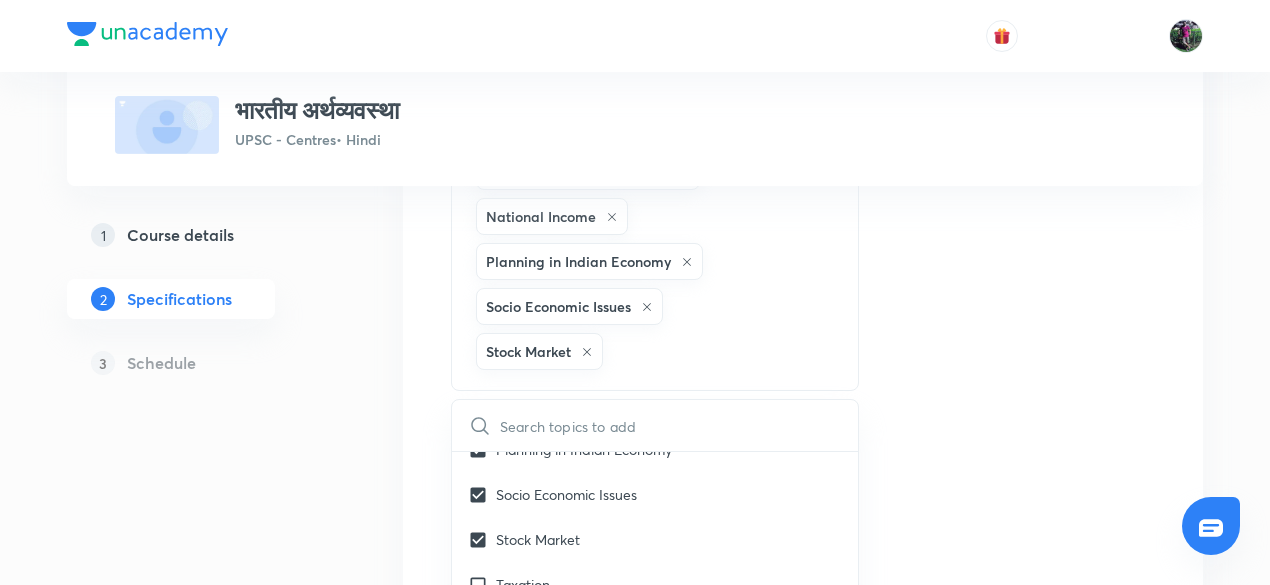 click on "Topics Agriculture Banking and Financial Inclusion Economic Reforms Fiscal Policy Foreign Trade and Investment Indian Economy Inflation Infrastructure International Organisations National Income Planning in Indian Economy Socio Economic Issues Stock Market CLEAR ​ History-UPSC CSE - GS History Mechanical Engineering Optional-Mechanical Engineering Optional Crash courses Paper I Paper II Practice & Strategy Test Series Maths Optional-Maths Paper II Complex Analysis Linear Programming Mechanics & Fluid Dynamics Modern Algebra Numerical Analysis & Computer Programming Partial Differential Equation Real Analysis Maths Optional-Maths Paper I Analytic Geometry Calculus Dynamics and Statics Linear Algebra Ordinary Differential Equation Vector Analysis Management Optional-Management Paper 1 Accounting for Managers Financial Management Government Business Interface Human Resource Management International Business Management Information System Managerial Function & Process Marketing Management Law of Crimes Paper I" at bounding box center (803, 396) 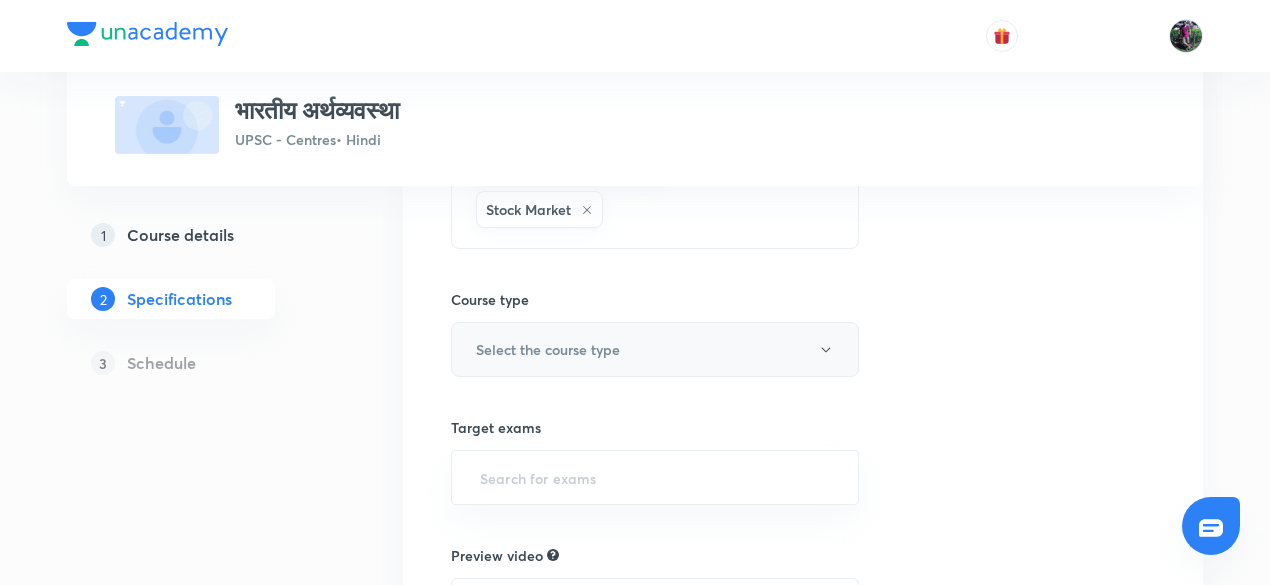 scroll, scrollTop: 686, scrollLeft: 0, axis: vertical 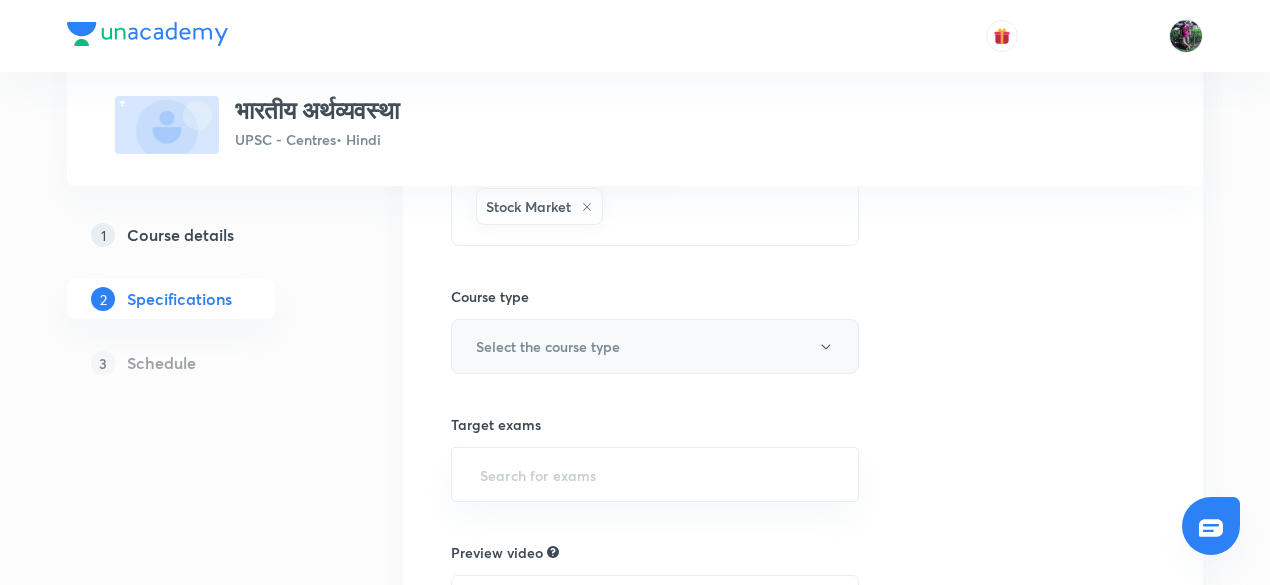 click on "Select the course type" at bounding box center (548, 346) 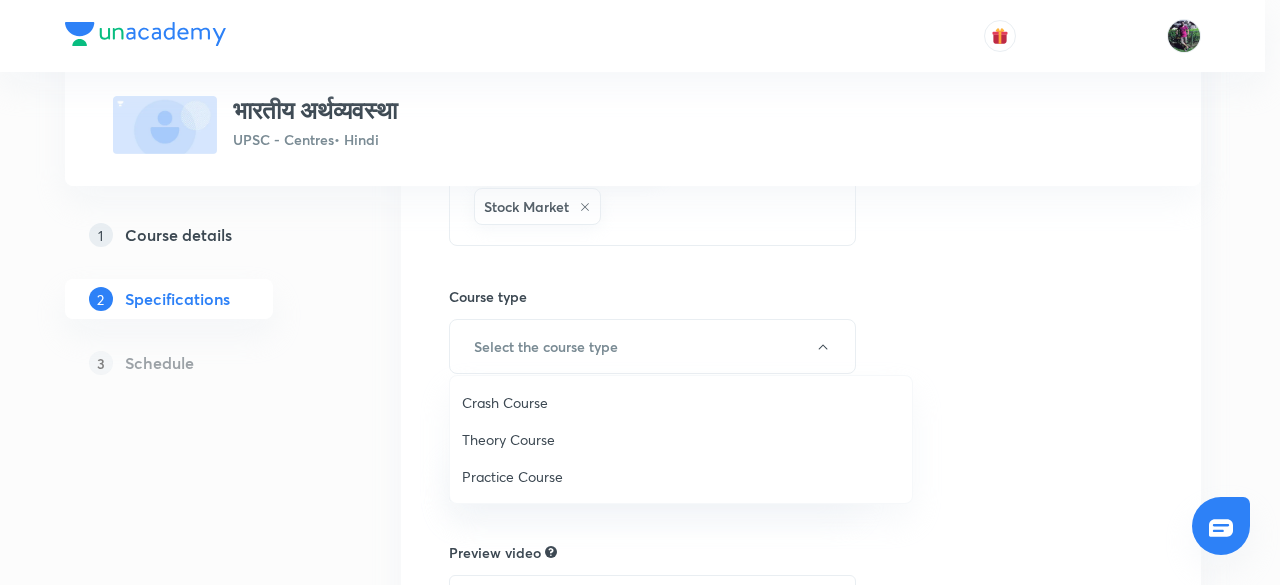 click on "Crash Course" at bounding box center (681, 402) 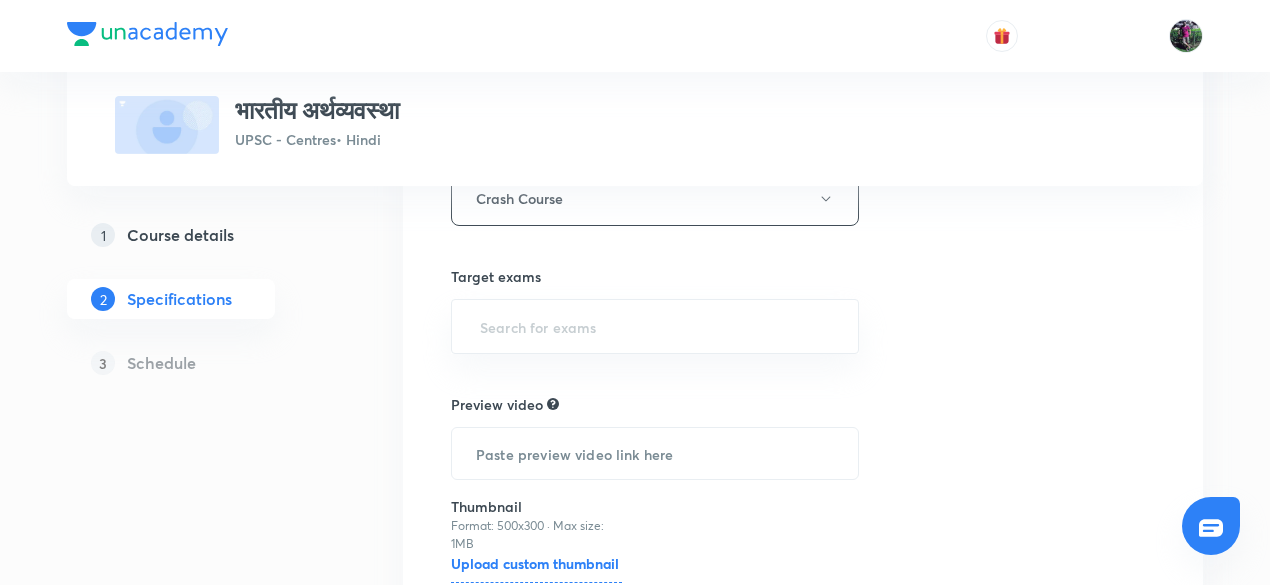 scroll, scrollTop: 835, scrollLeft: 0, axis: vertical 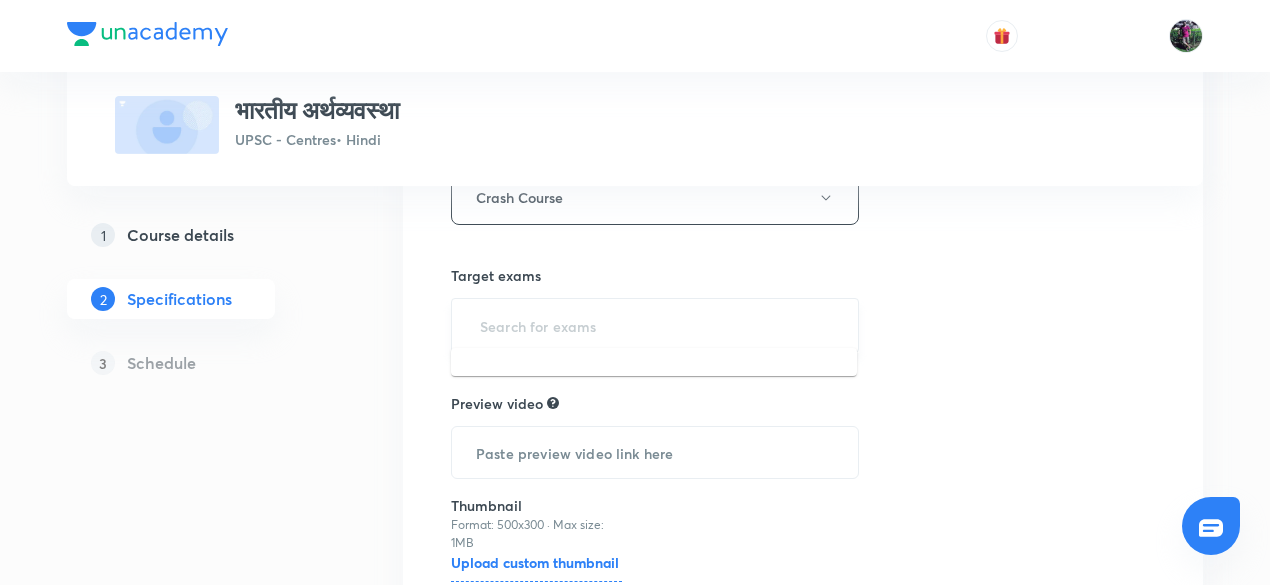 click at bounding box center [655, 325] 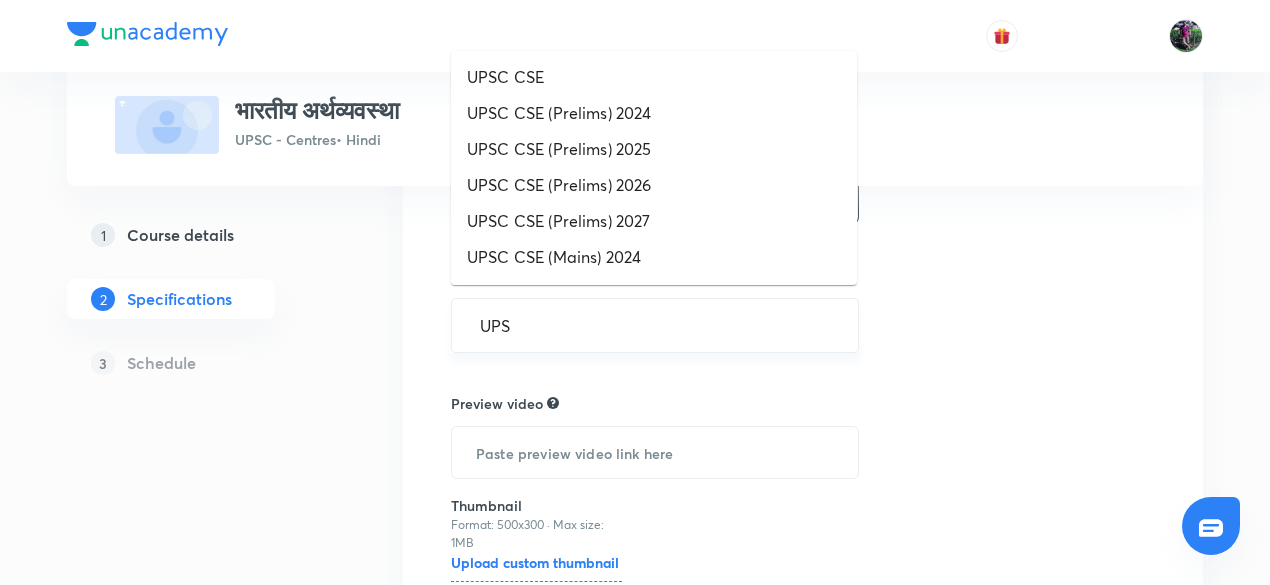 type on "UPSC" 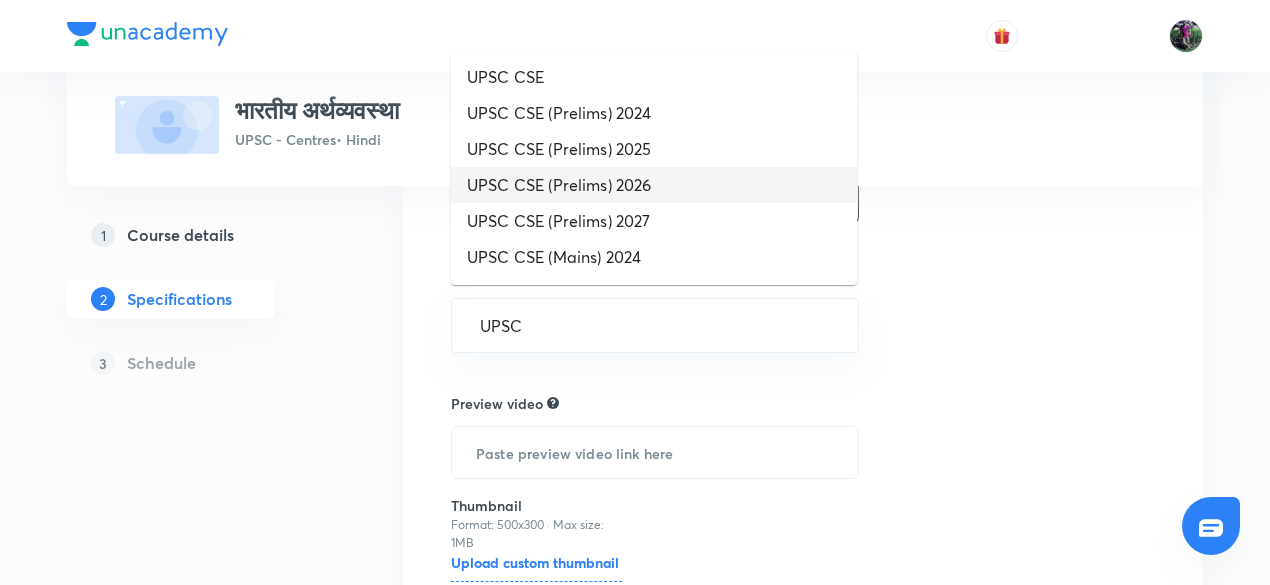 click on "UPSC CSE (Prelims) 2026" at bounding box center (654, 185) 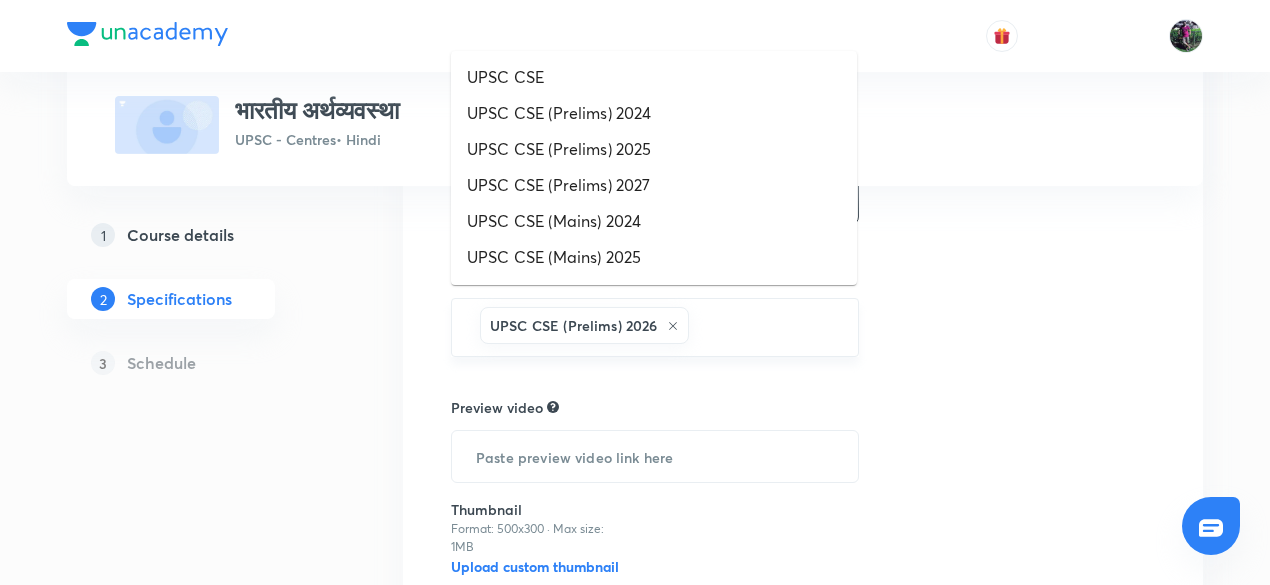 click at bounding box center (763, 327) 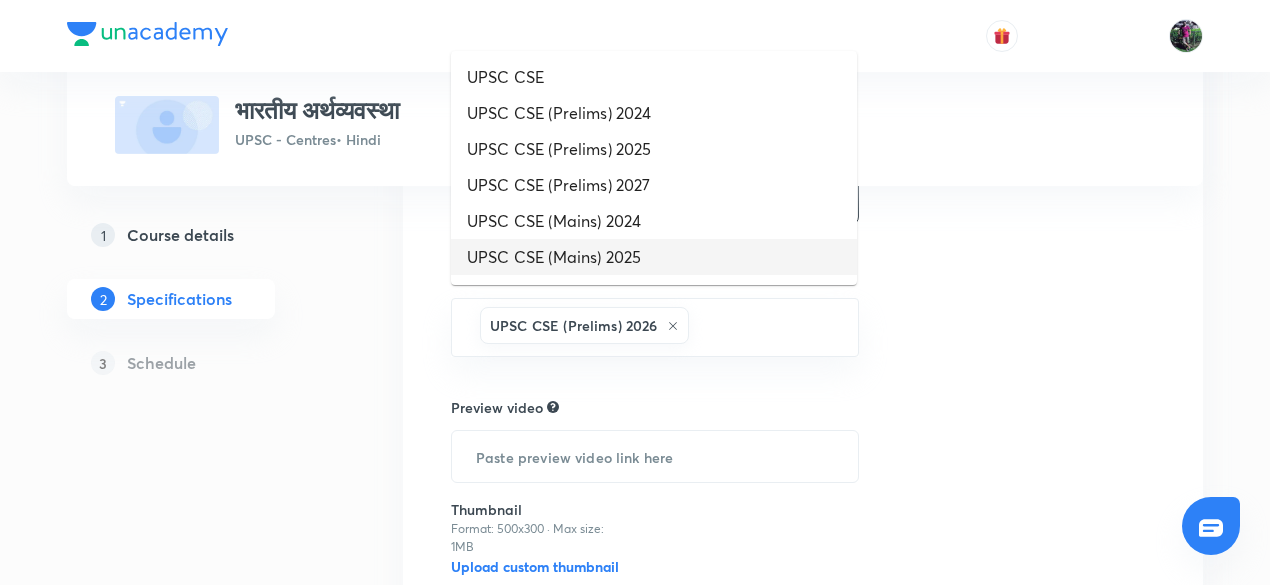 scroll, scrollTop: 70, scrollLeft: 0, axis: vertical 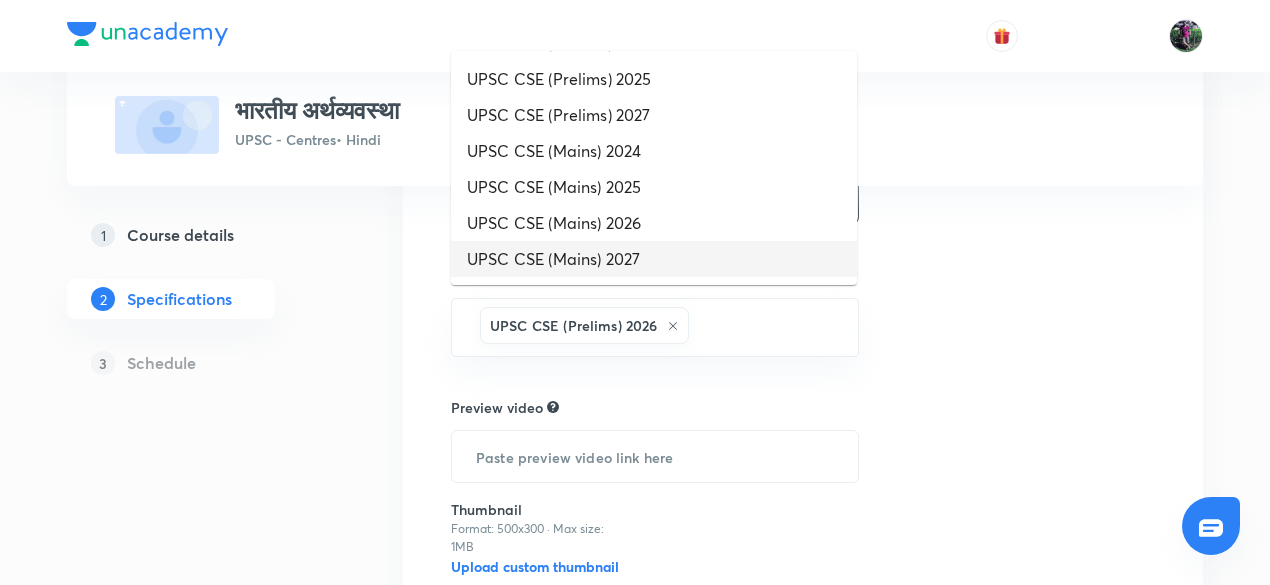click on "UPSC CSE (Mains) 2027" at bounding box center (654, 259) 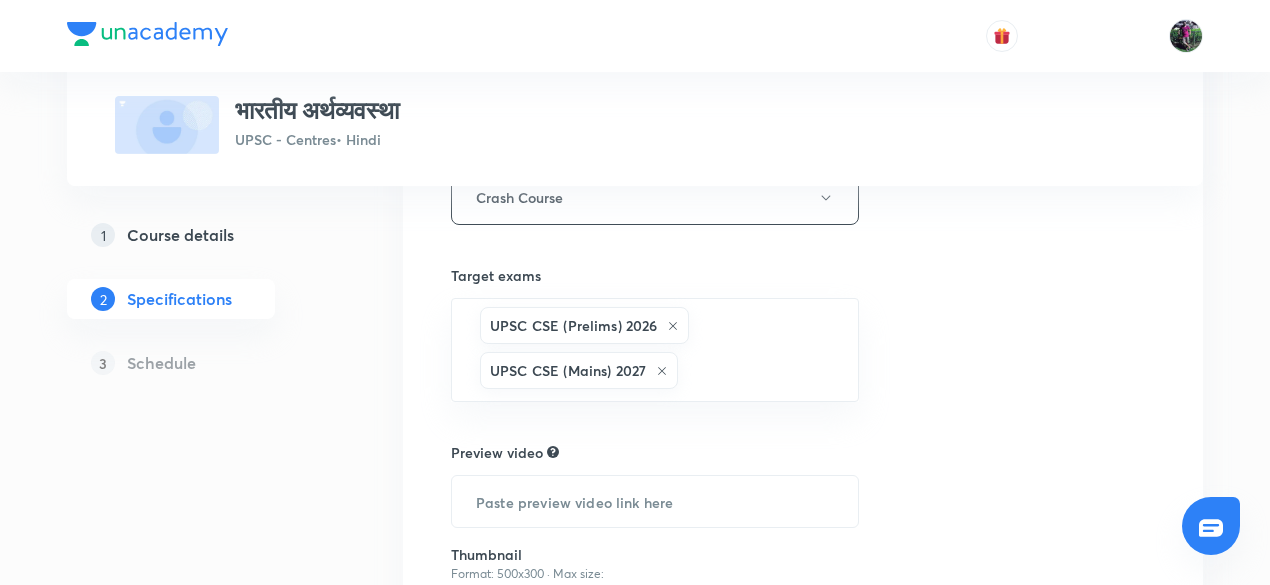 click on "Topics Agriculture Banking and Financial Inclusion Economic Reforms Fiscal Policy Foreign Trade and Investment Indian Economy Inflation Infrastructure International Organisations National Income Planning in Indian Economy Socio Economic Issues Stock Market CLEAR Course type Crash Course Target exams UPSC CSE (Prelims) 2026 UPSC CSE (Mains) 2027 ​ Preview video ​ Thumbnail Format: 500x300 · Max size: 1MB Upload custom thumbnail Save & continue" at bounding box center (803, 127) 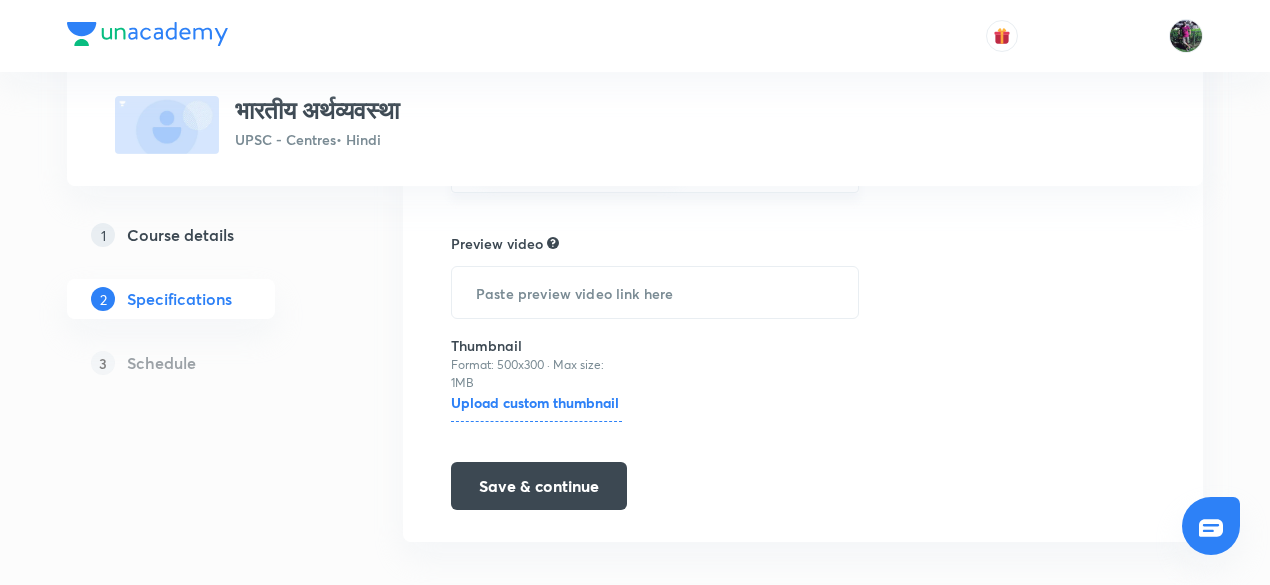 scroll, scrollTop: 1053, scrollLeft: 0, axis: vertical 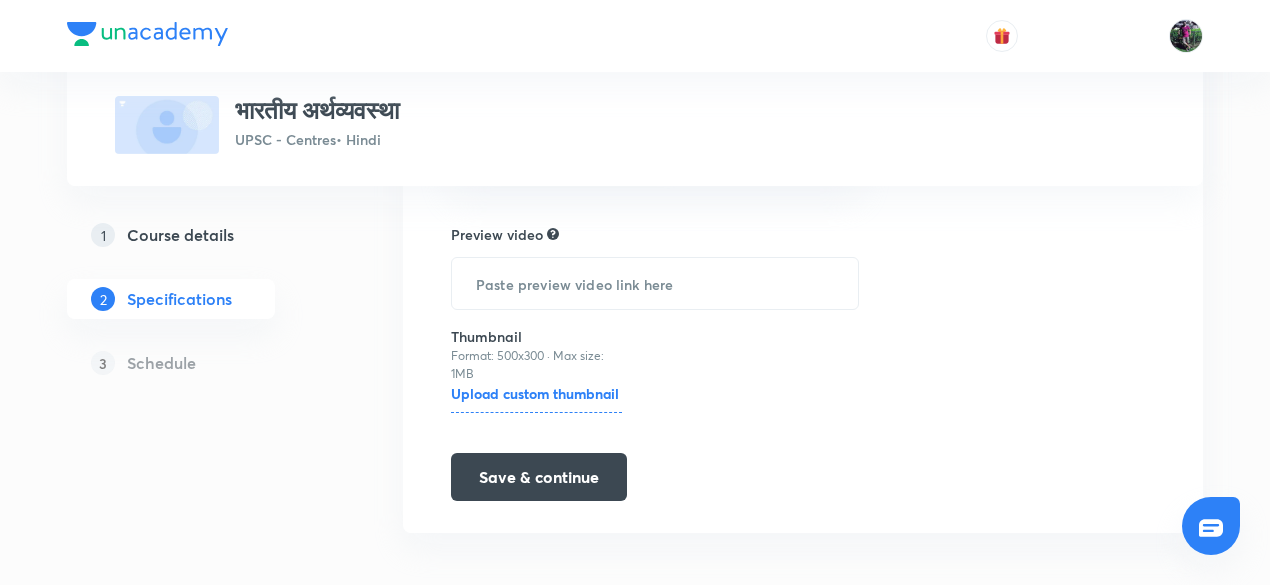 click on "Upload custom thumbnail" at bounding box center [536, 398] 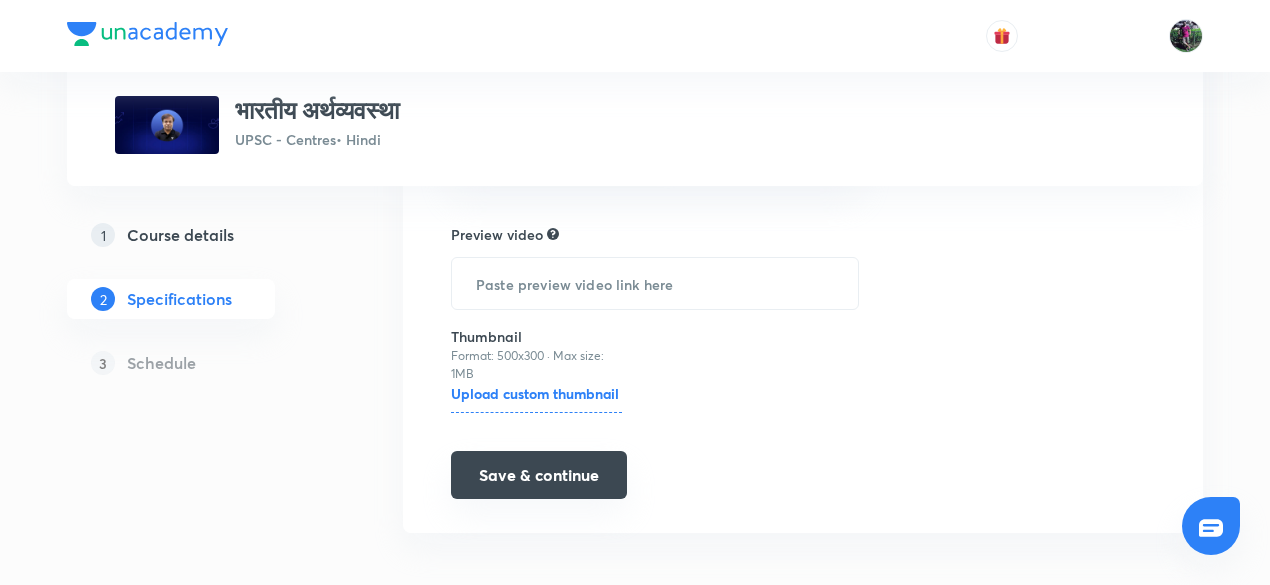 click on "Save & continue" at bounding box center [539, 475] 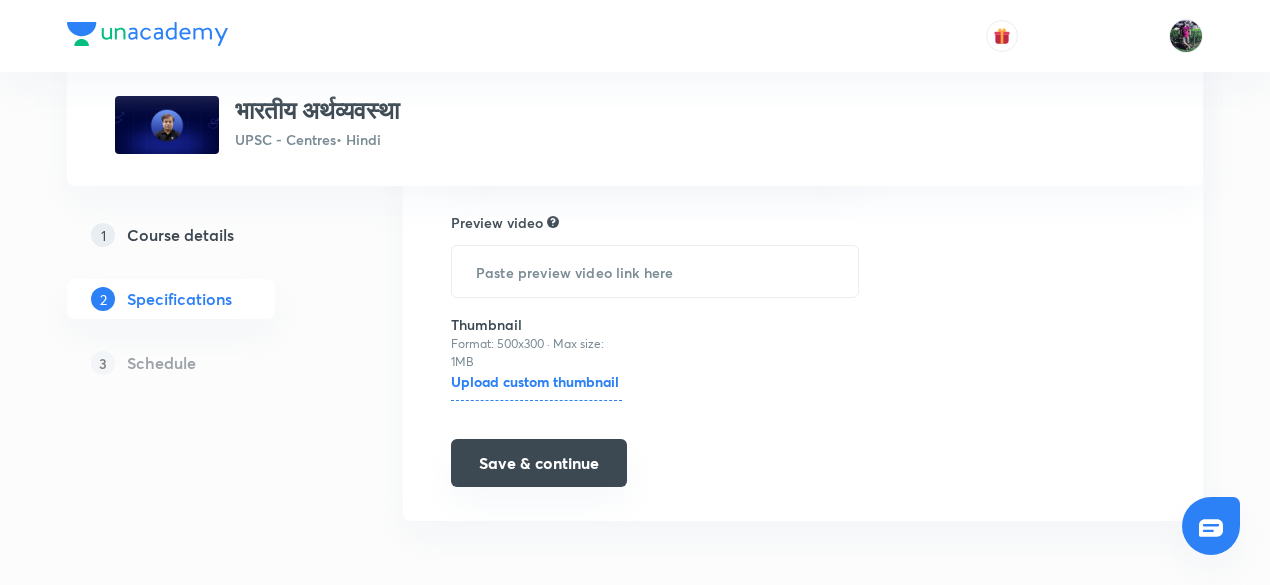 scroll, scrollTop: 1008, scrollLeft: 0, axis: vertical 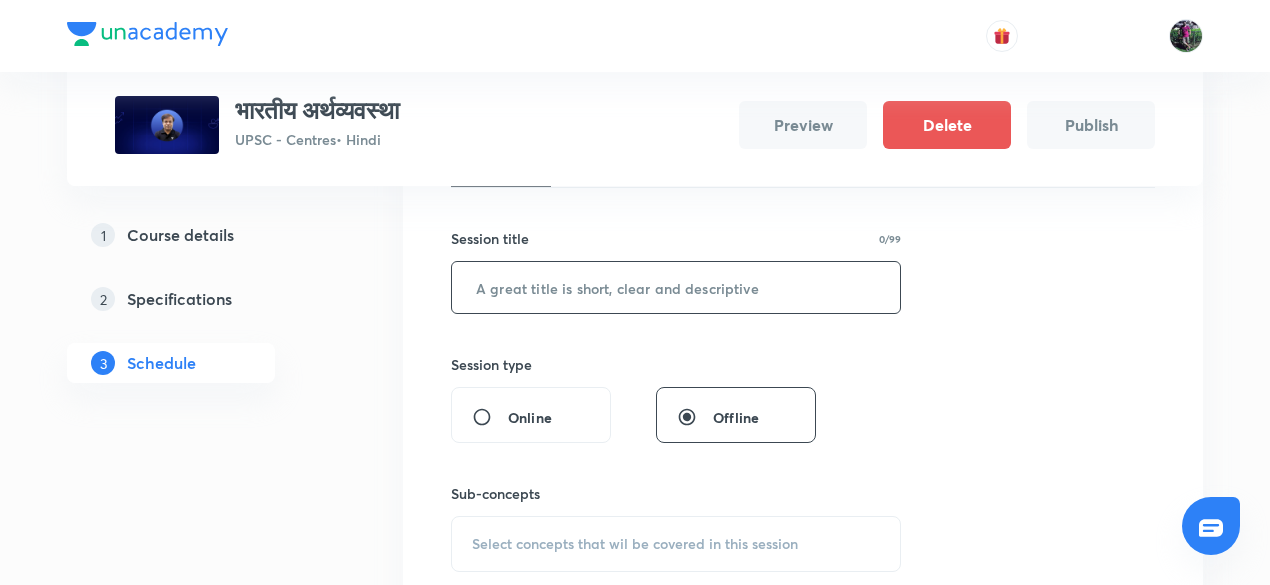 click at bounding box center (676, 287) 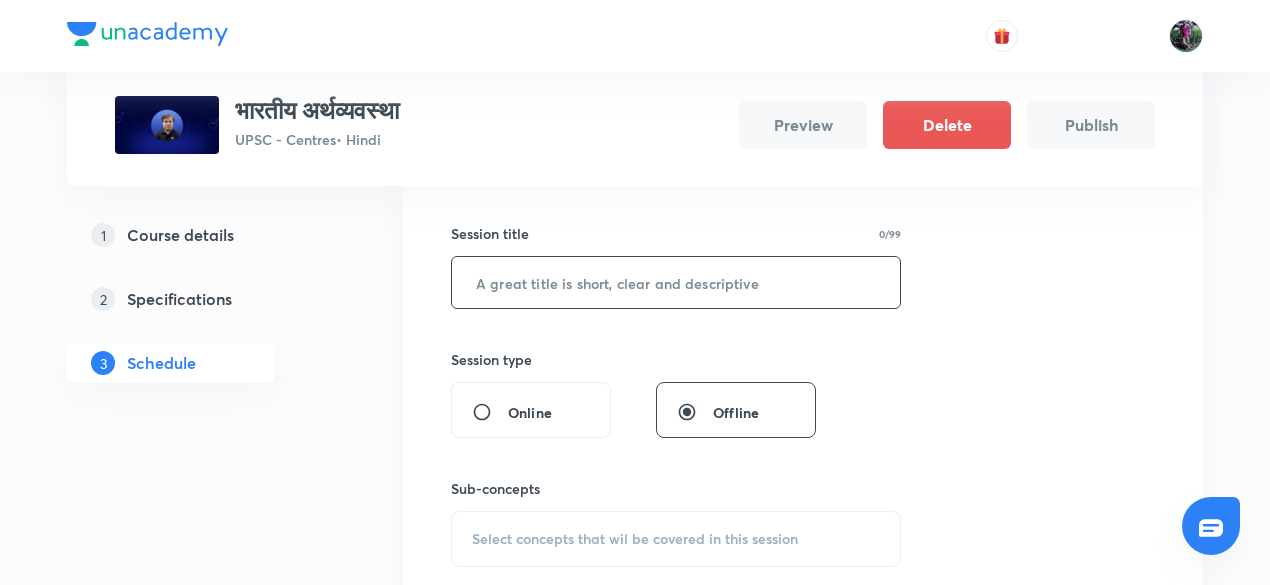 scroll, scrollTop: 349, scrollLeft: 0, axis: vertical 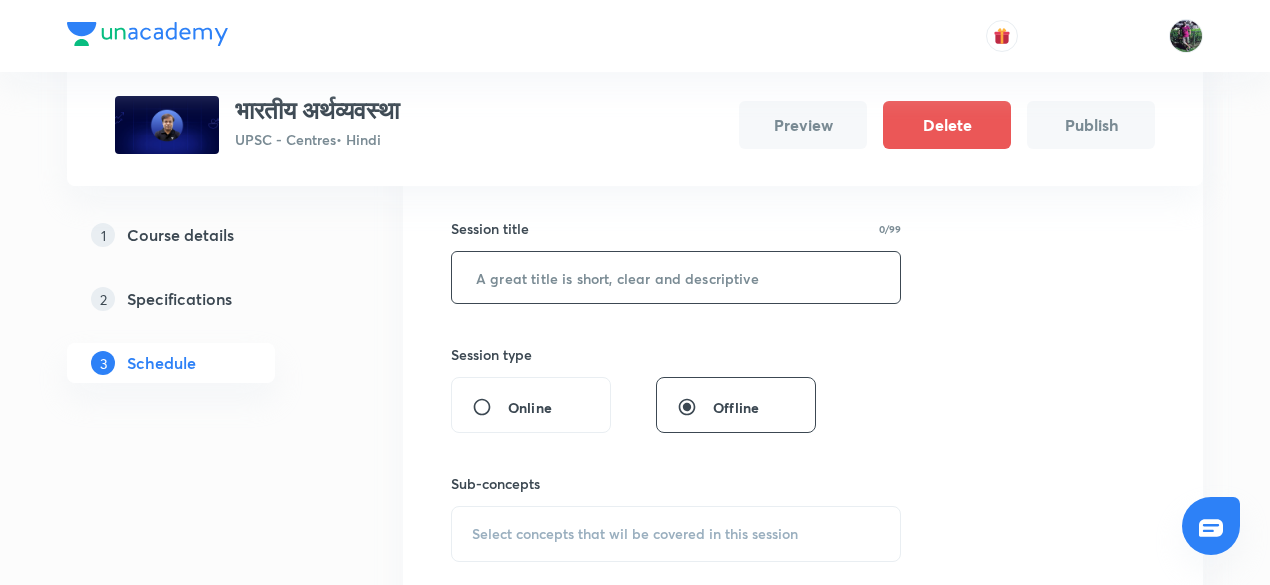 paste on "भारतीय अर्थव्यवस्था" 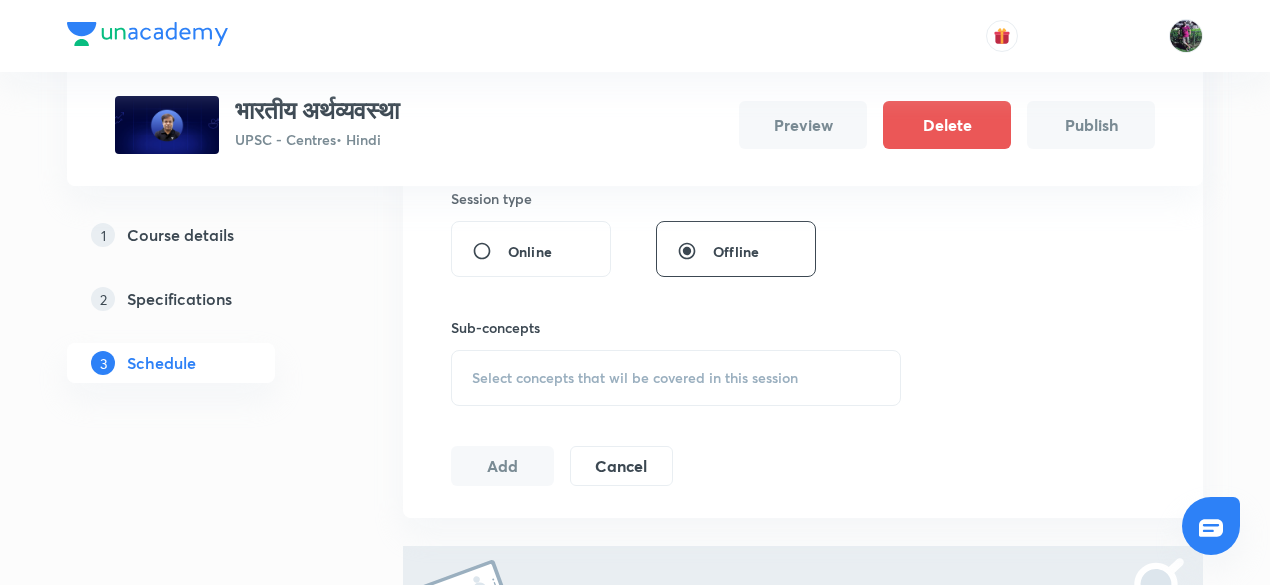 scroll, scrollTop: 555, scrollLeft: 0, axis: vertical 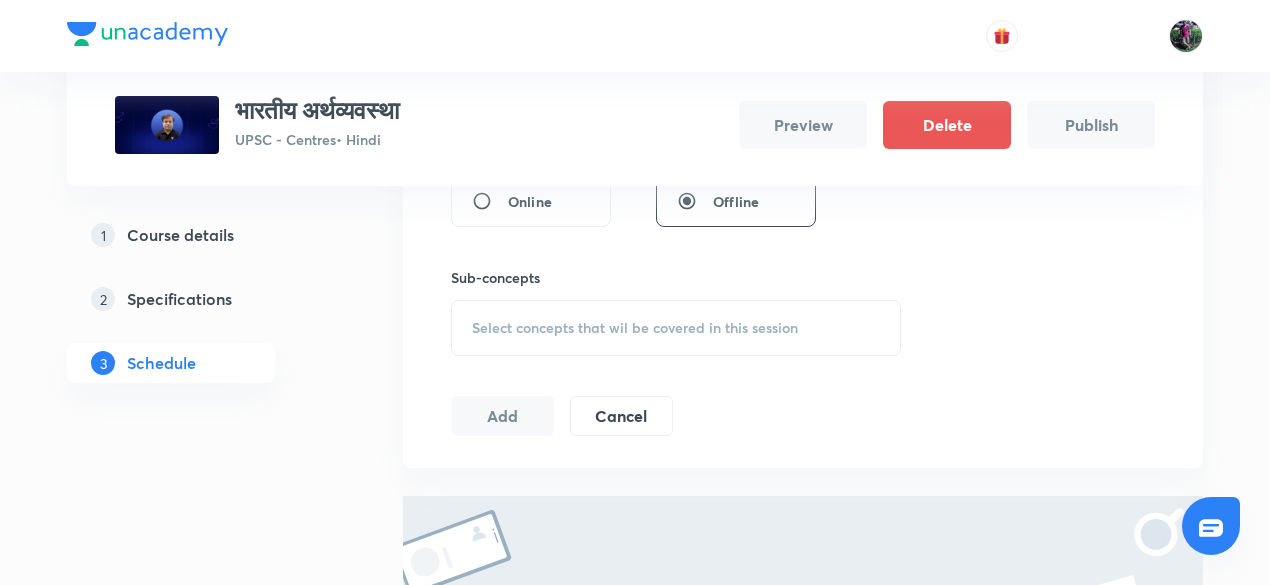 type on "भारतीय अर्थव्यवस्था : 1" 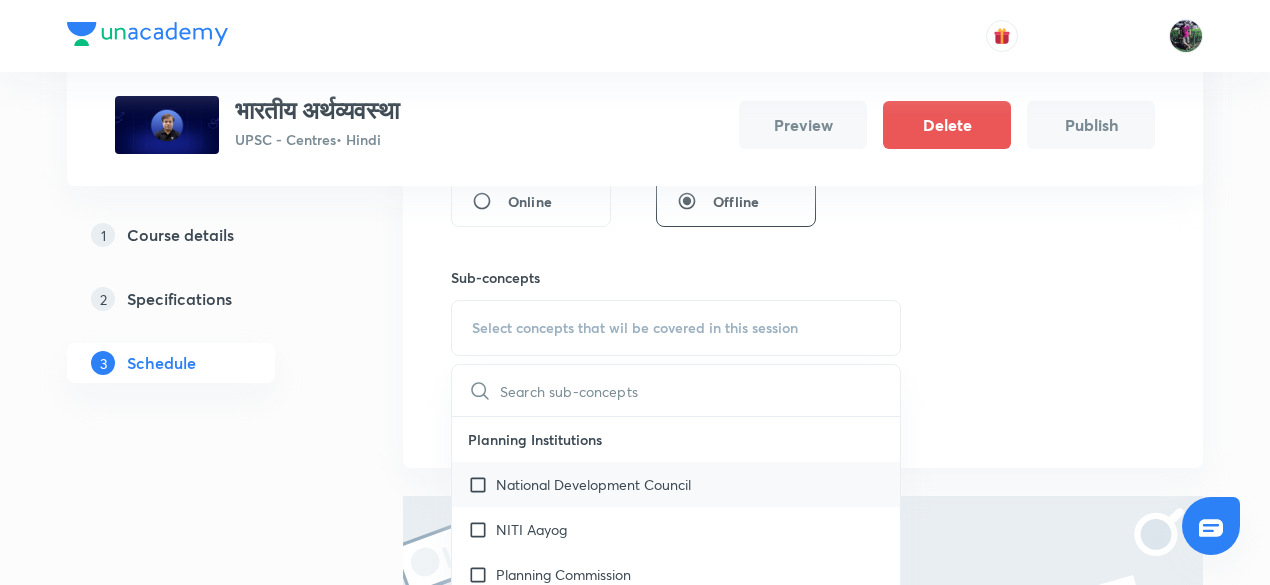 click on "National Development Council" at bounding box center (593, 484) 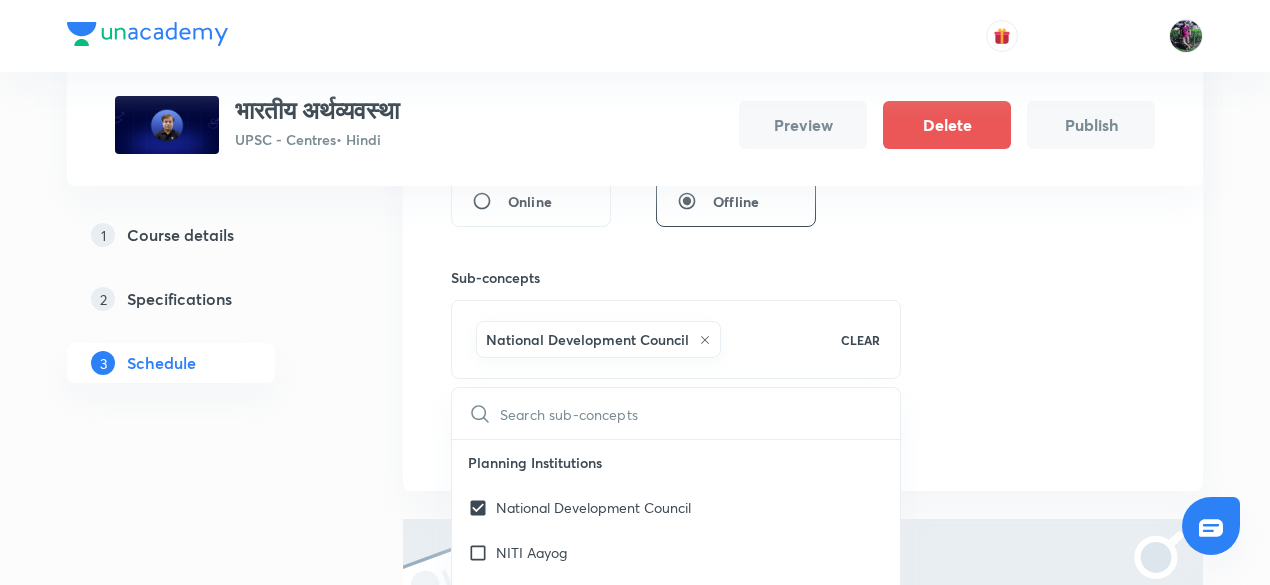 click on "Session  1 Live class Session title 23/99 भारतीय अर्थव्यवस्था : 1 ​   Session type Online Offline Sub-concepts National Development Council CLEAR ​ Planning Institutions National Development Council NITI Aayog Planning Commission Strategies of Planning Gandhian Strategy Harrod Domar Strategy Nehru Mahalanobis strategy International Monetary Fund IMF Reforms IMF: Establishment, Objectives & Quota Regional Trade Agreements PTA & FTA RCEP SAFTA TPP World Bank Group IBRD, IDA, IFC, ICSID and MIGA World Trade Organisation Agreement on Agriculture & Peace Clause Doha & Nairobi Ministerial Conferences GATT to WTO IPR Issues & New IPR Policy 2016 TRIPs & TRIPS+ WTO: Objectives, Functions & Structure Alternative to GDP Green GDP Happiness Index Human Development Index Human Poverty Index Social Progress Index International Organisations Issues and Reforms of Bretton Woods Twins Regional Trade Agreements Taxation Minimum Alternate Tax Wealth Tax Transfer Pricing Tobin Tax POEM" at bounding box center [803, 168] 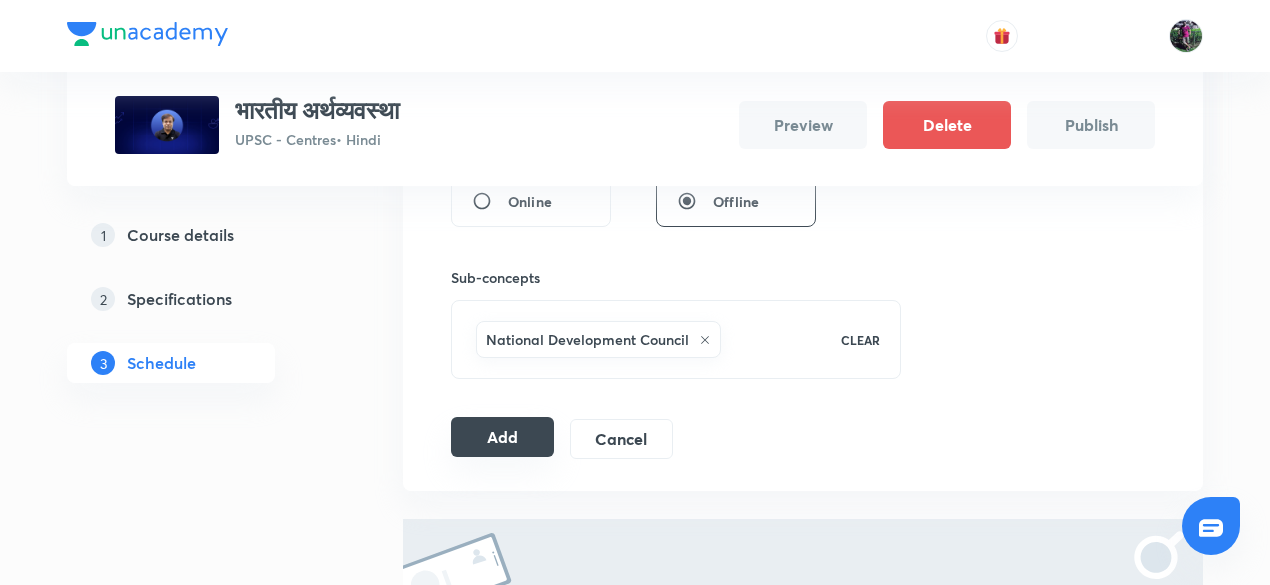 click on "Add" at bounding box center (502, 437) 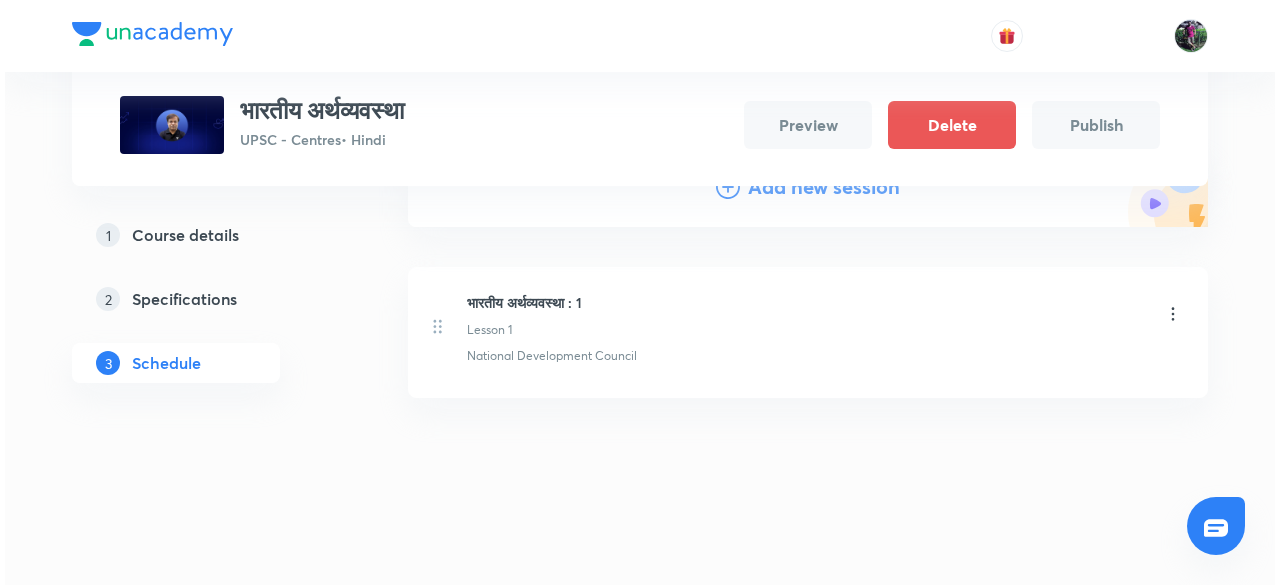 scroll, scrollTop: 0, scrollLeft: 0, axis: both 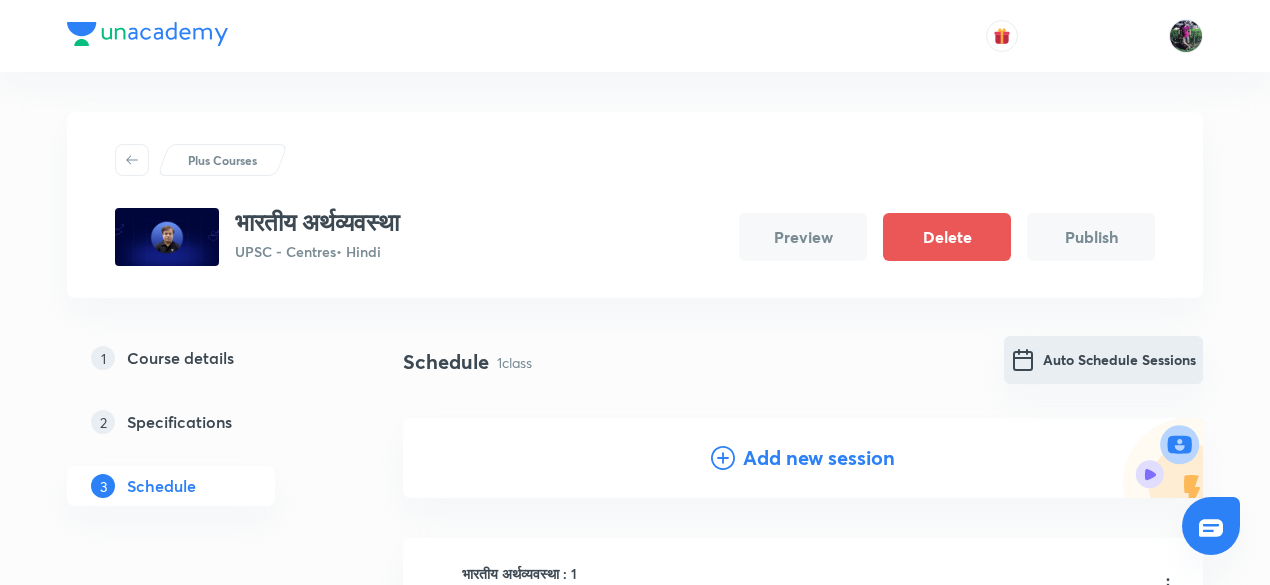 click on "Auto Schedule Sessions" at bounding box center (1103, 360) 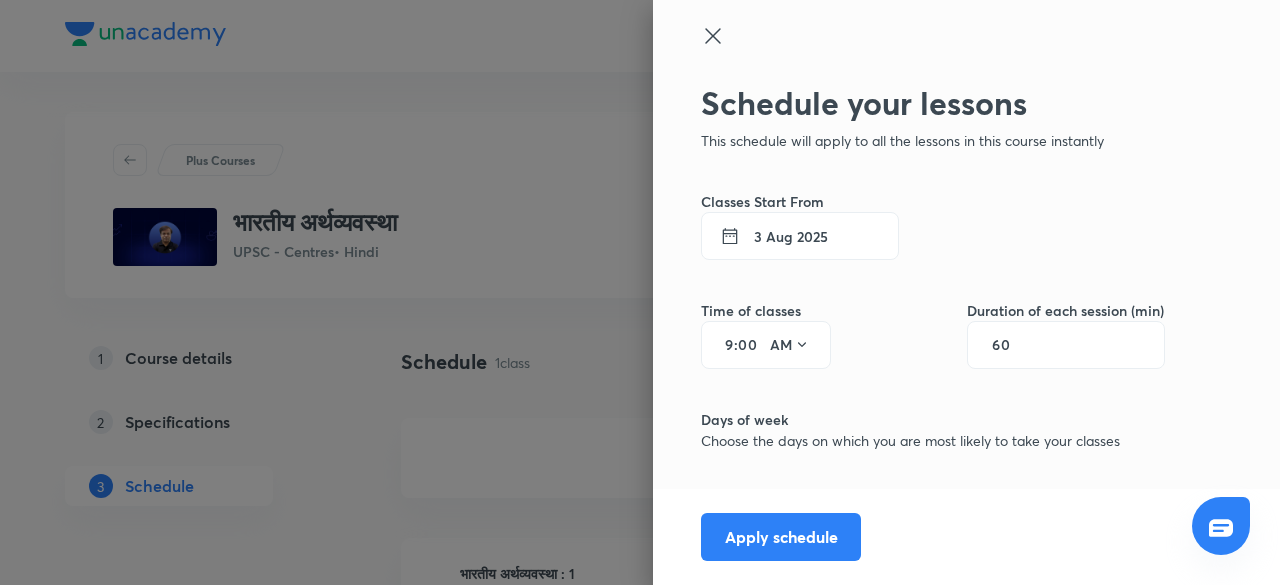 click on "3 Aug 2025" at bounding box center [800, 236] 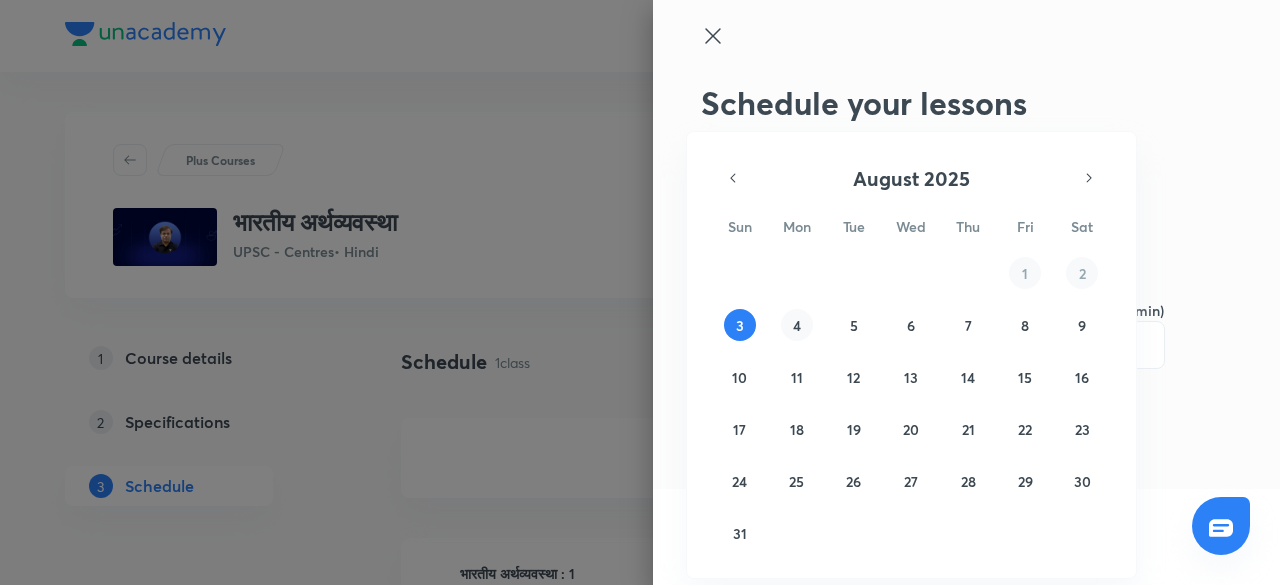 click on "4" at bounding box center [797, 325] 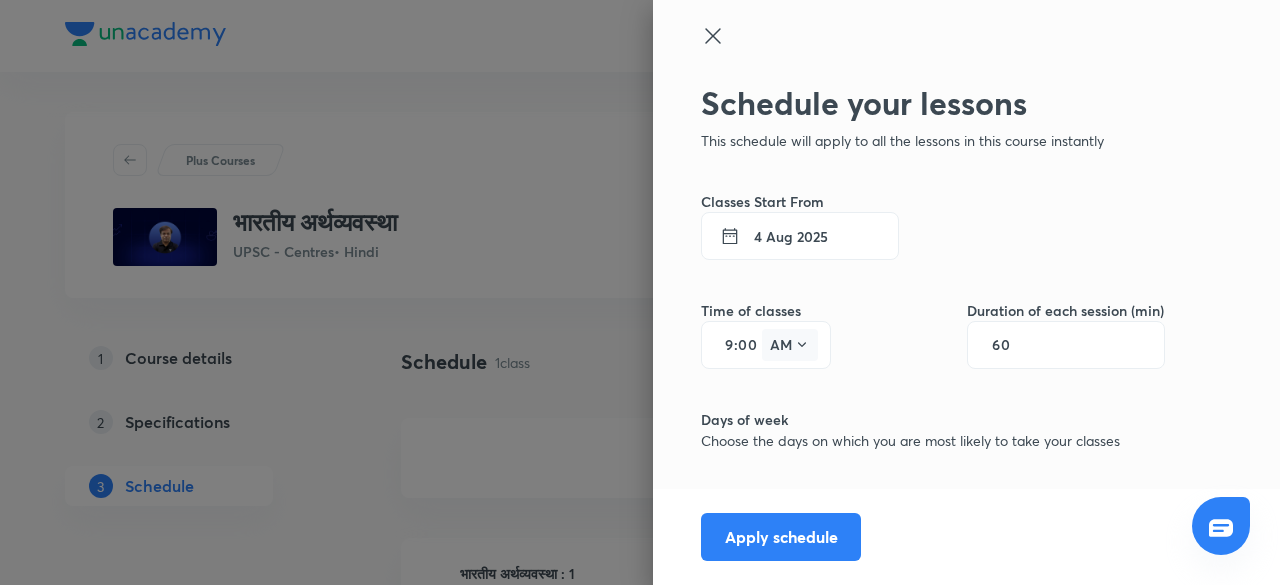 click 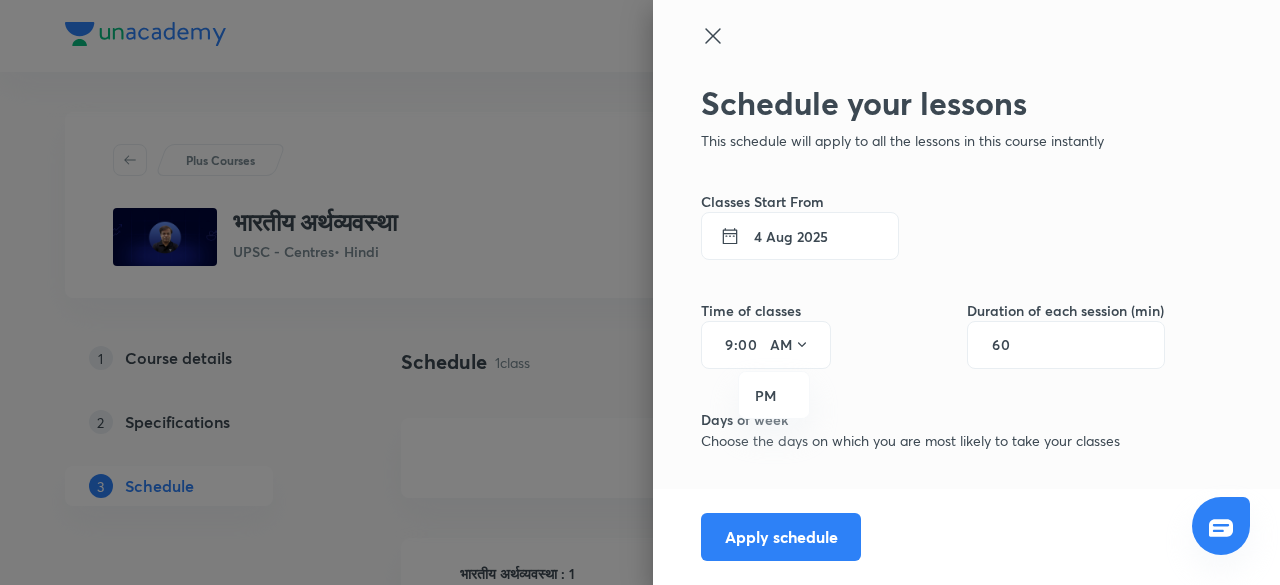 click at bounding box center [640, 292] 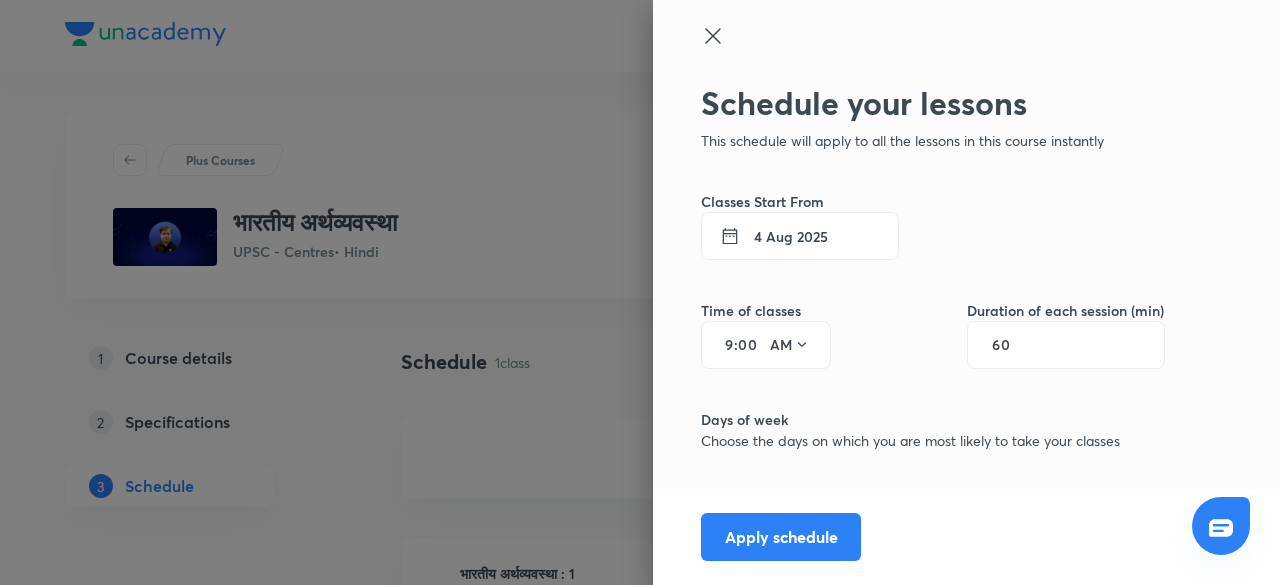 click on "9   : 00 AM" at bounding box center (766, 345) 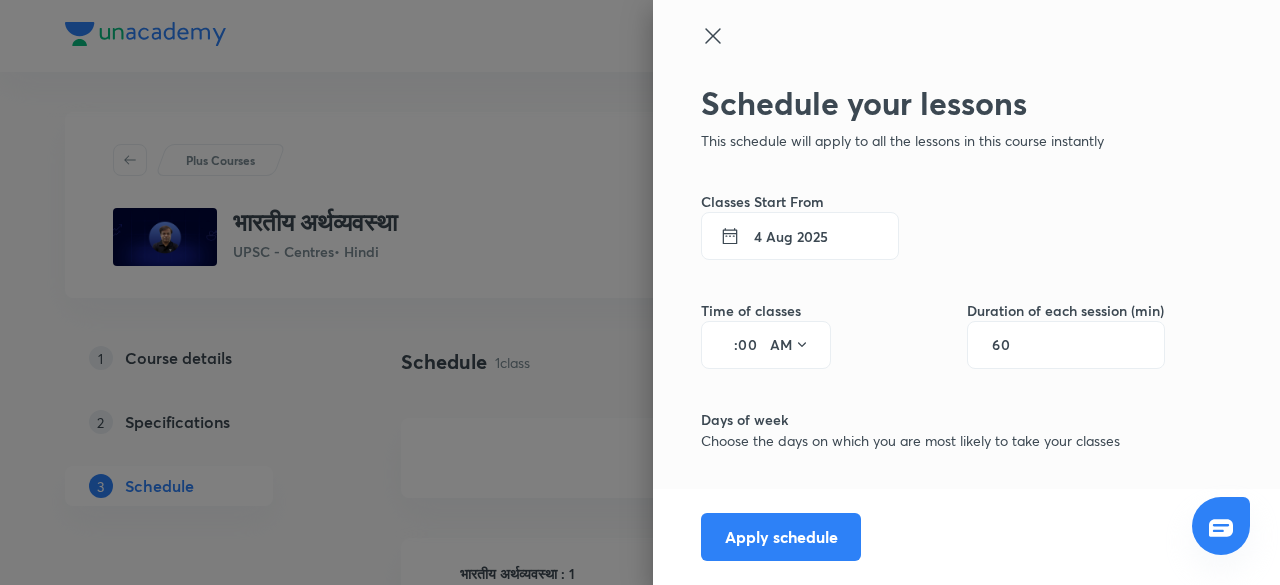 type on "8" 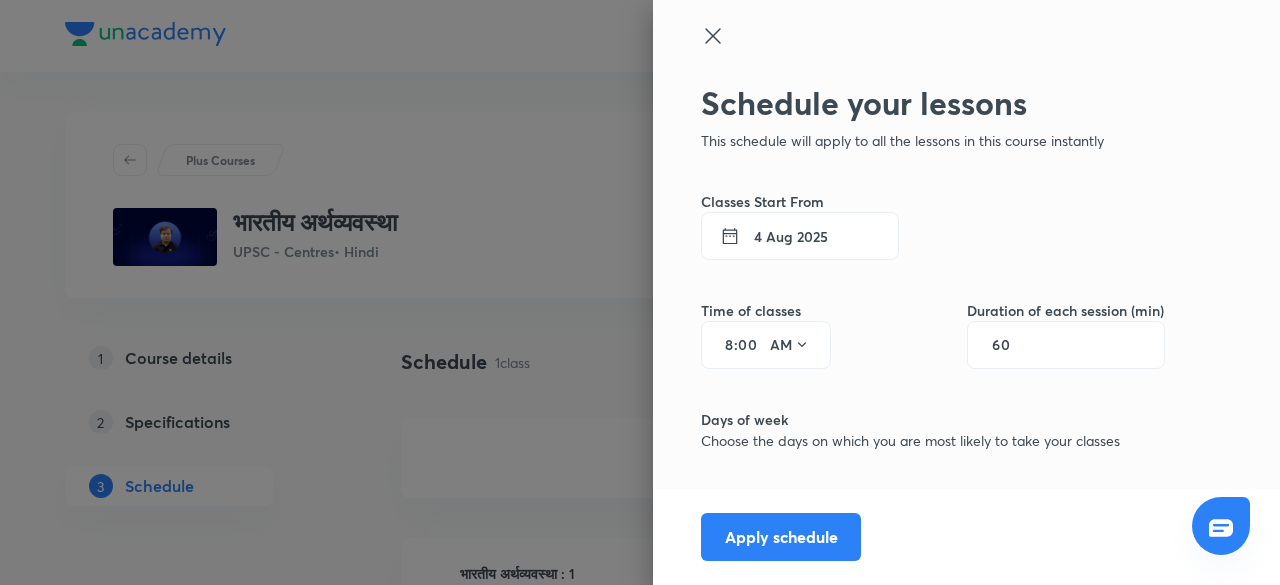 click on "60" at bounding box center (1066, 345) 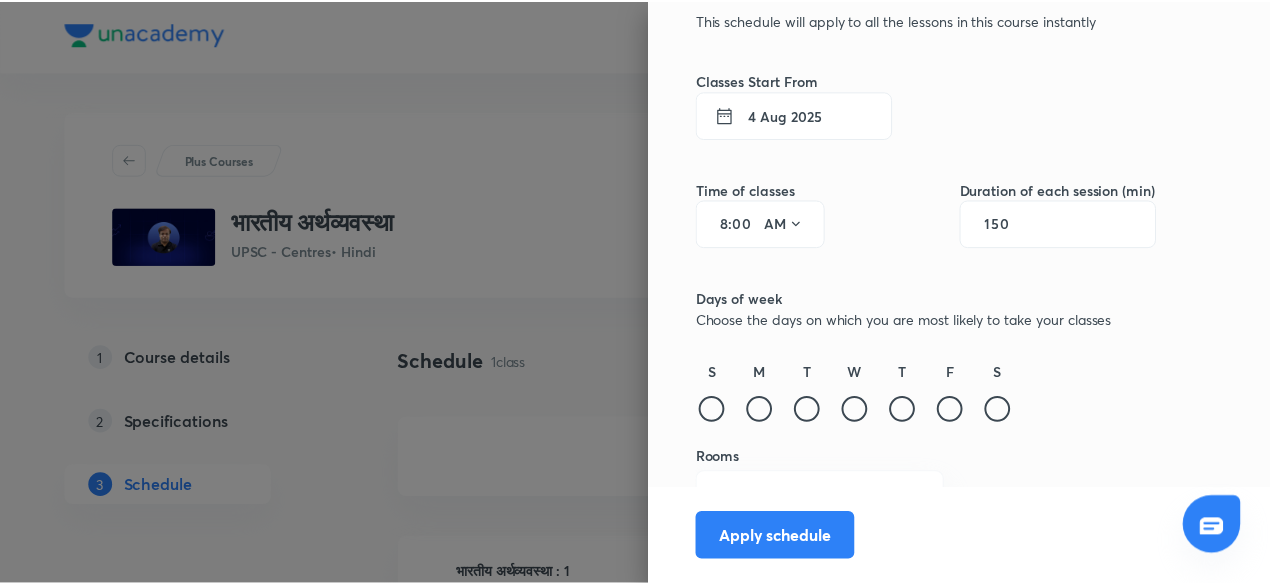 scroll, scrollTop: 154, scrollLeft: 0, axis: vertical 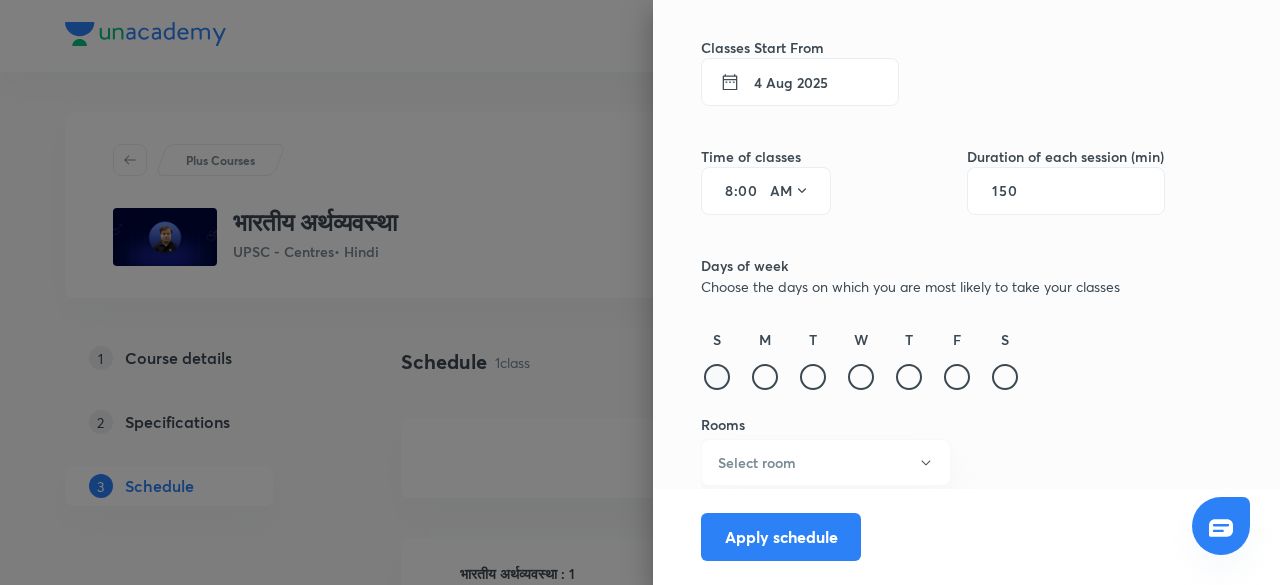 type on "150" 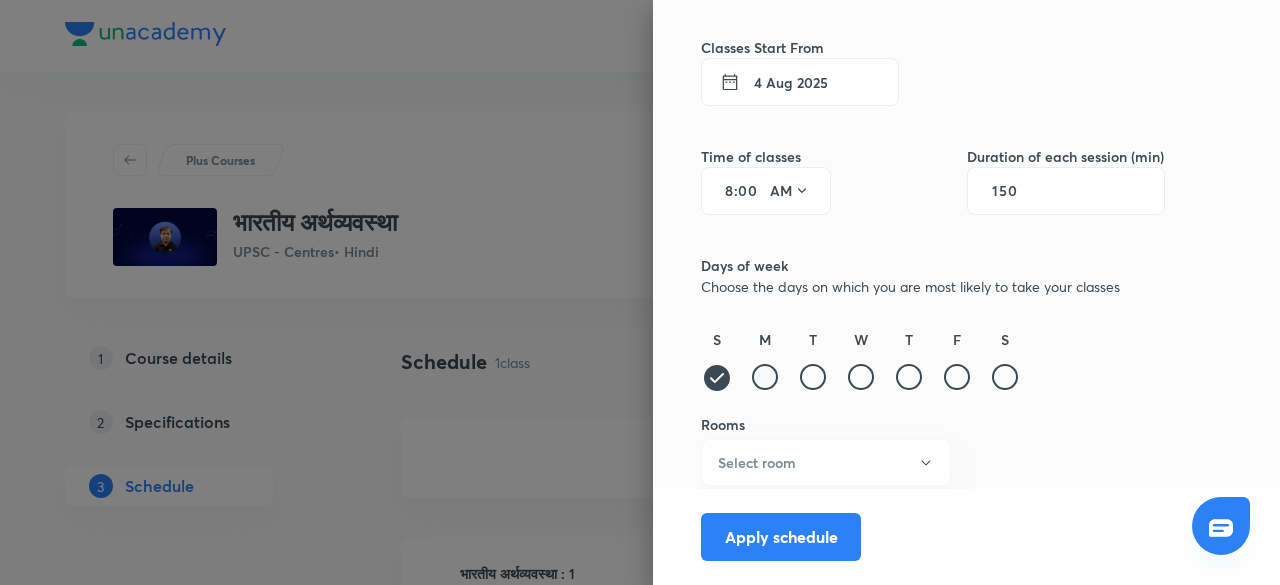 click at bounding box center [765, 377] 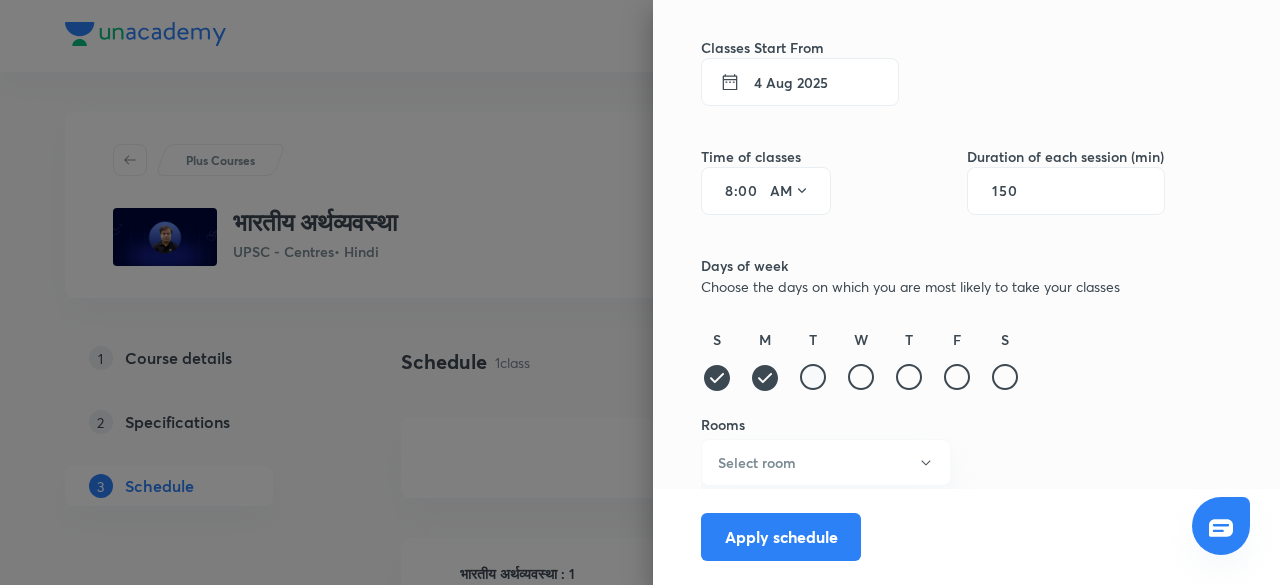 click at bounding box center (813, 377) 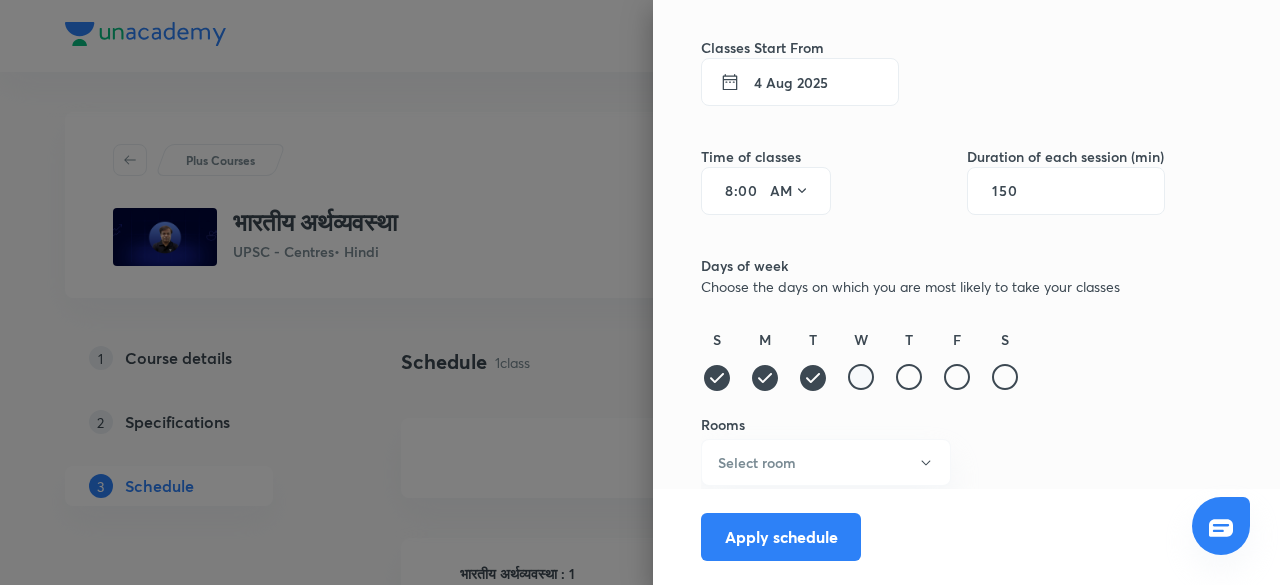 click at bounding box center (861, 377) 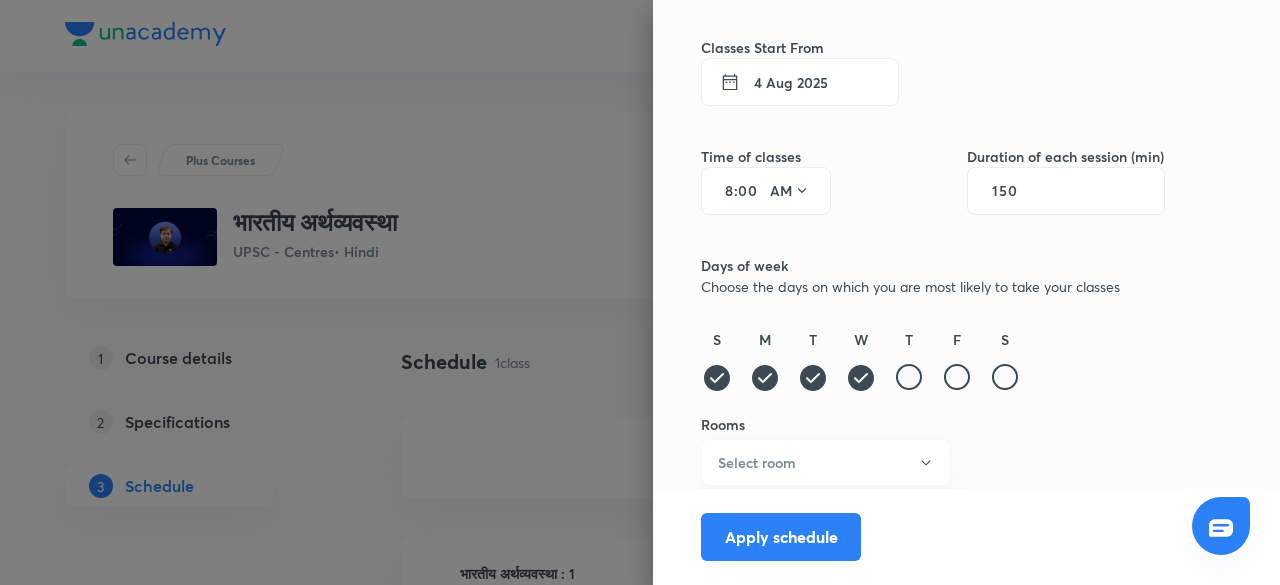 click at bounding box center (909, 377) 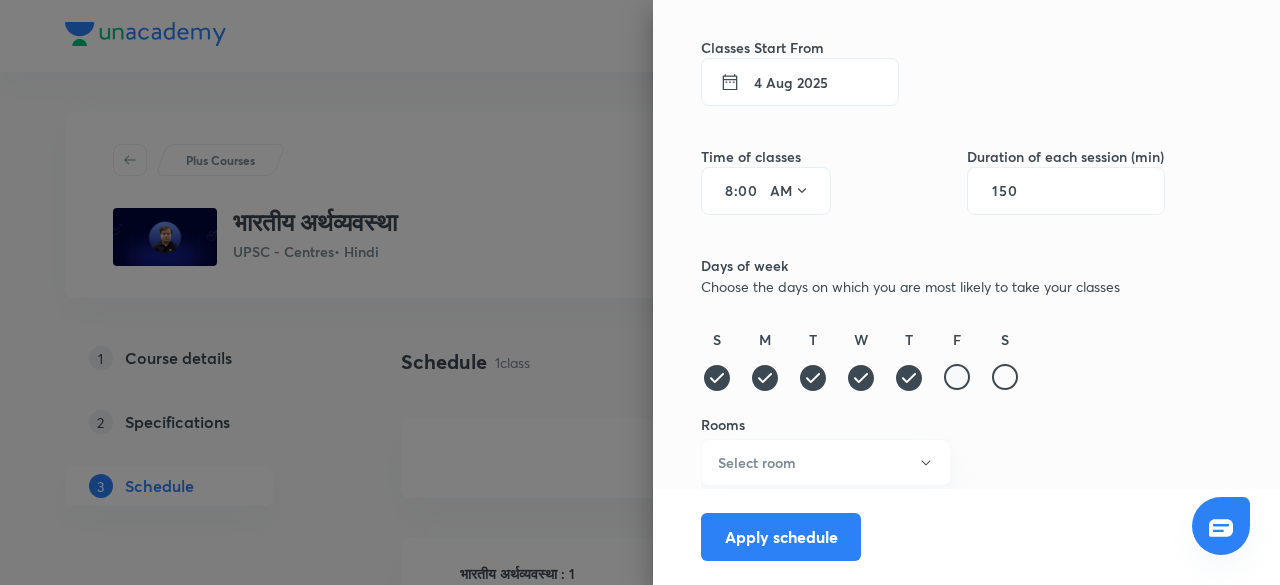 click at bounding box center (957, 377) 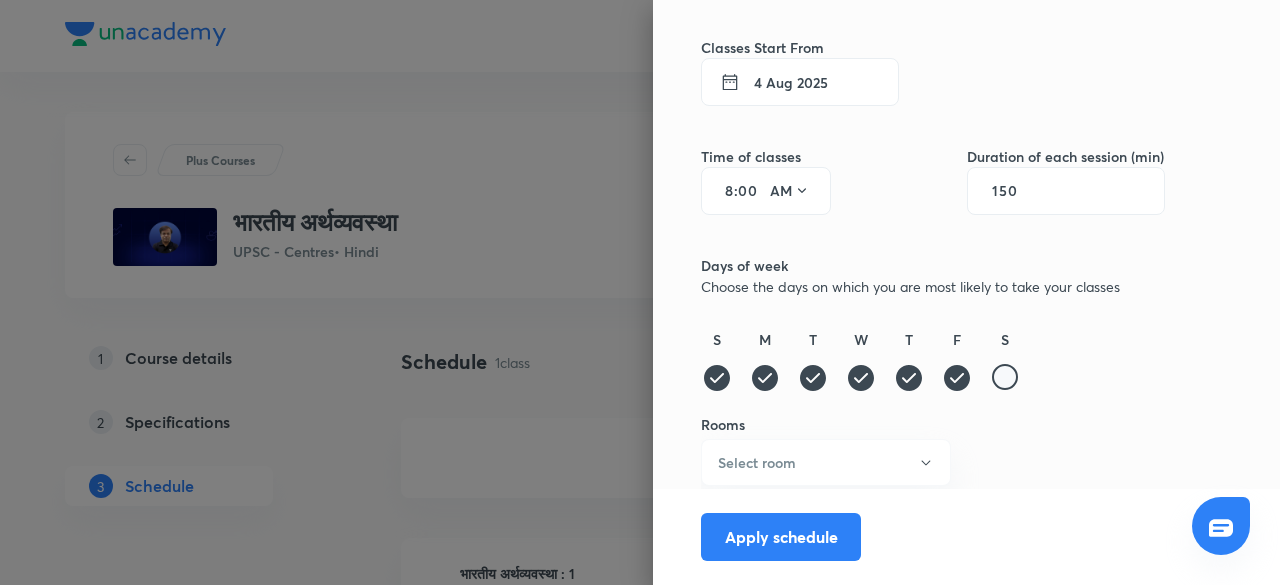 click at bounding box center (1005, 377) 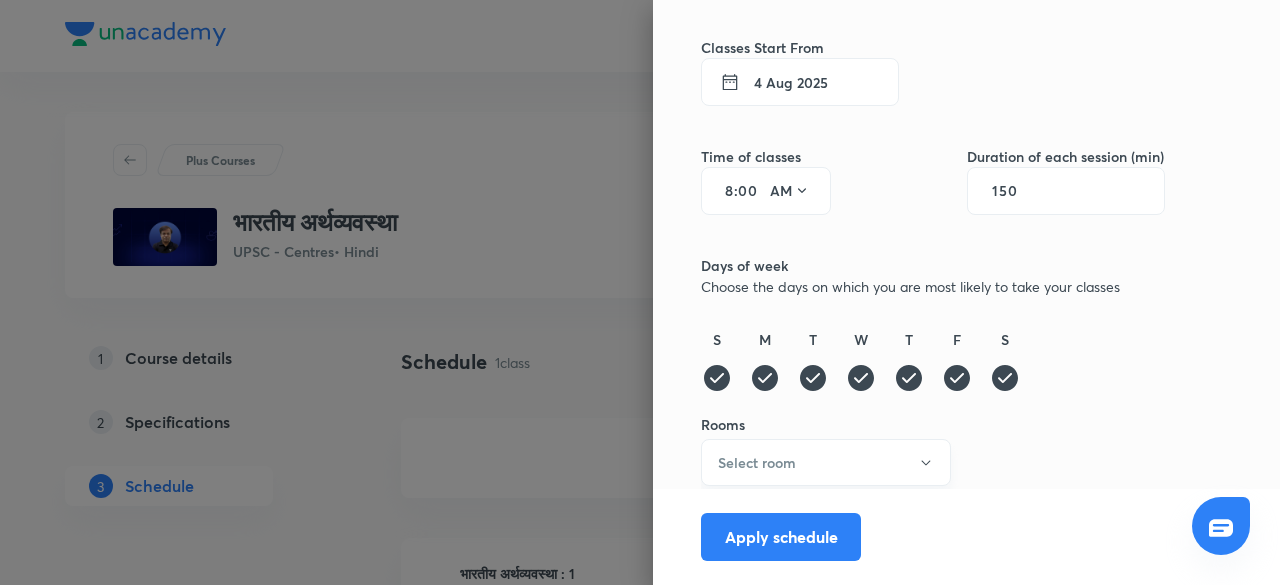 click 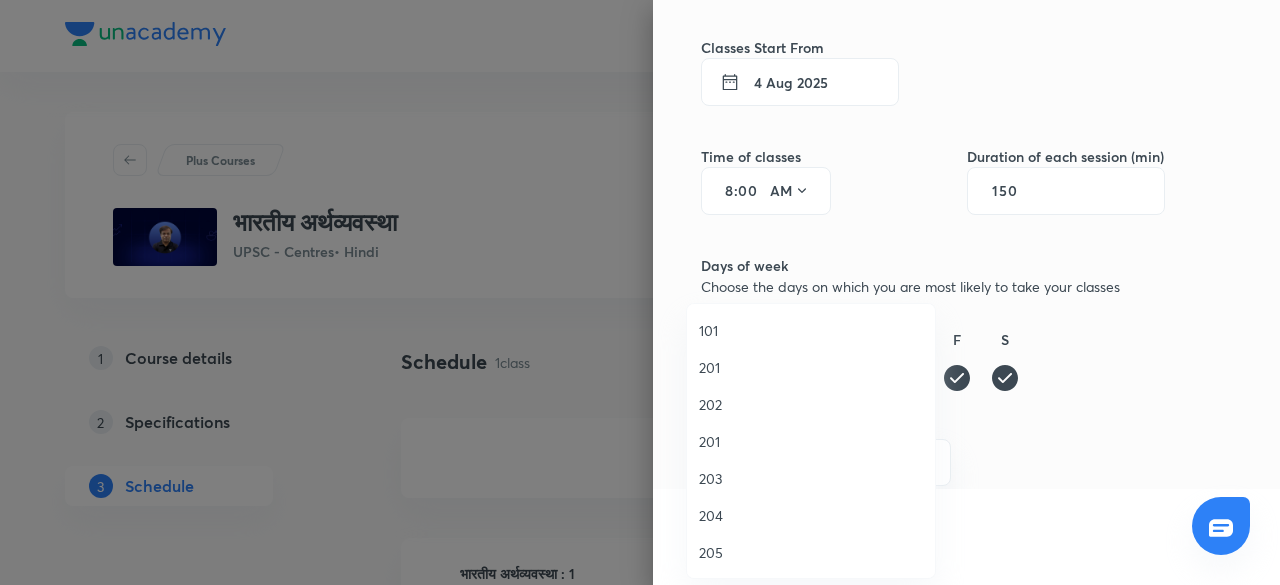 click on "201" at bounding box center [811, 441] 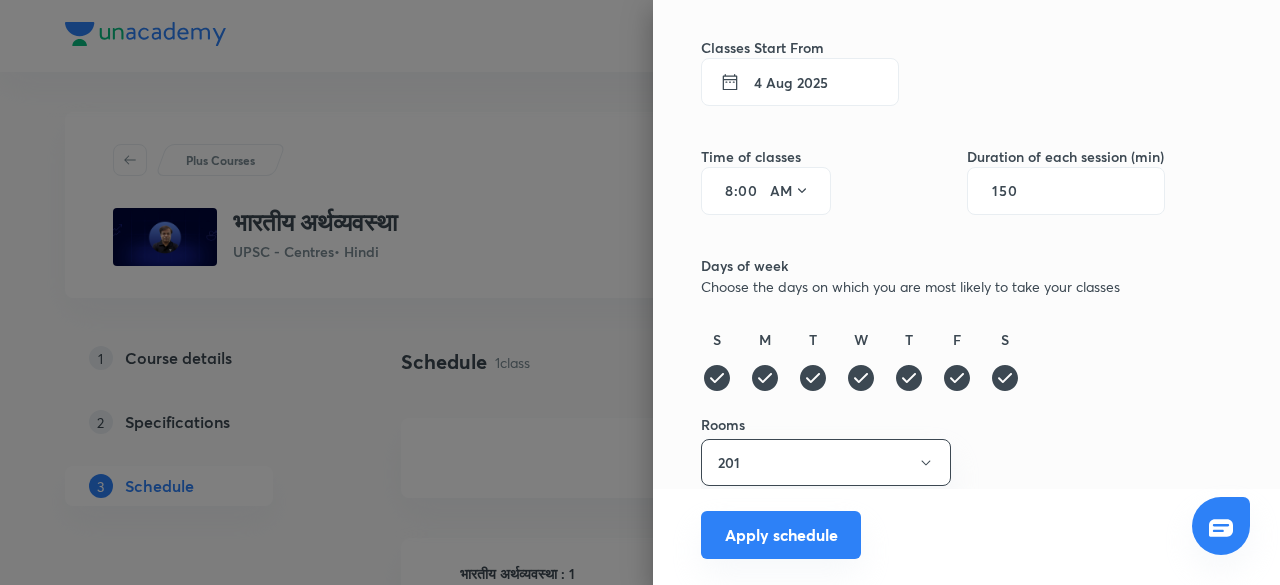 click on "Apply schedule" at bounding box center [781, 535] 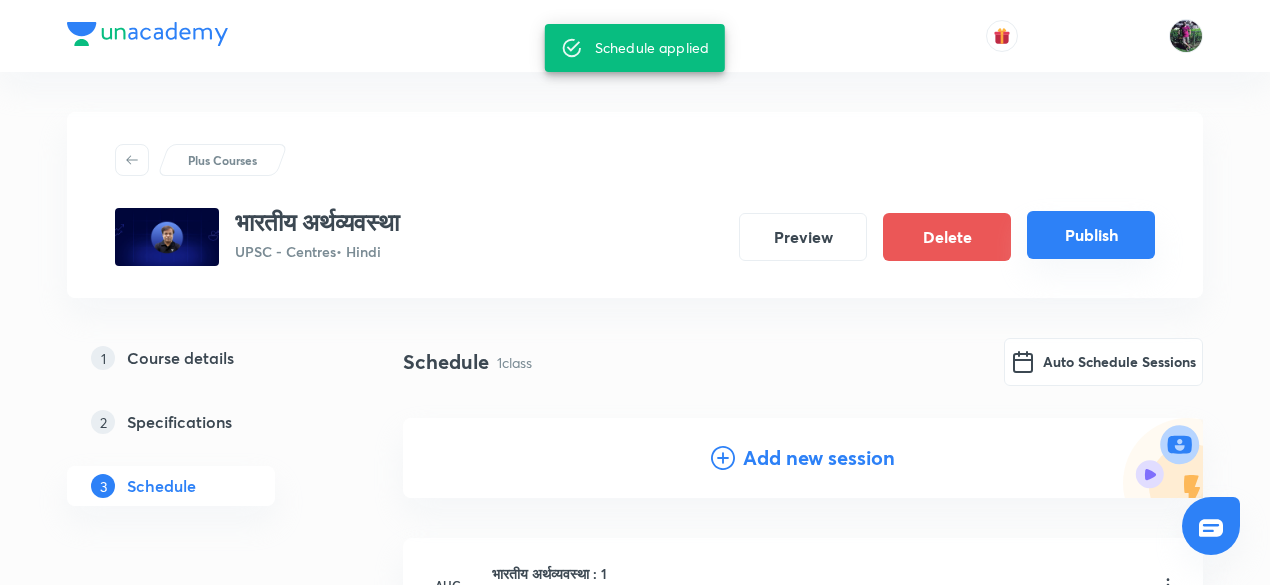 click on "Publish" at bounding box center (1091, 235) 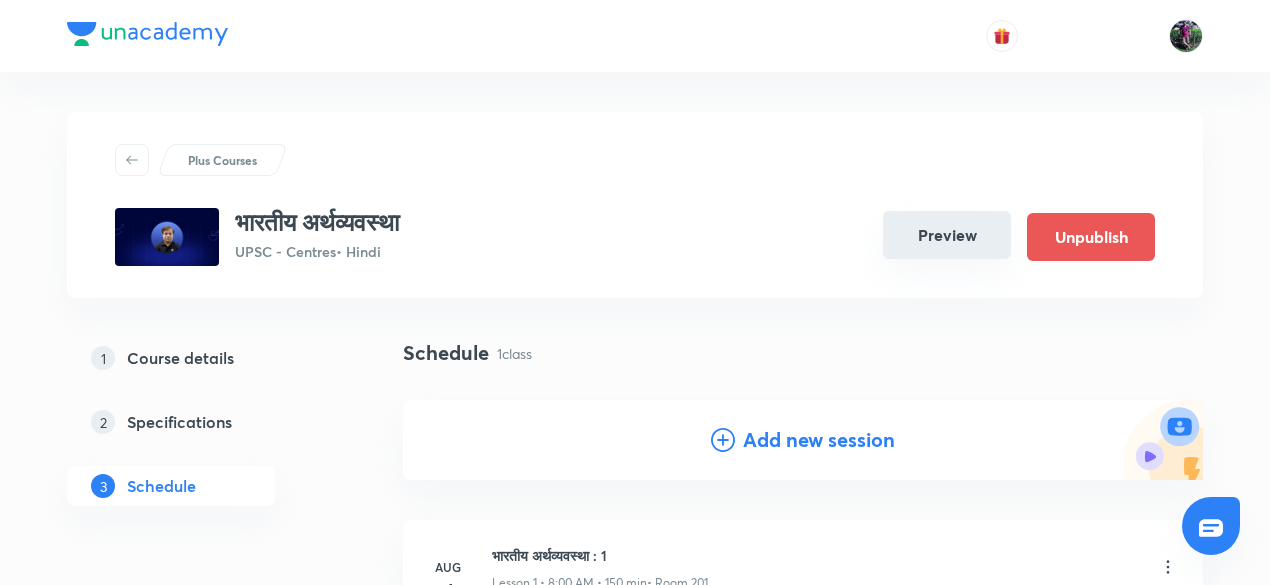 click on "Preview" at bounding box center (947, 235) 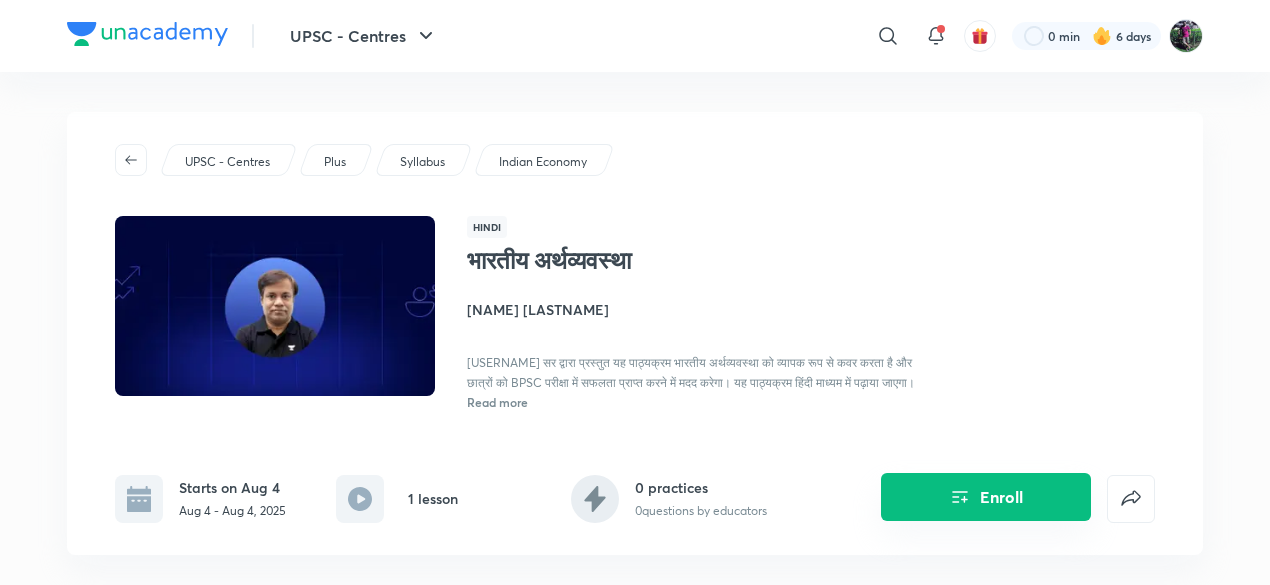 click on "Enroll" at bounding box center [986, 497] 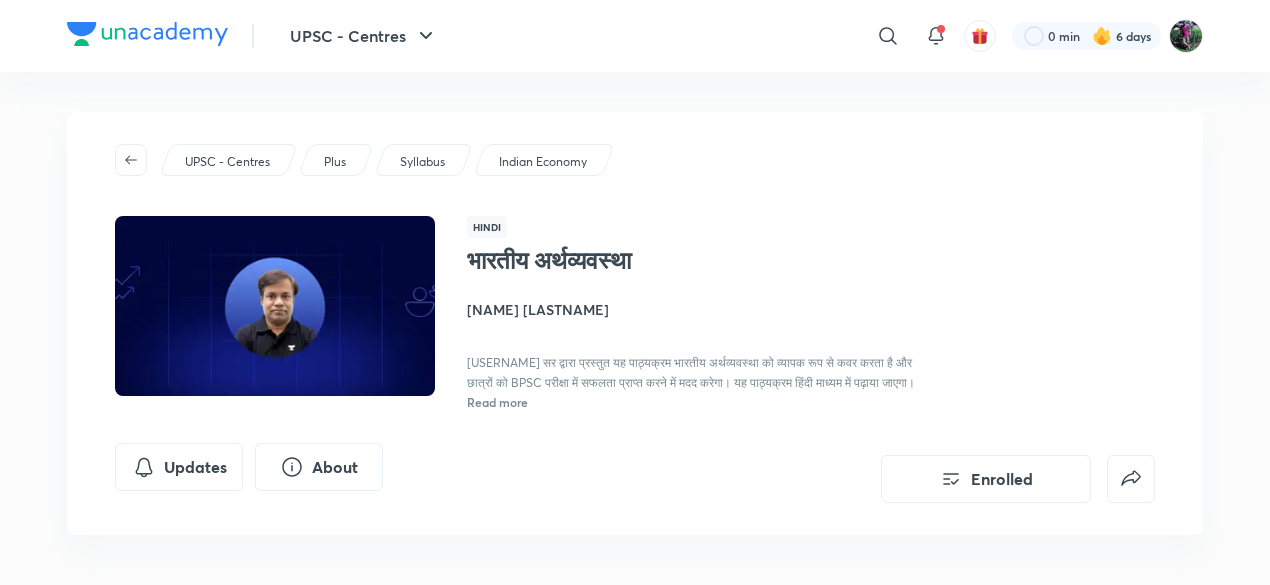 click on "Read more" at bounding box center (497, 402) 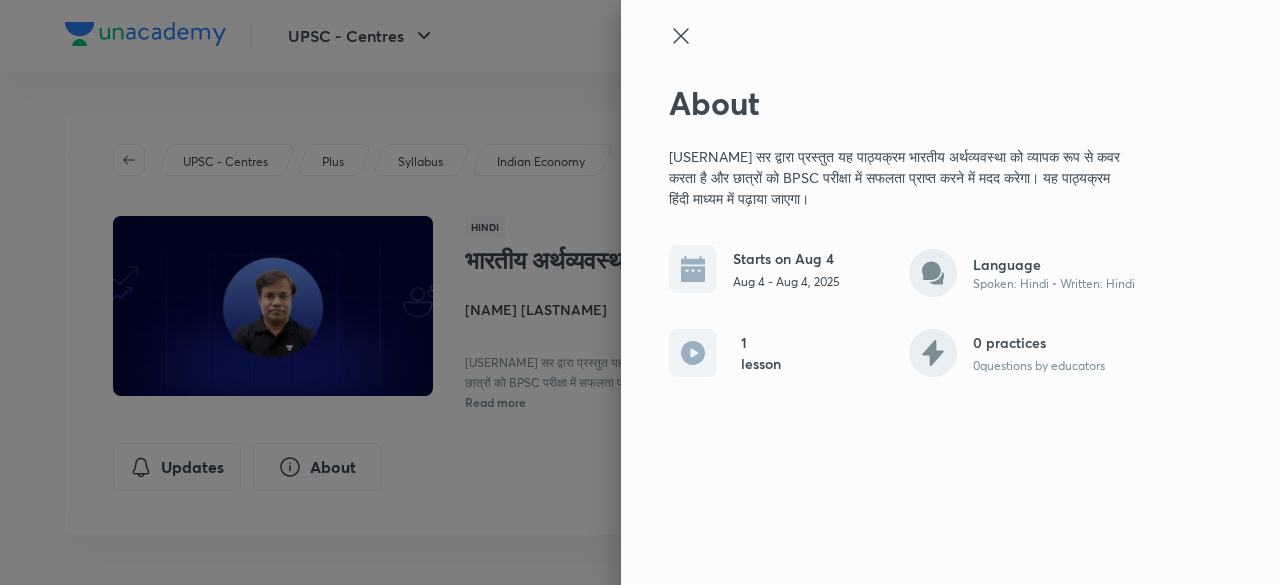 click 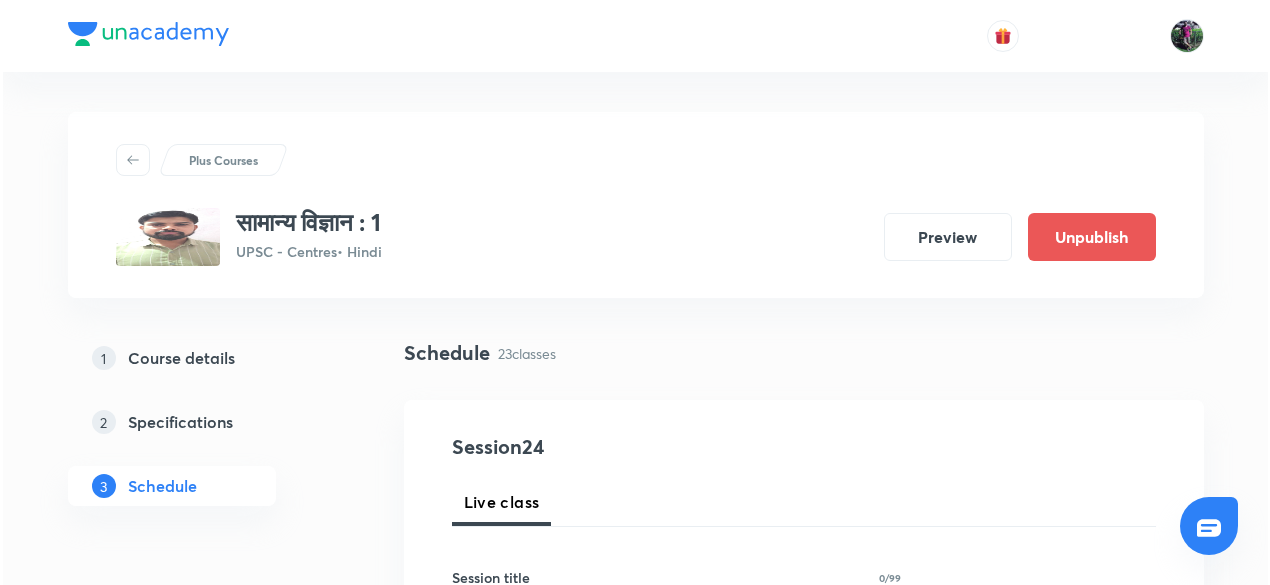 scroll, scrollTop: 0, scrollLeft: 0, axis: both 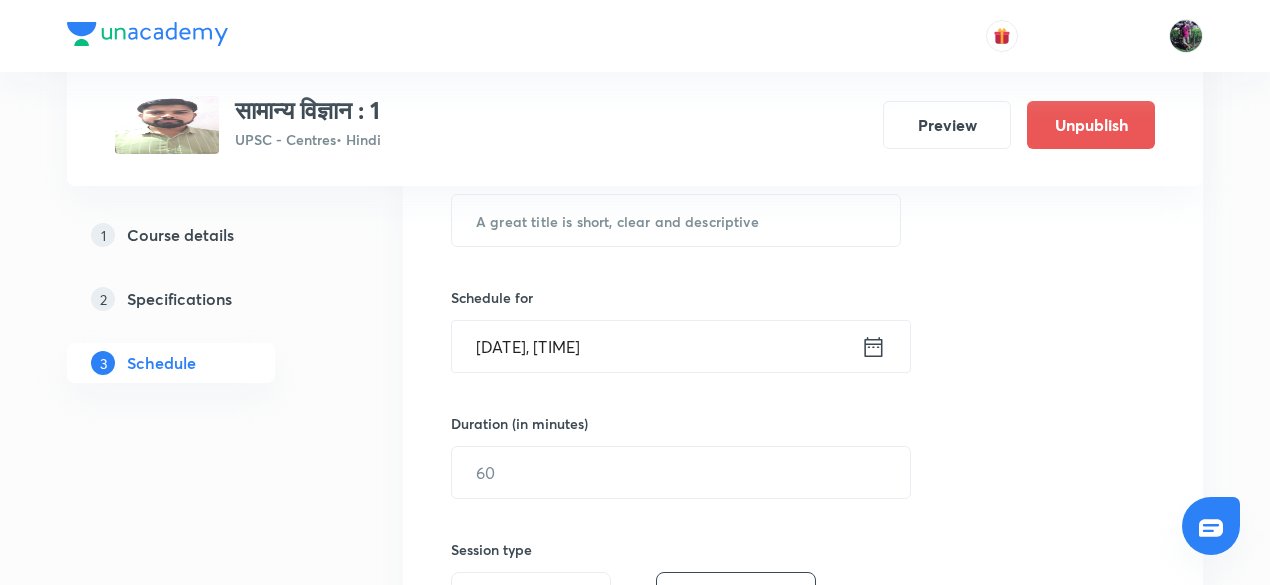 click on "Course details" at bounding box center (180, 235) 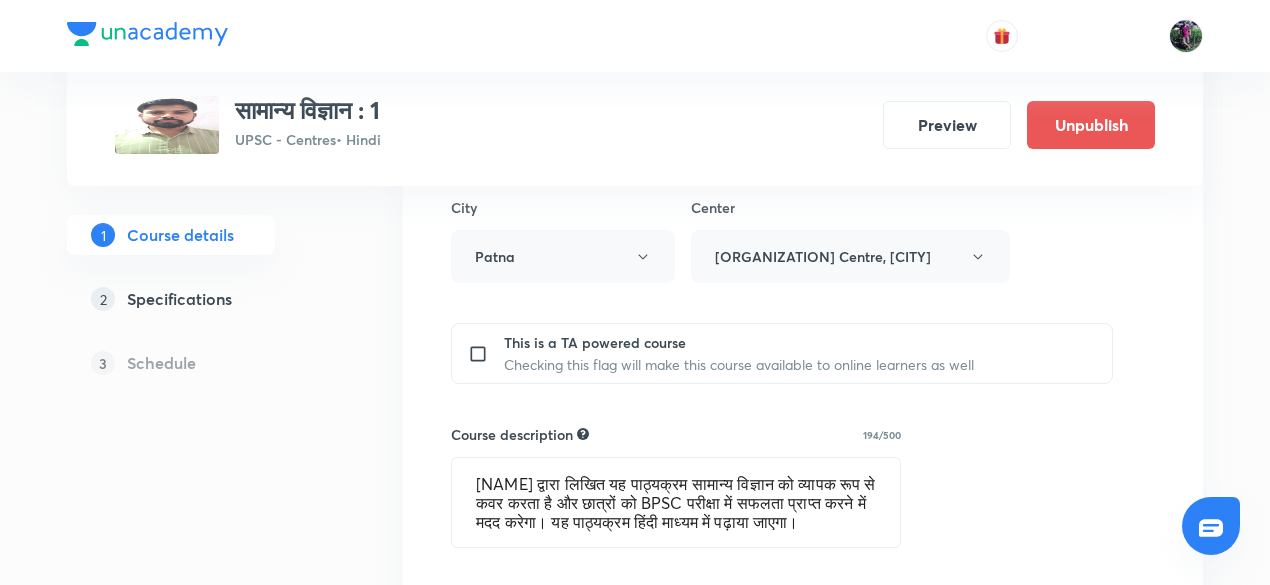scroll, scrollTop: 783, scrollLeft: 0, axis: vertical 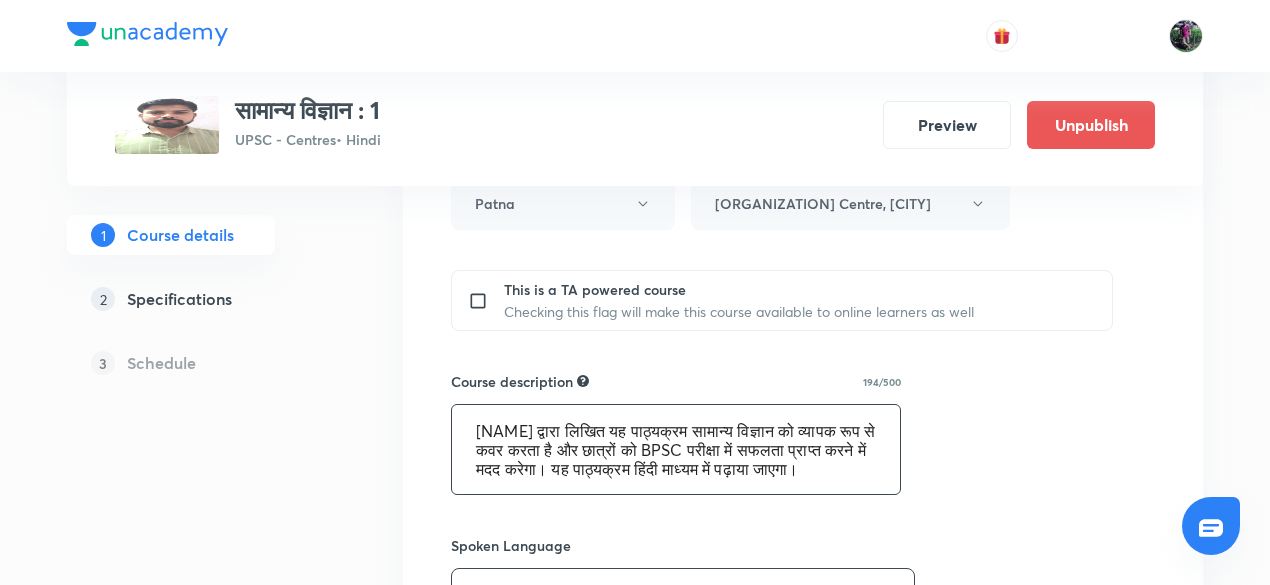 drag, startPoint x: 474, startPoint y: 423, endPoint x: 646, endPoint y: 483, distance: 182.16476 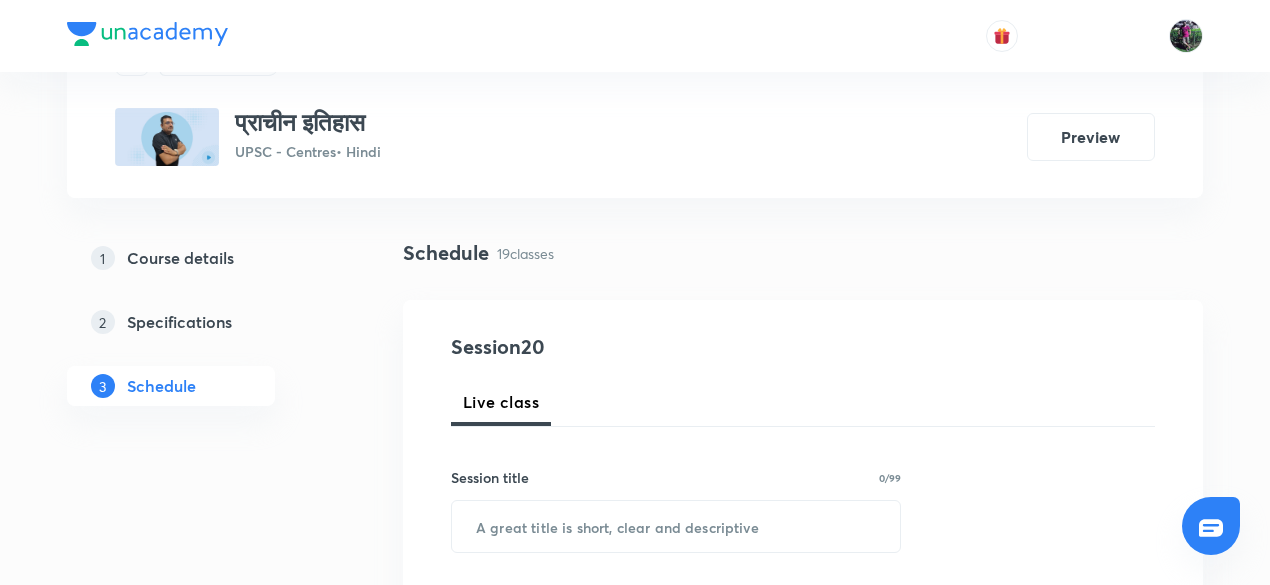 scroll, scrollTop: 0, scrollLeft: 0, axis: both 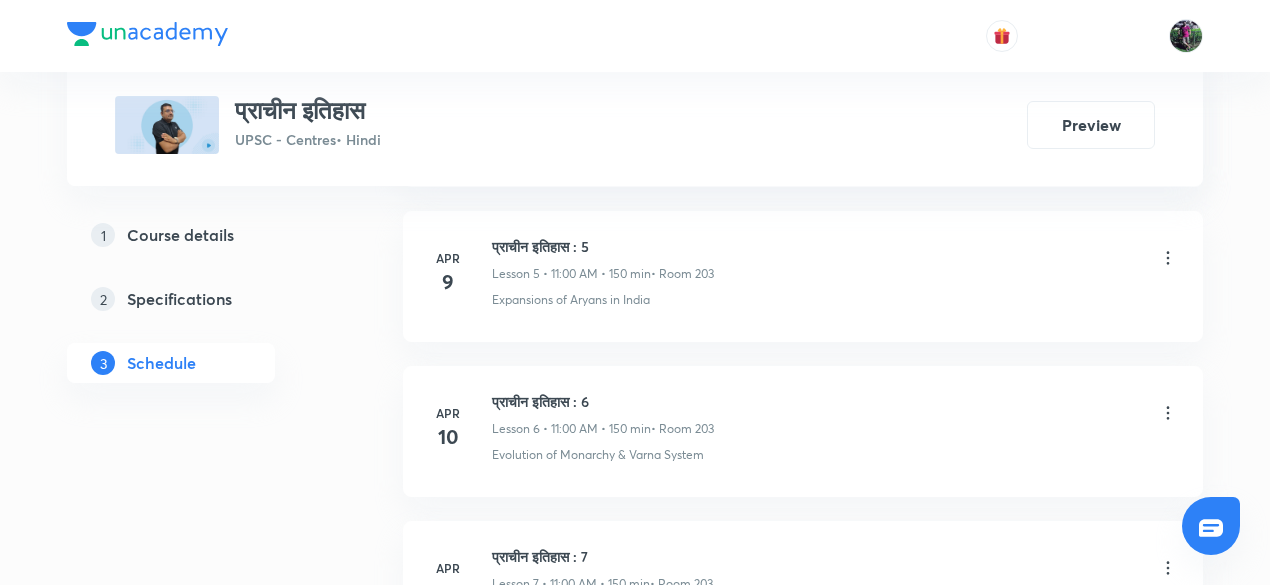 click on "Course details" at bounding box center (180, 235) 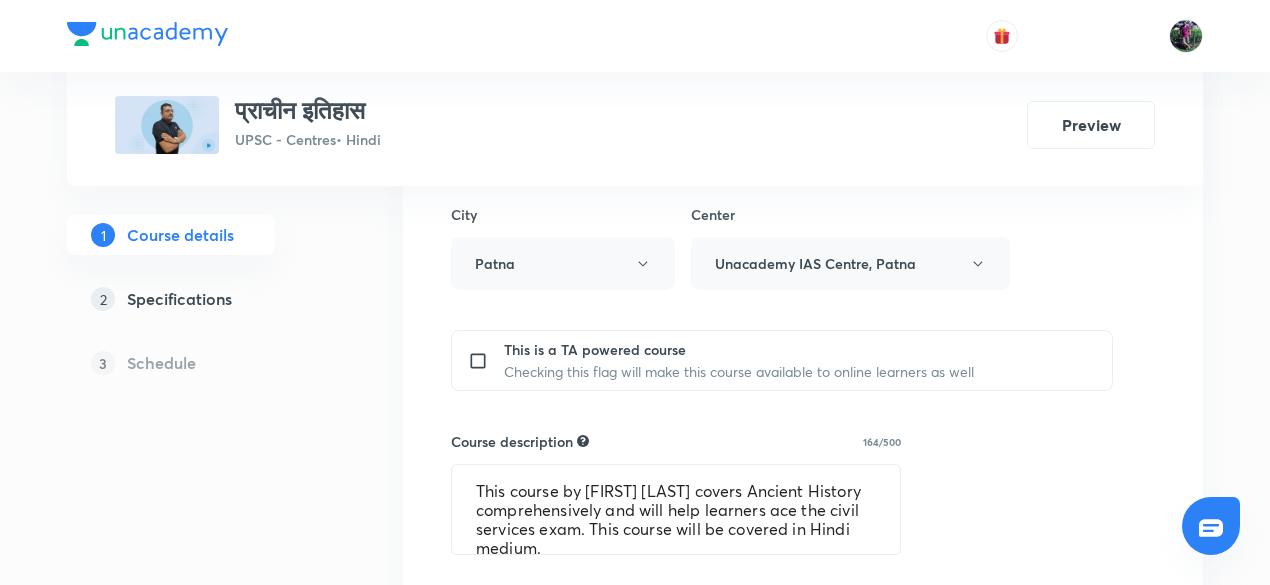 scroll, scrollTop: 790, scrollLeft: 0, axis: vertical 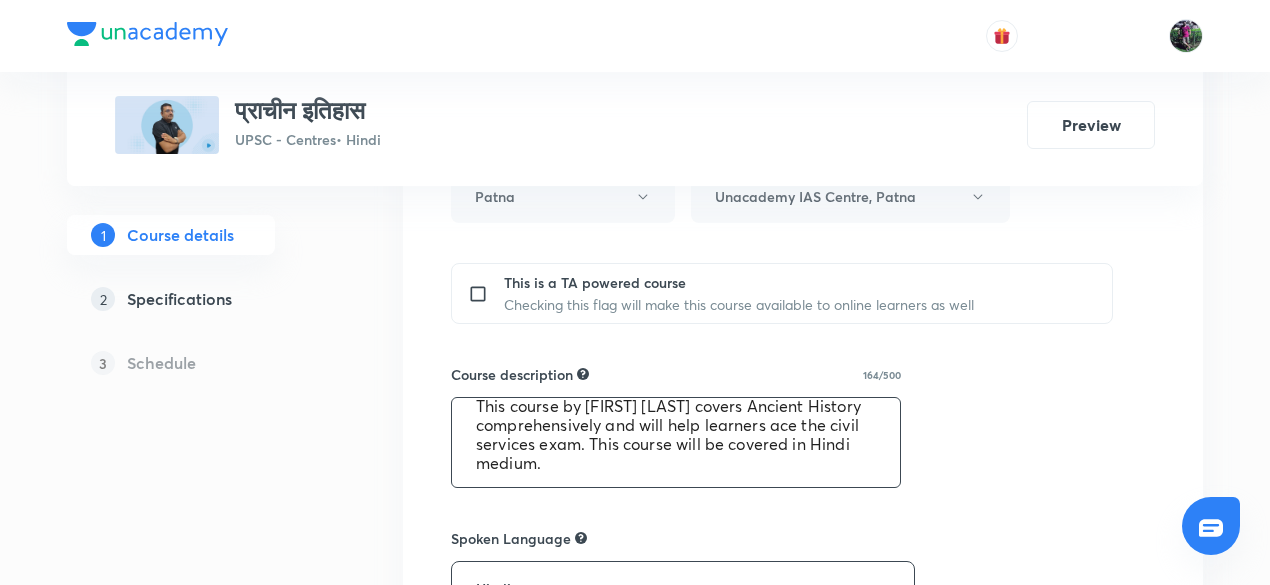 drag, startPoint x: 474, startPoint y: 421, endPoint x: 553, endPoint y: 474, distance: 95.131485 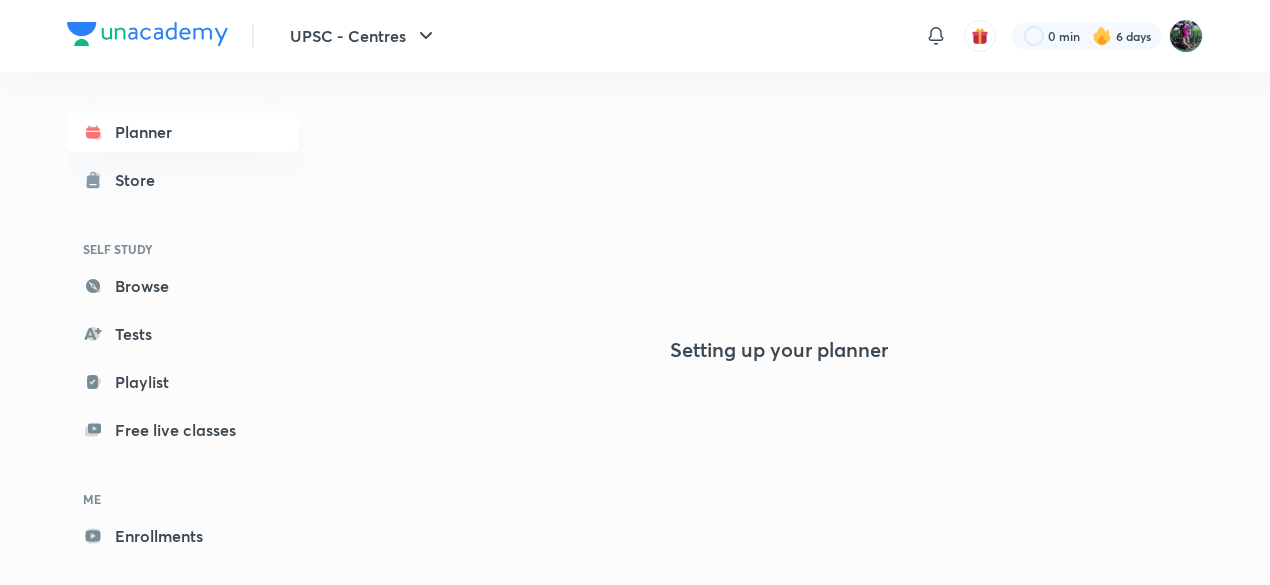 scroll, scrollTop: 0, scrollLeft: 0, axis: both 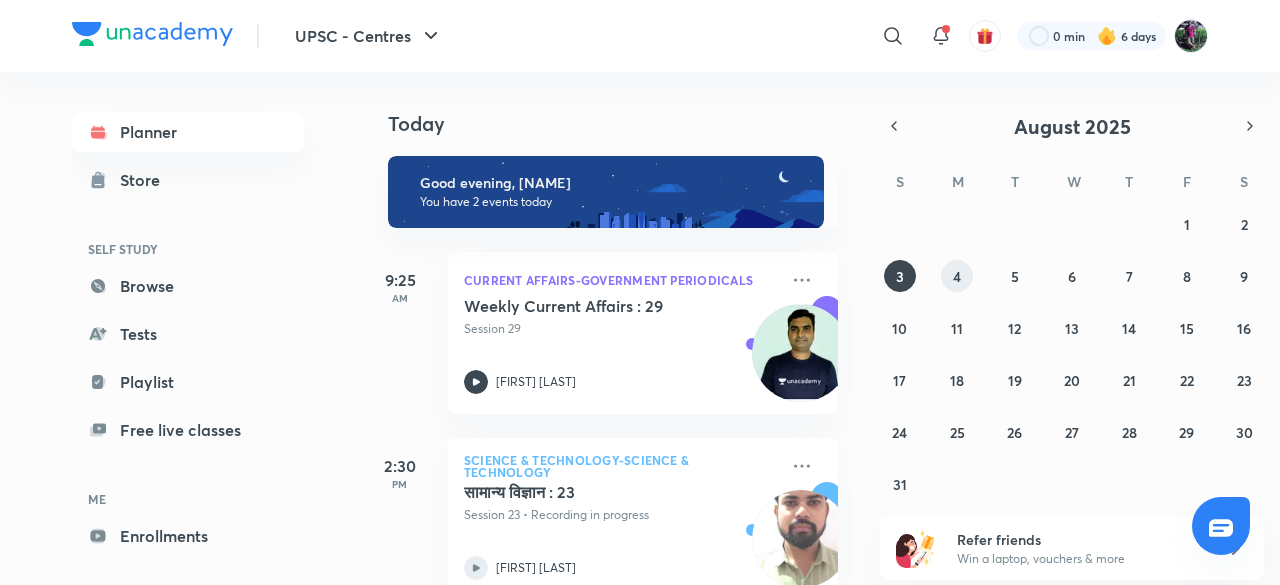 click on "4" at bounding box center (957, 276) 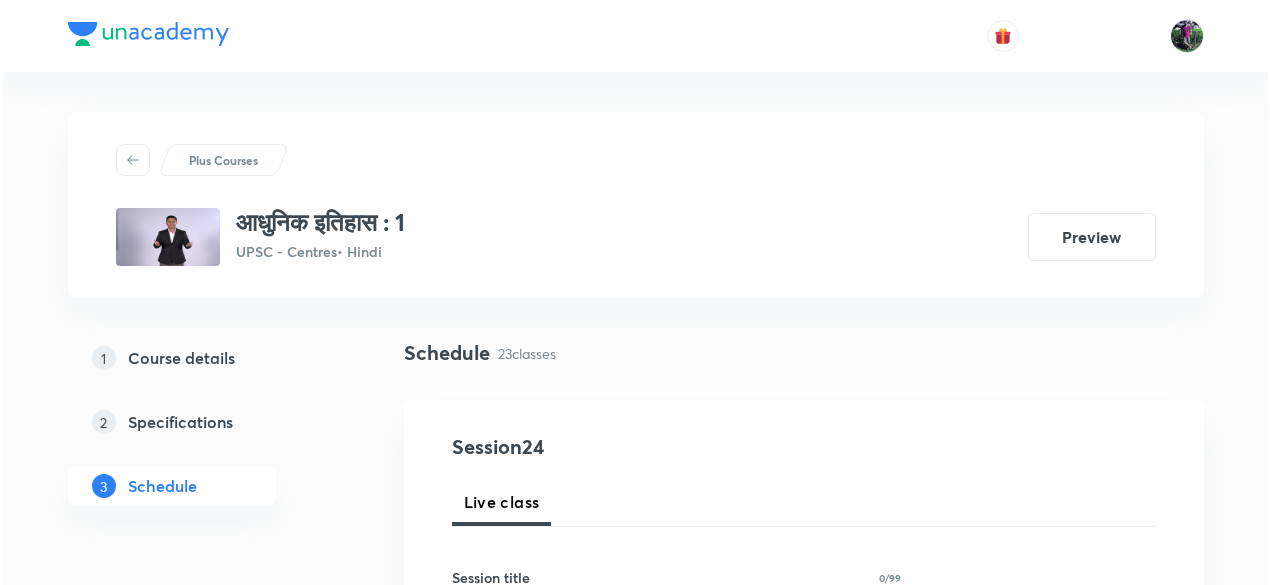scroll, scrollTop: 0, scrollLeft: 0, axis: both 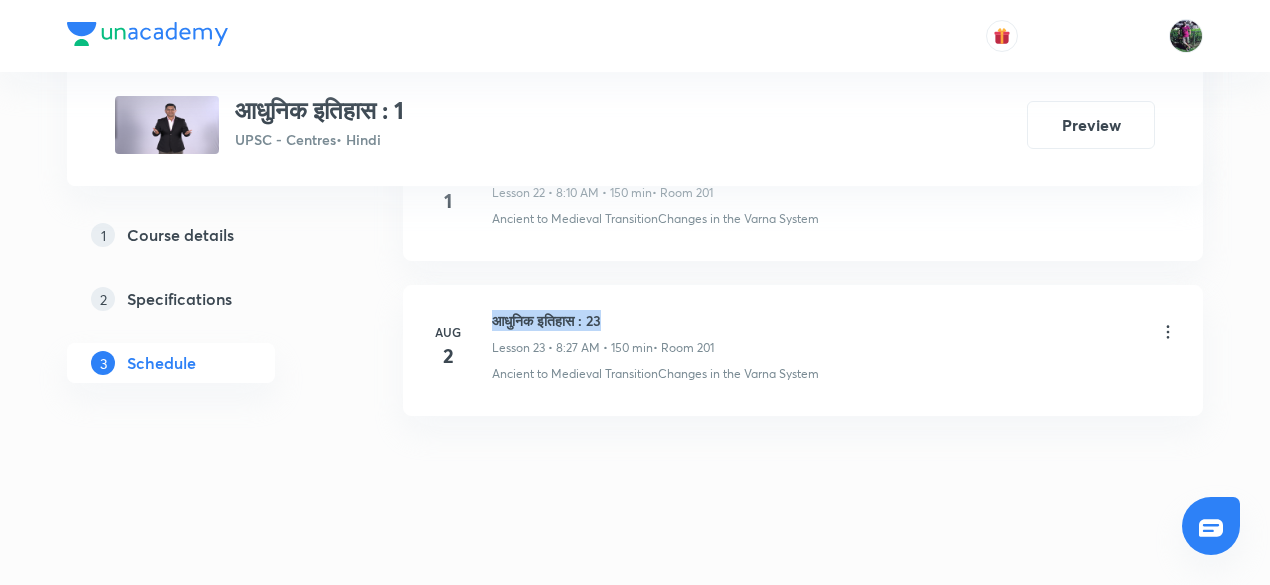 drag, startPoint x: 496, startPoint y: 298, endPoint x: 676, endPoint y: 289, distance: 180.22485 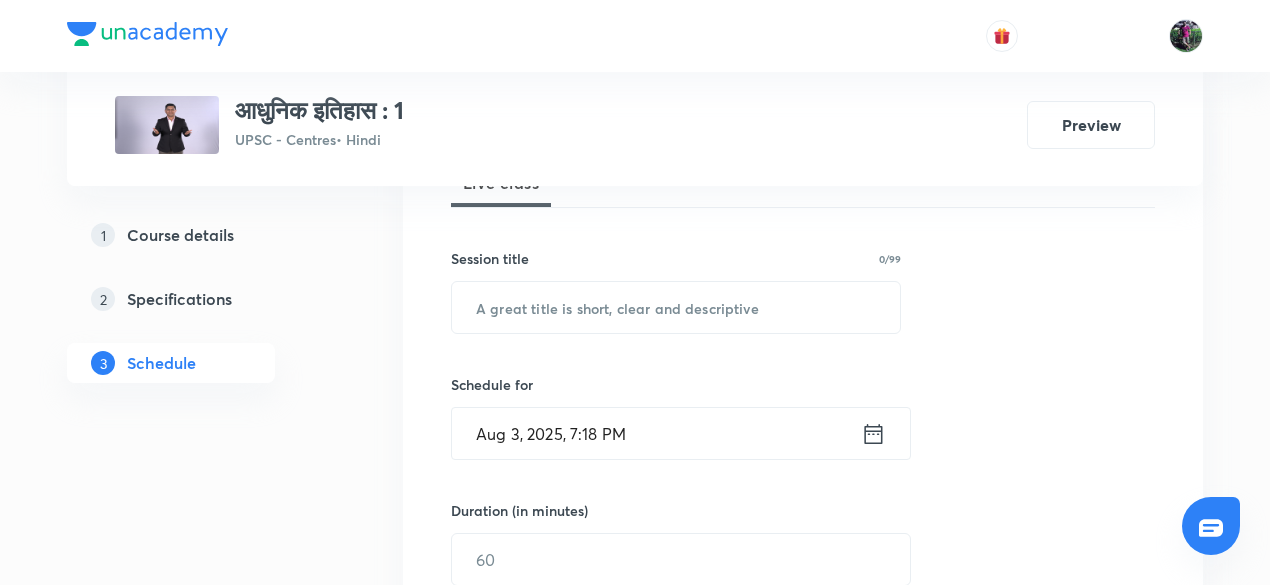 scroll, scrollTop: 320, scrollLeft: 0, axis: vertical 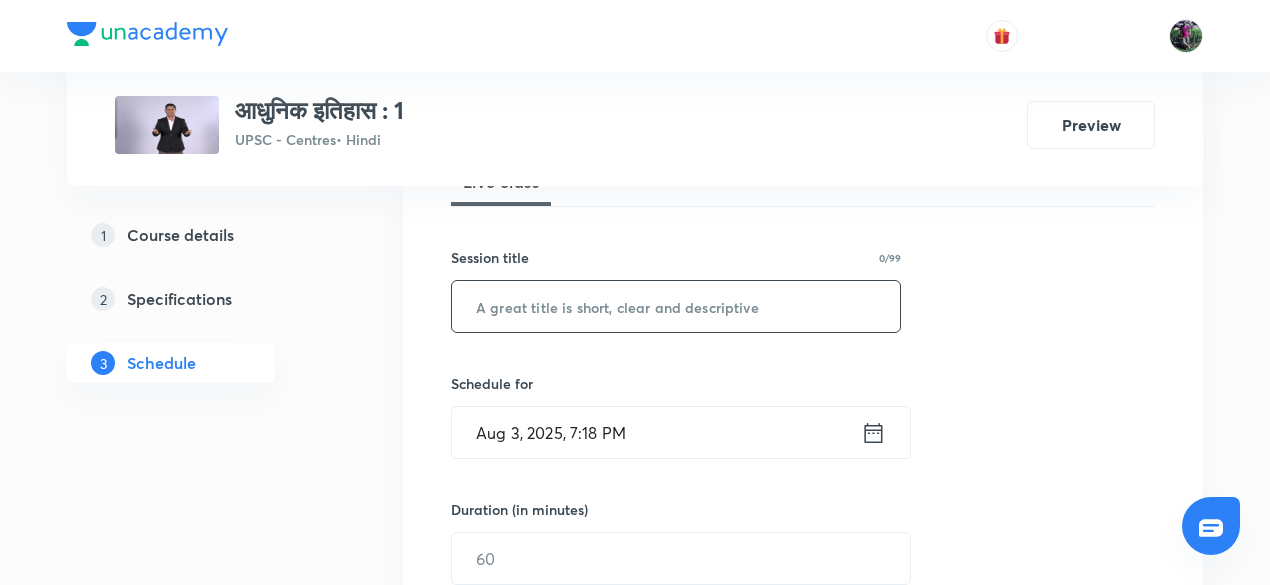 click at bounding box center [676, 306] 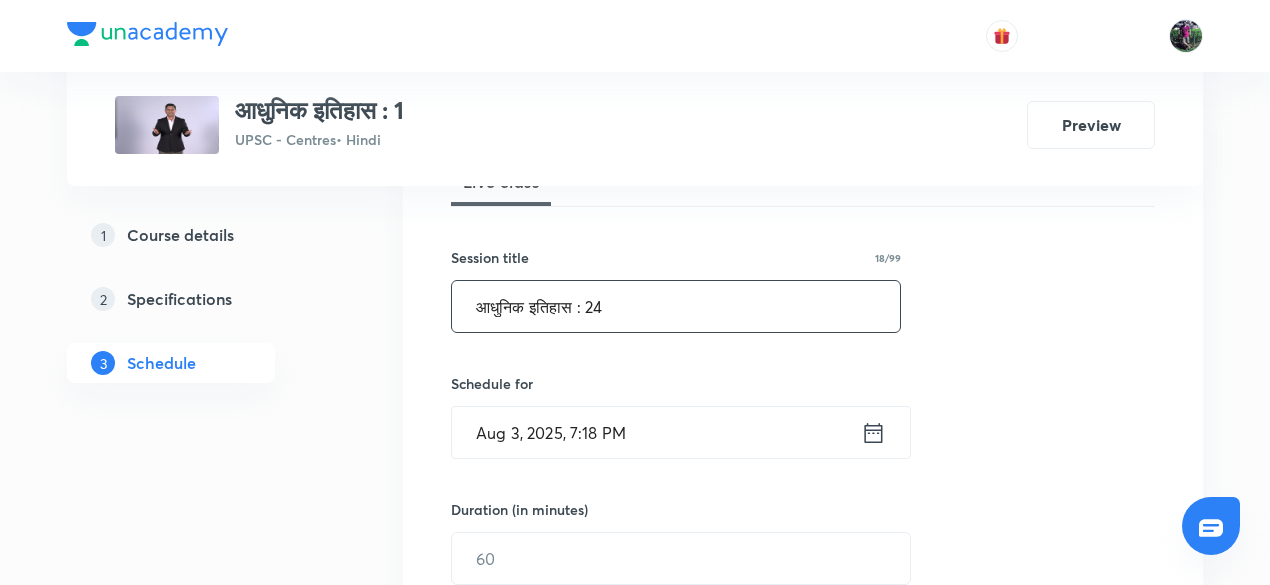 type on "आधुनिक इतिहास : 24" 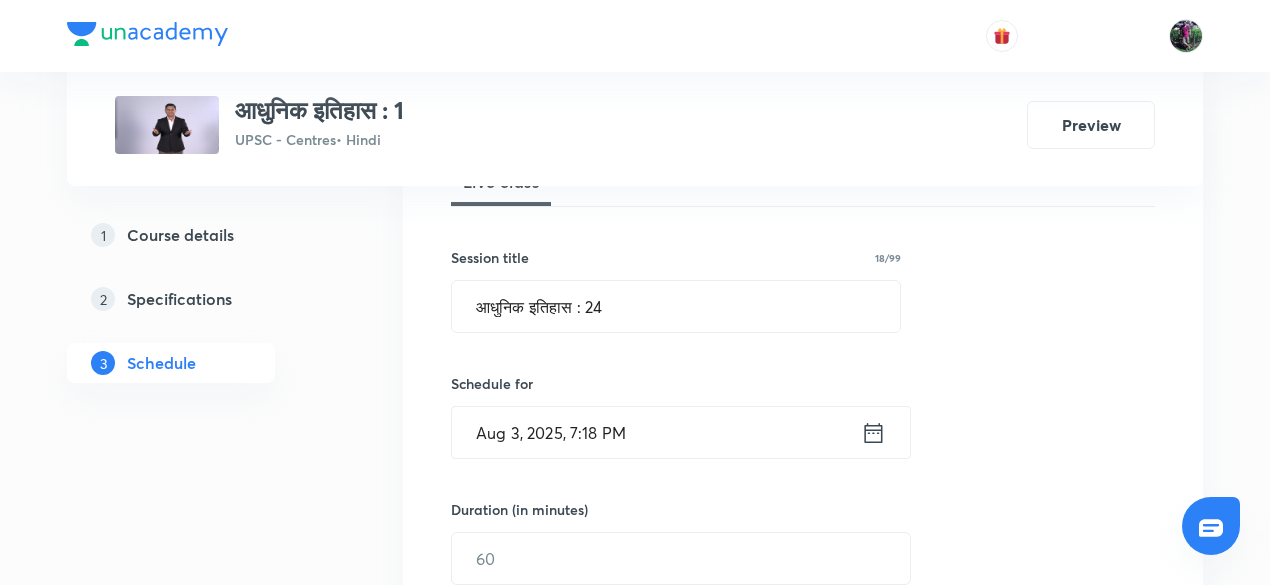click on "Aug 3, 2025, 7:18 PM" at bounding box center [656, 432] 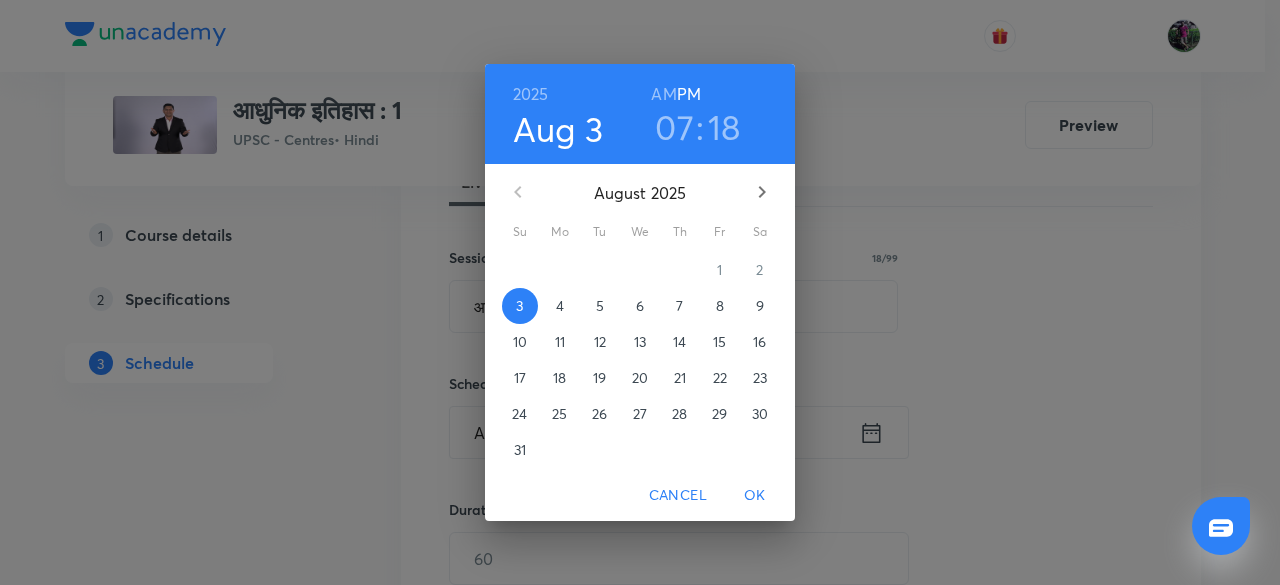 click on "4" at bounding box center [560, 306] 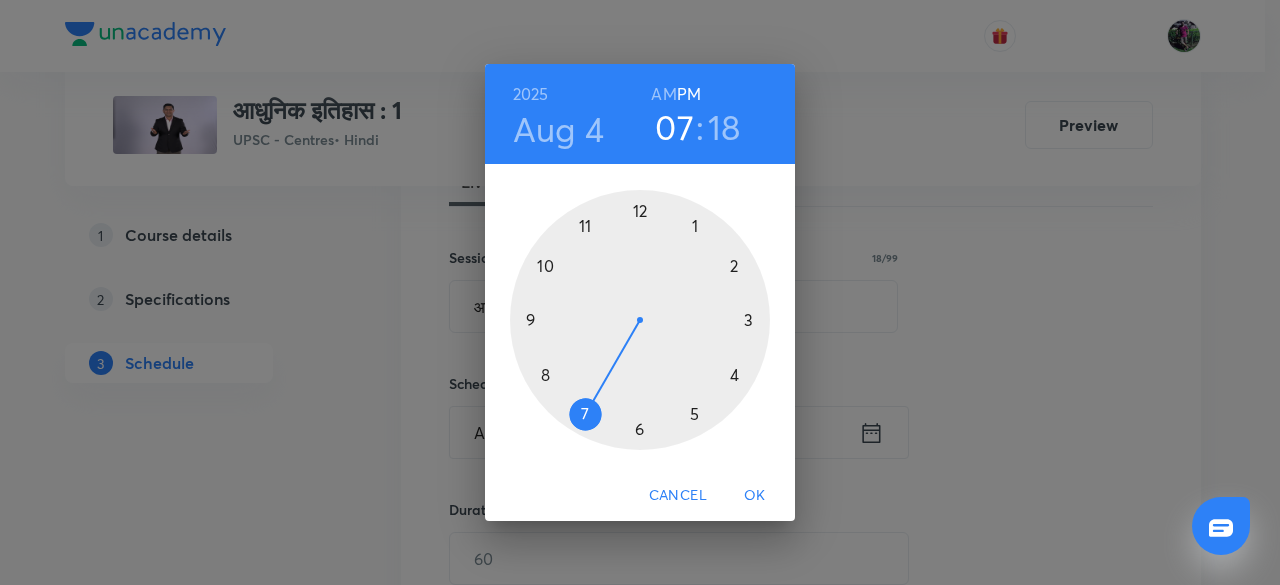 click at bounding box center [640, 320] 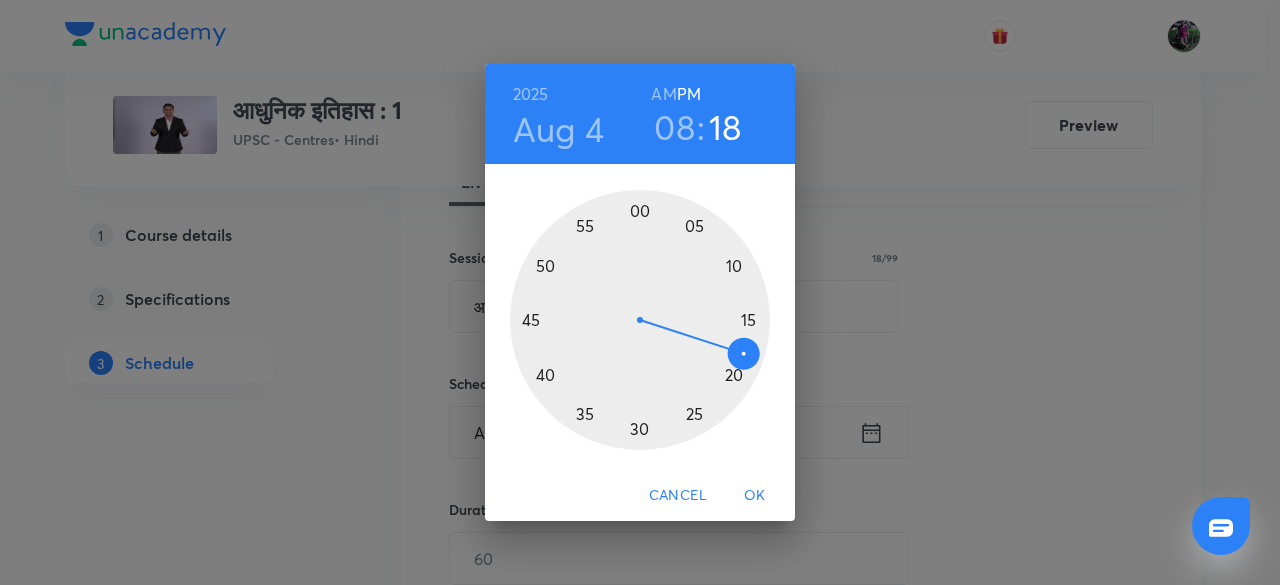 click on "AM" at bounding box center (663, 94) 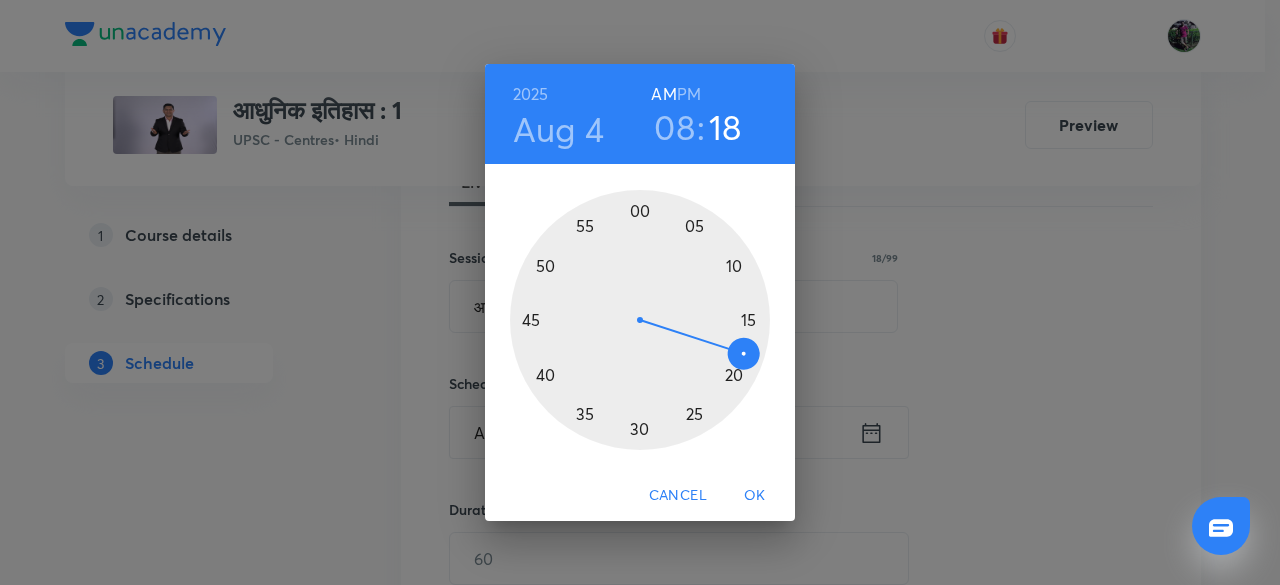 click at bounding box center [640, 320] 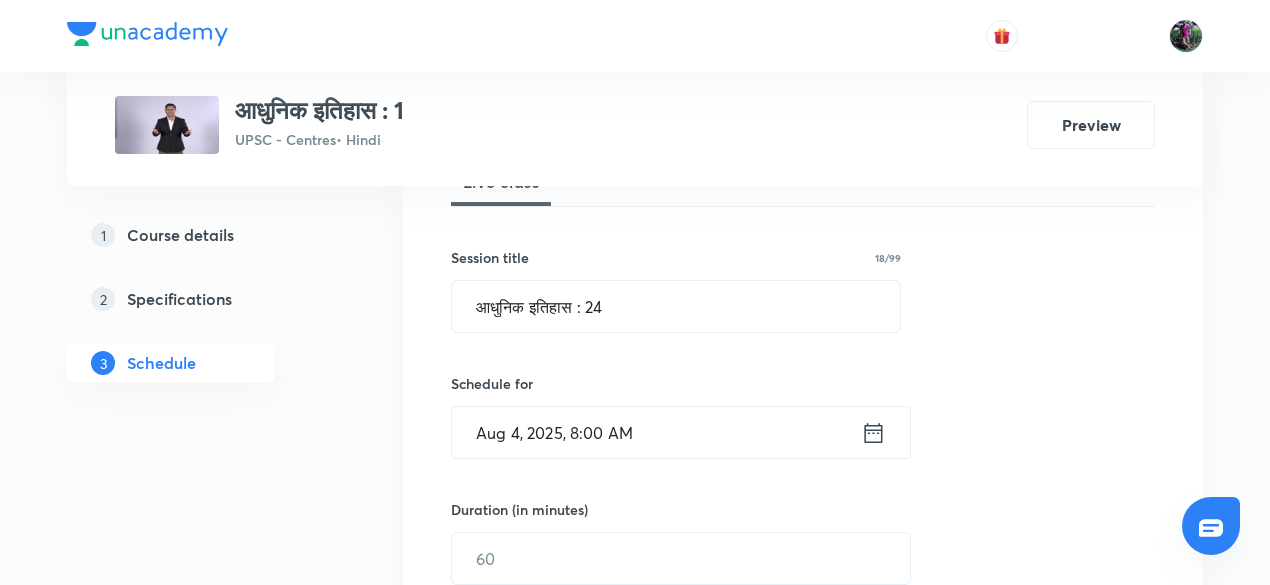 scroll, scrollTop: 468, scrollLeft: 0, axis: vertical 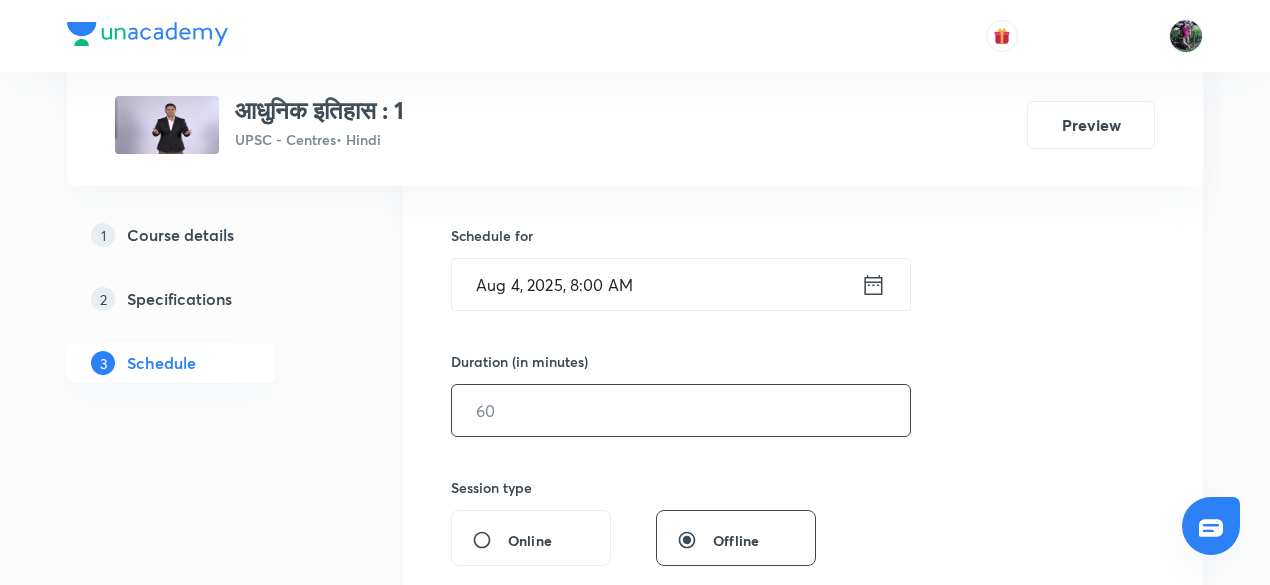 click at bounding box center (681, 410) 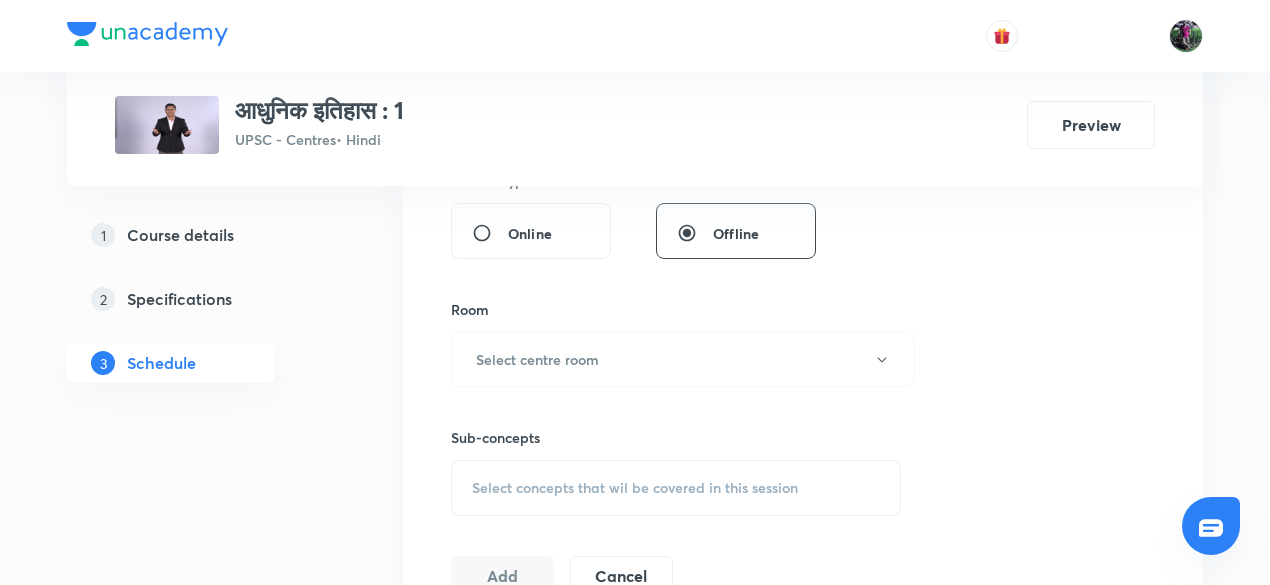 scroll, scrollTop: 862, scrollLeft: 0, axis: vertical 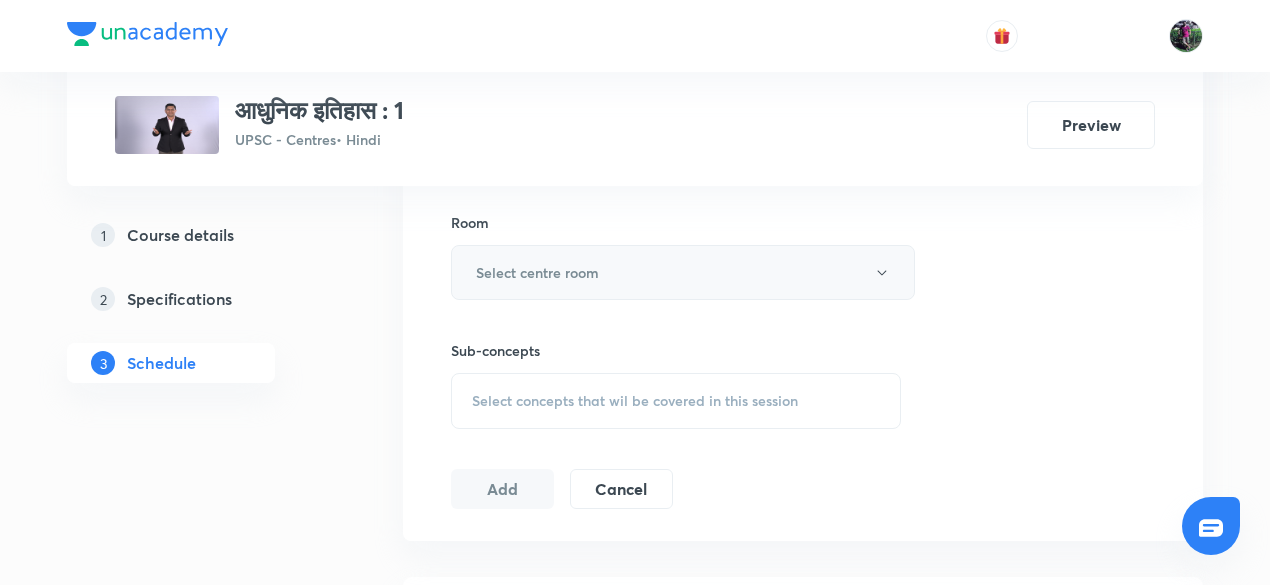 type on "150" 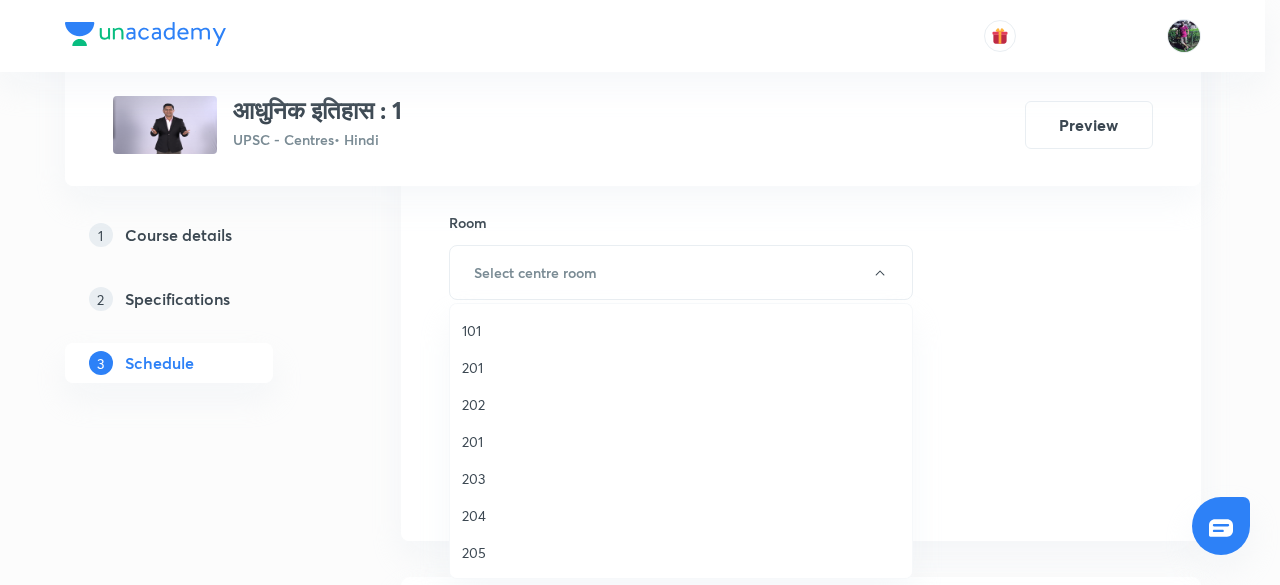 click on "201" at bounding box center (681, 441) 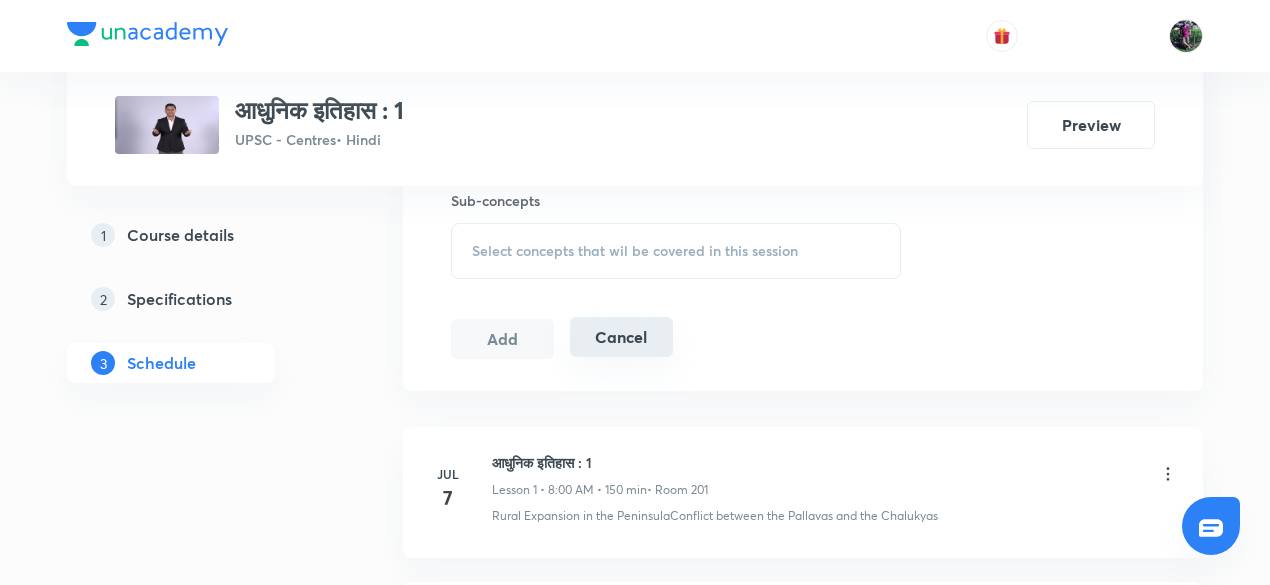 scroll, scrollTop: 1018, scrollLeft: 0, axis: vertical 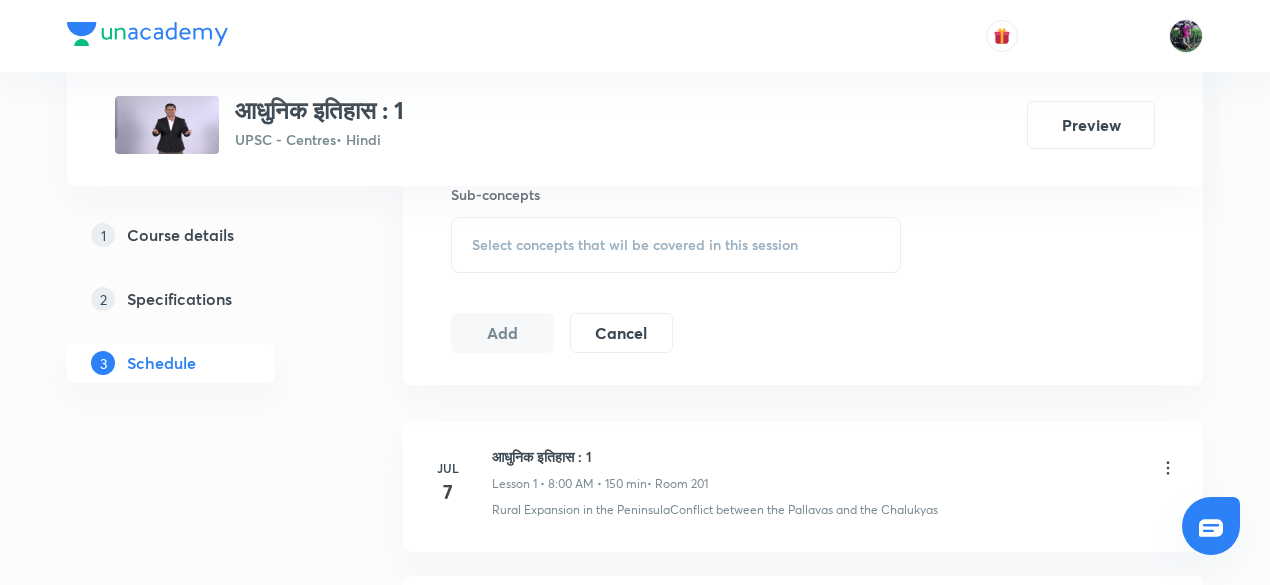click on "Select concepts that wil be covered in this session" at bounding box center (635, 245) 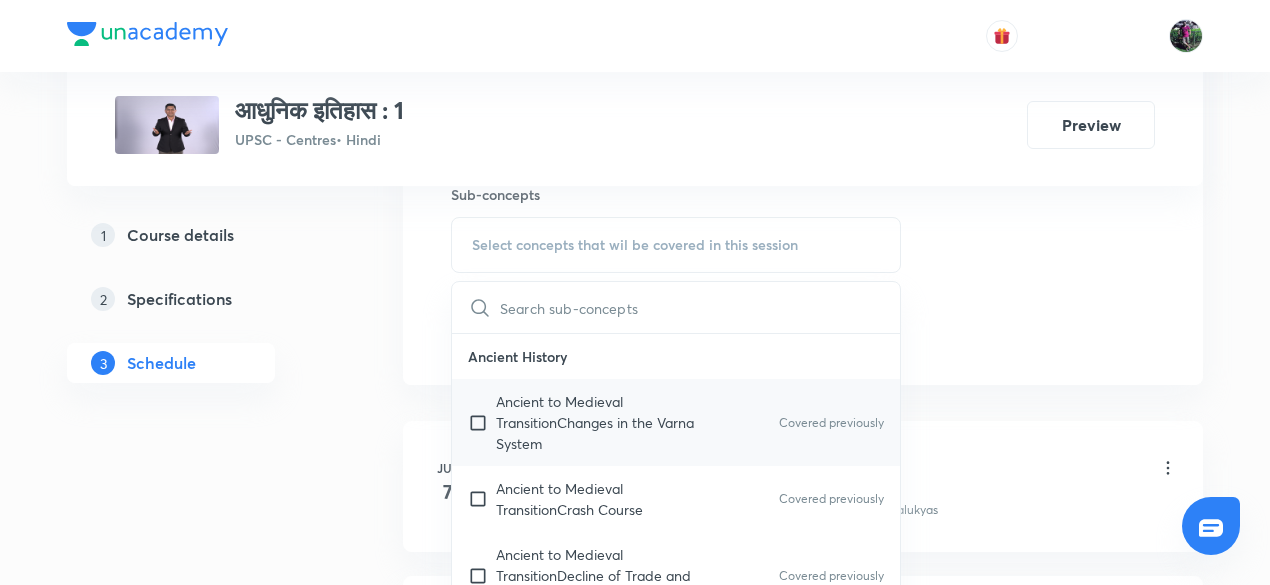 click on "Ancient to Medieval TransitionChanges in the Varna System" at bounding box center [597, 422] 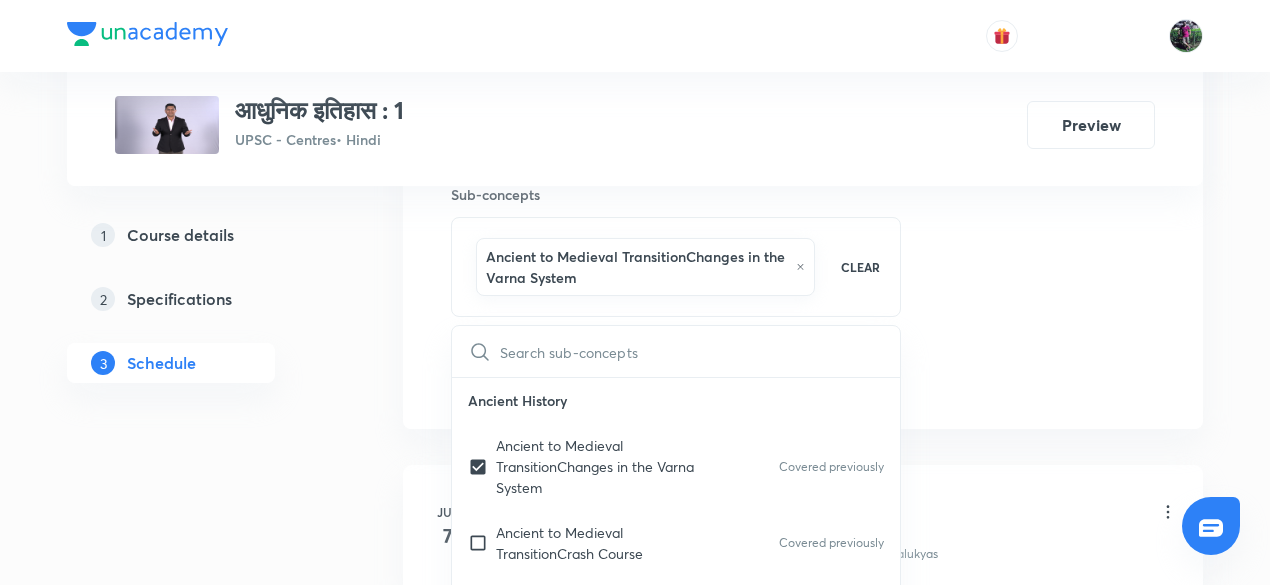 click on "Session  24 Live class Session title 18/99 आधुनिक इतिहास : 24 ​ Schedule for Aug 4, 2025, 8:00 AM ​ Duration (in minutes) 150 ​   Session type Online Offline Room 201 Sub-concepts Ancient to Medieval TransitionChanges in the Varna System CLEAR ​ Ancient History Ancient to Medieval TransitionChanges in the Varna System Covered previously Ancient to Medieval TransitionCrash Course Covered previously Ancient to Medieval TransitionDecline of Trade and Towns Covered previously Ancient to Medieval TransitionNew Agrarian Economy Ancient to Medieval TransitionRise of Landlords Ancient to Medieval TransitionRise of Regional Identities Ancient to Medieval TransitionSocial Crisis and Agrarian Changes Ancient to Medieval TransitionTantrism Ancient to Medieval TransitionThe Bhakti Cult Ancient to Medieval TransitionThe Divine Hierarchy Ancient to Medieval TransitionTrends in Literature Civilization in Eastern IndiaCivilization in Assam Civilization in Eastern IndiaCivilization in Bengal Add" at bounding box center [803, -95] 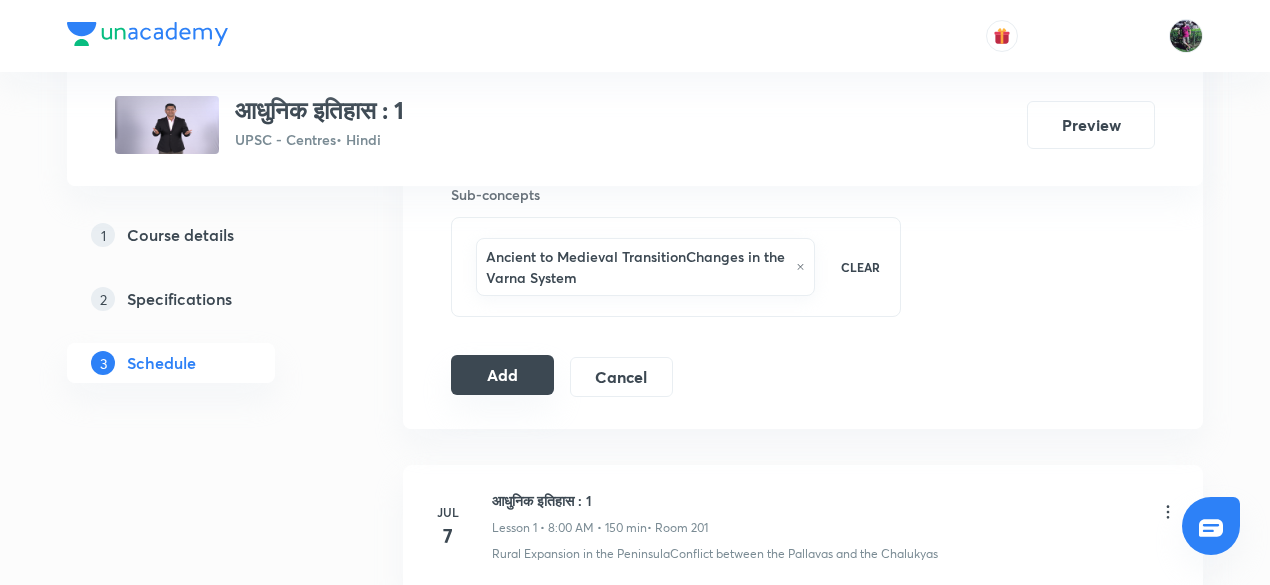 click on "Add" at bounding box center [502, 375] 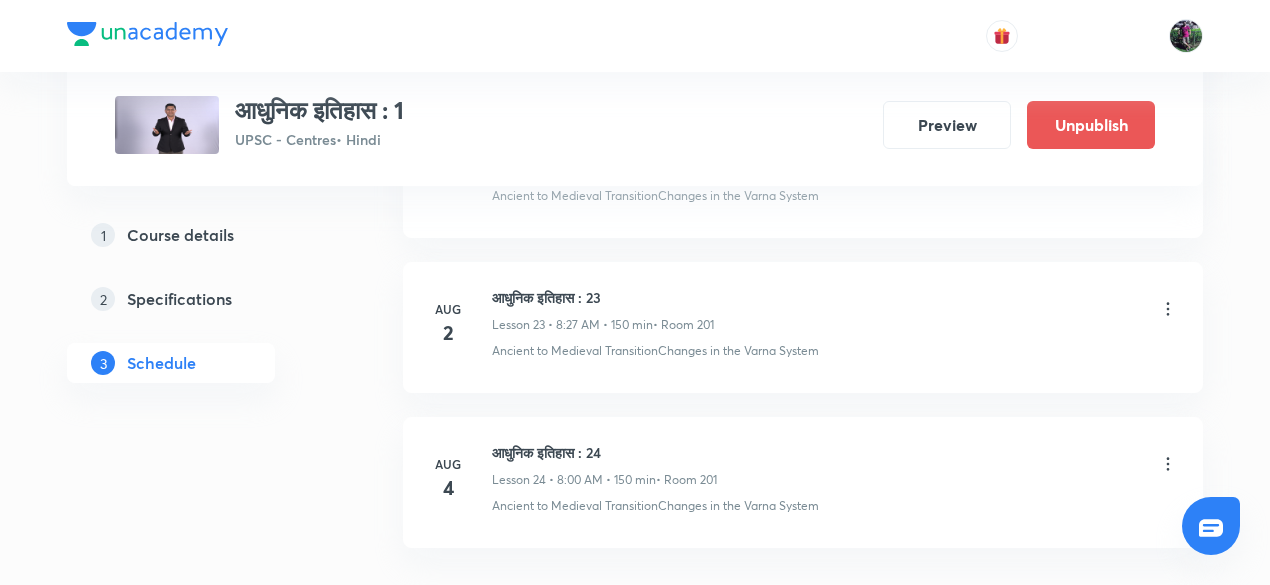 scroll, scrollTop: 3602, scrollLeft: 0, axis: vertical 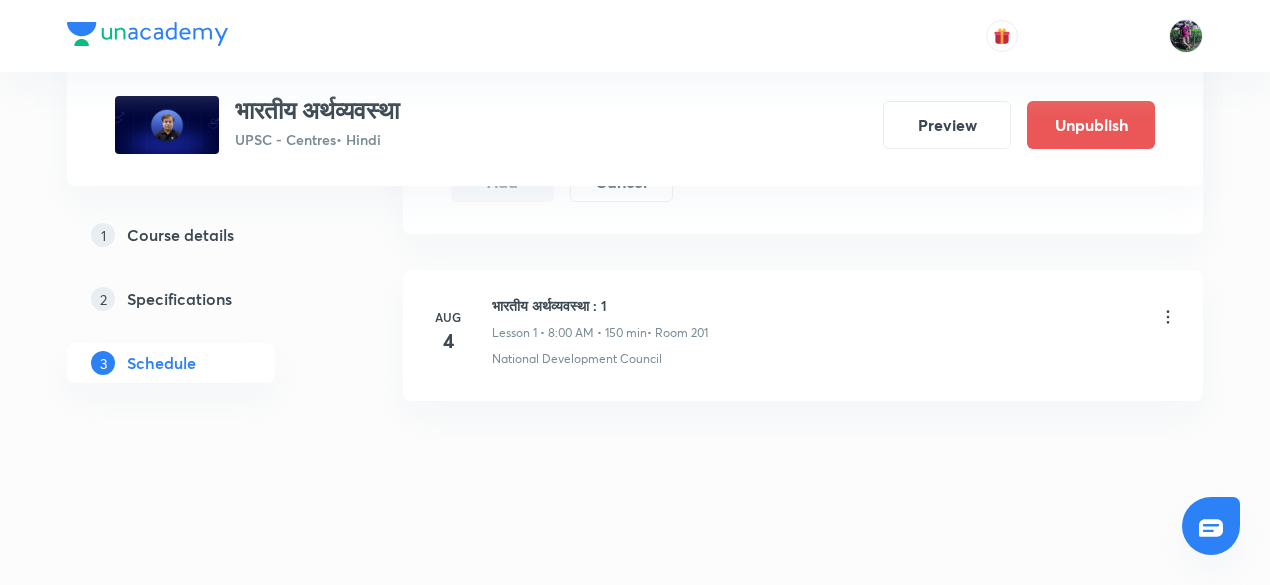 click 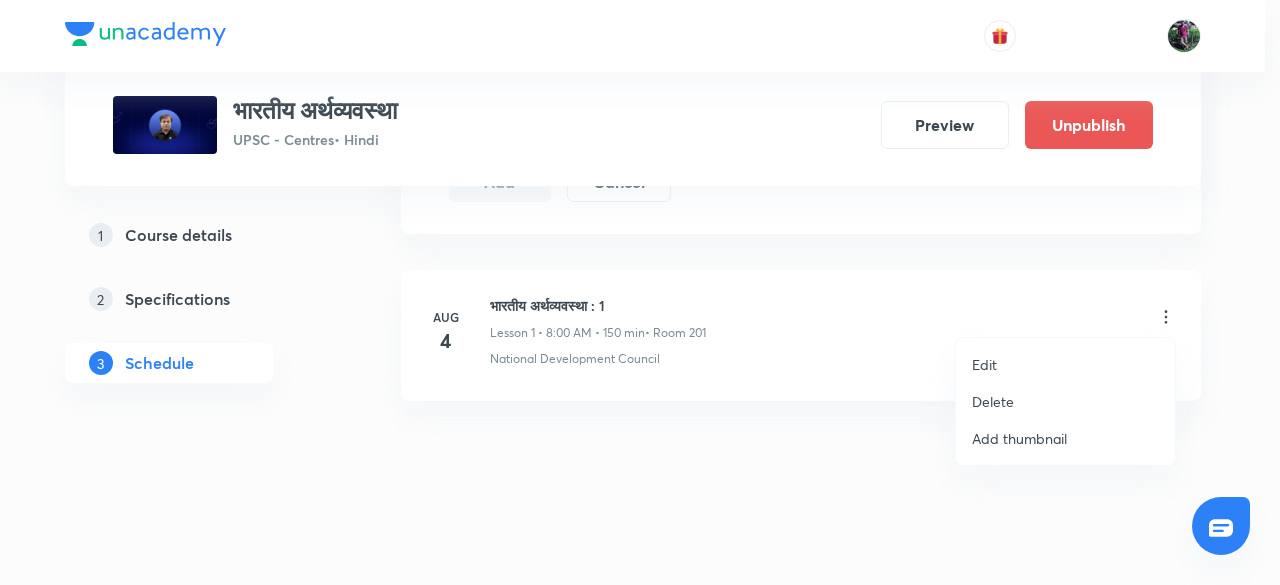 click on "Edit" at bounding box center (984, 364) 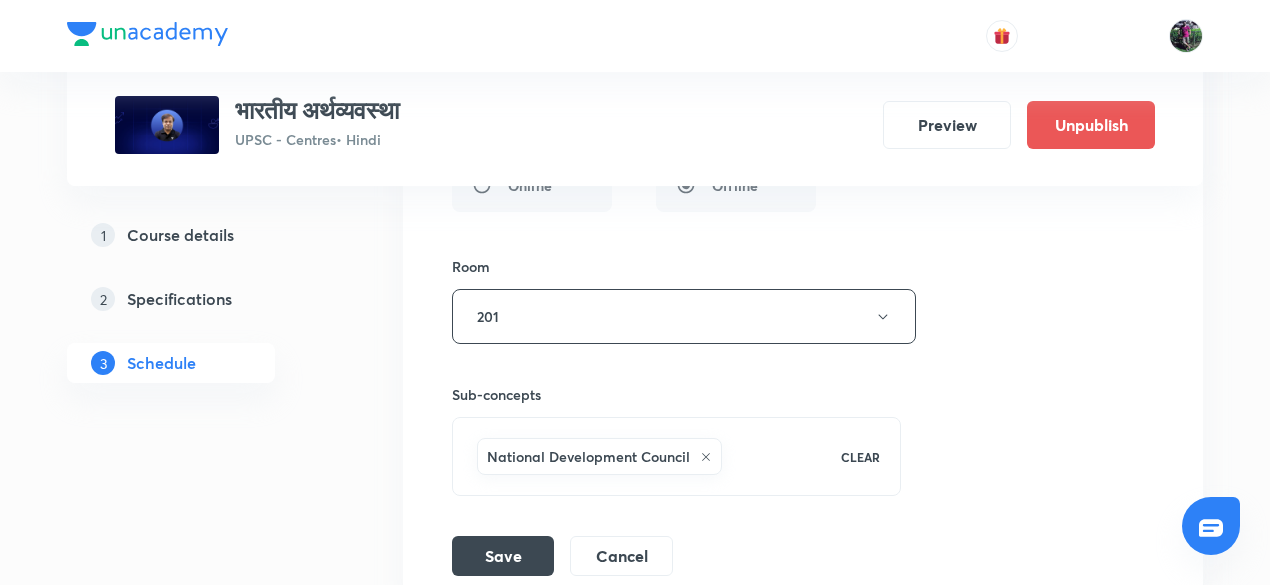 scroll, scrollTop: 806, scrollLeft: 0, axis: vertical 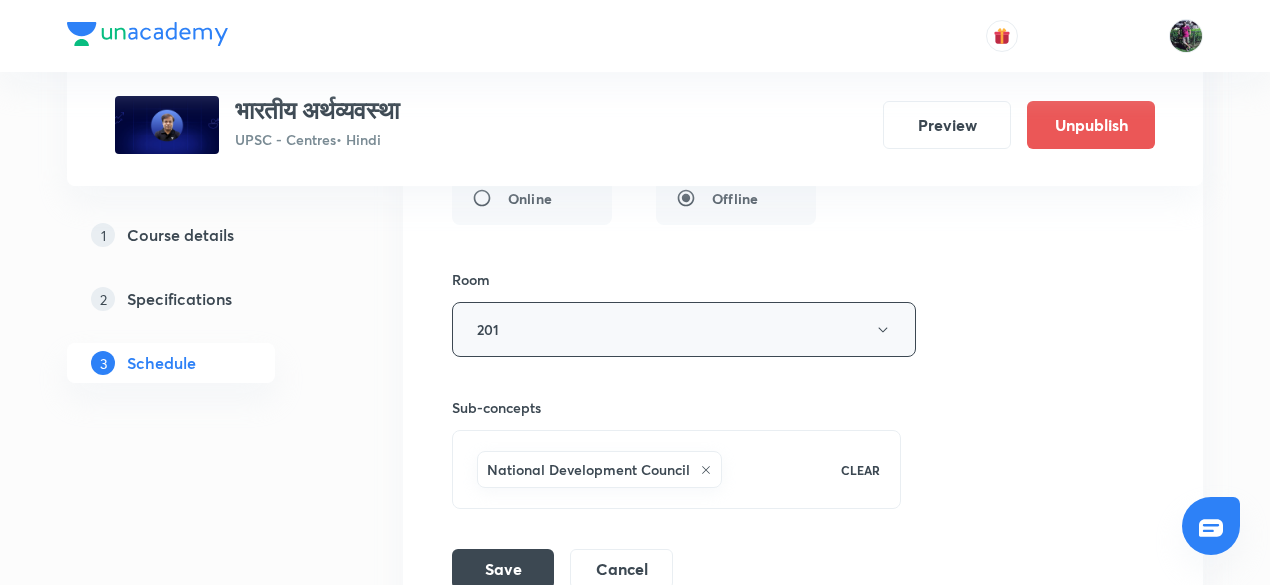 click on "201" at bounding box center (684, 329) 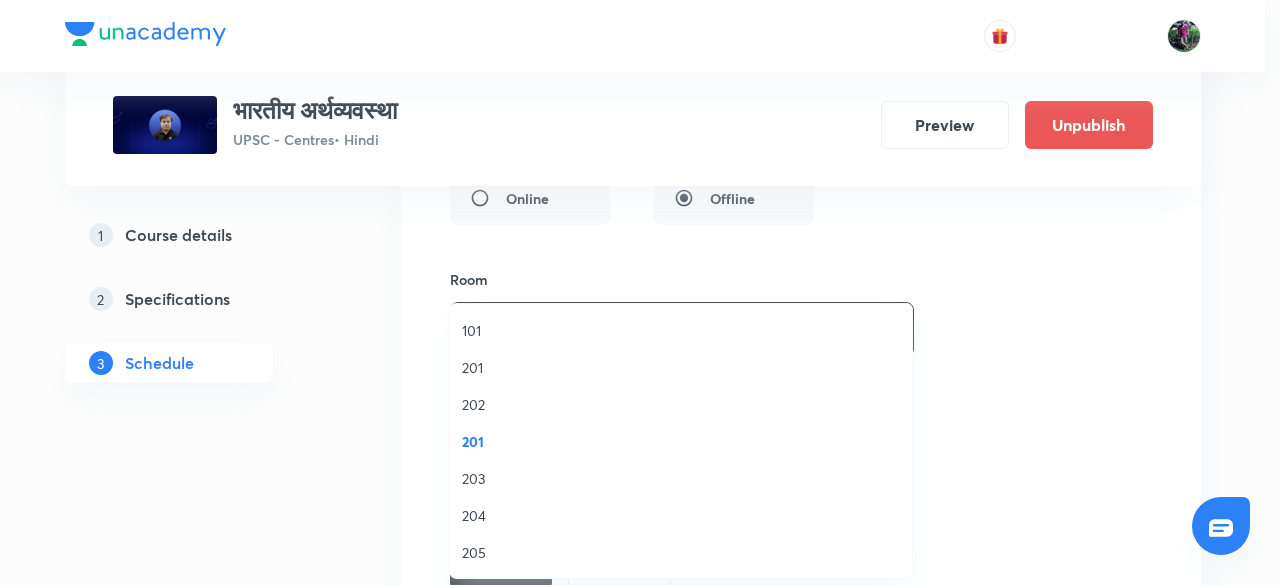 click on "203" at bounding box center [681, 478] 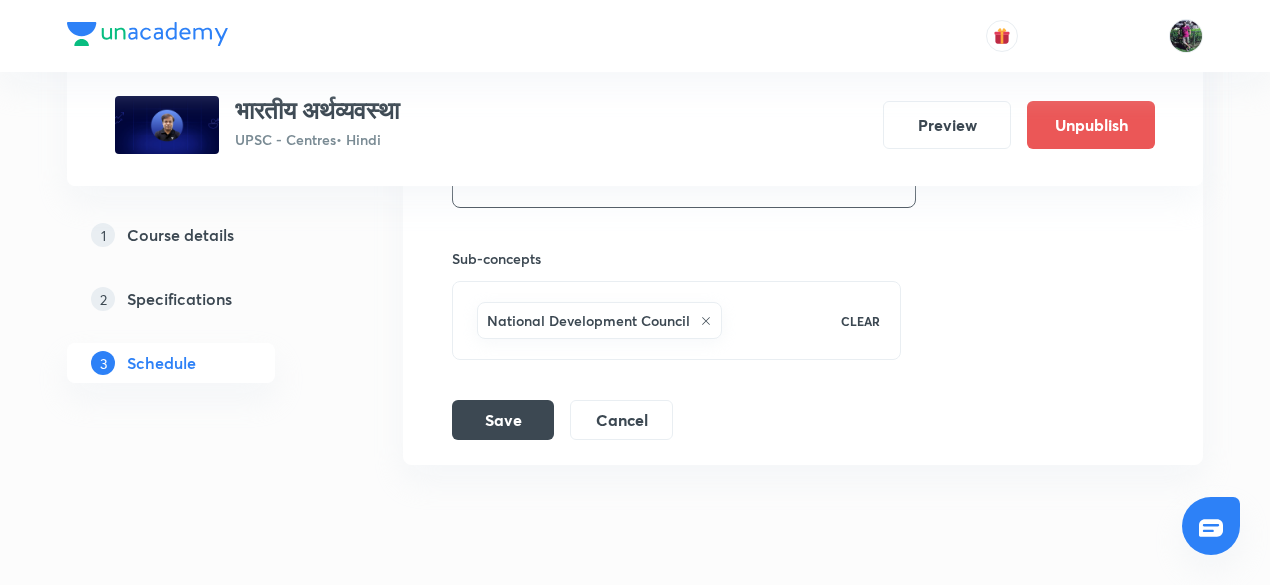 scroll, scrollTop: 1012, scrollLeft: 0, axis: vertical 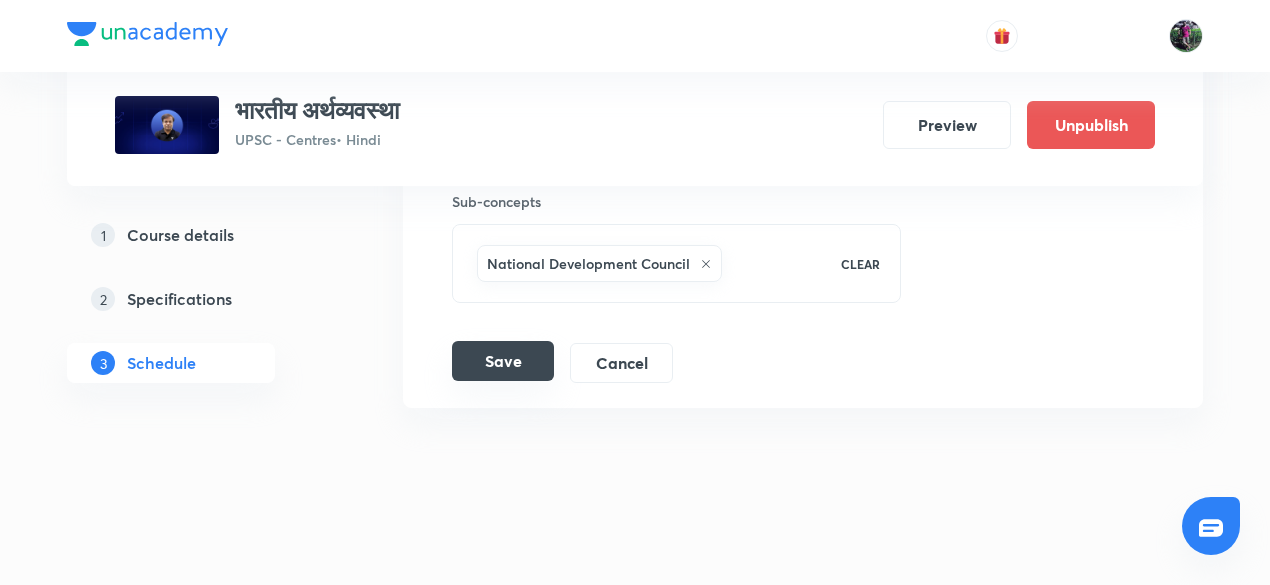 click on "Save" at bounding box center [503, 361] 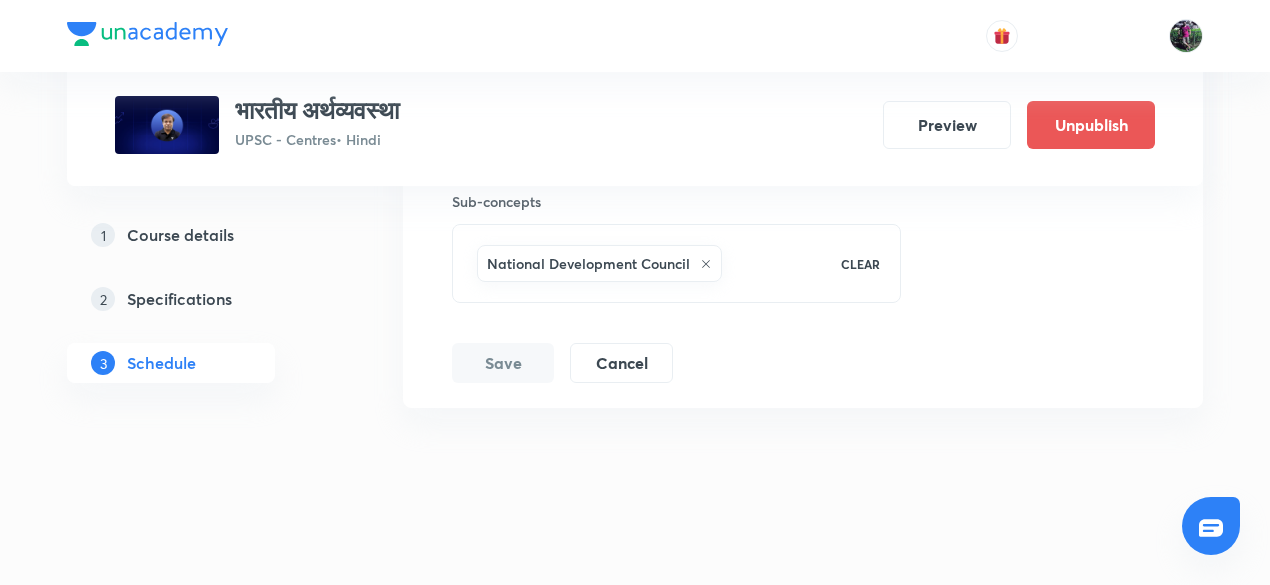 scroll, scrollTop: 253, scrollLeft: 0, axis: vertical 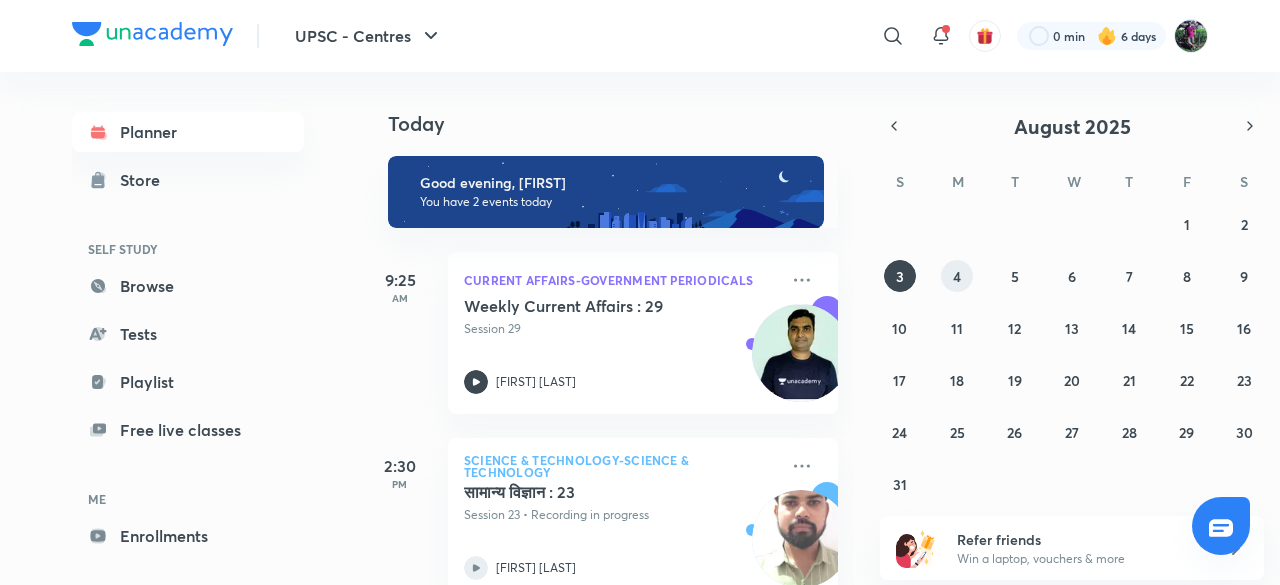 click on "4" at bounding box center (957, 276) 